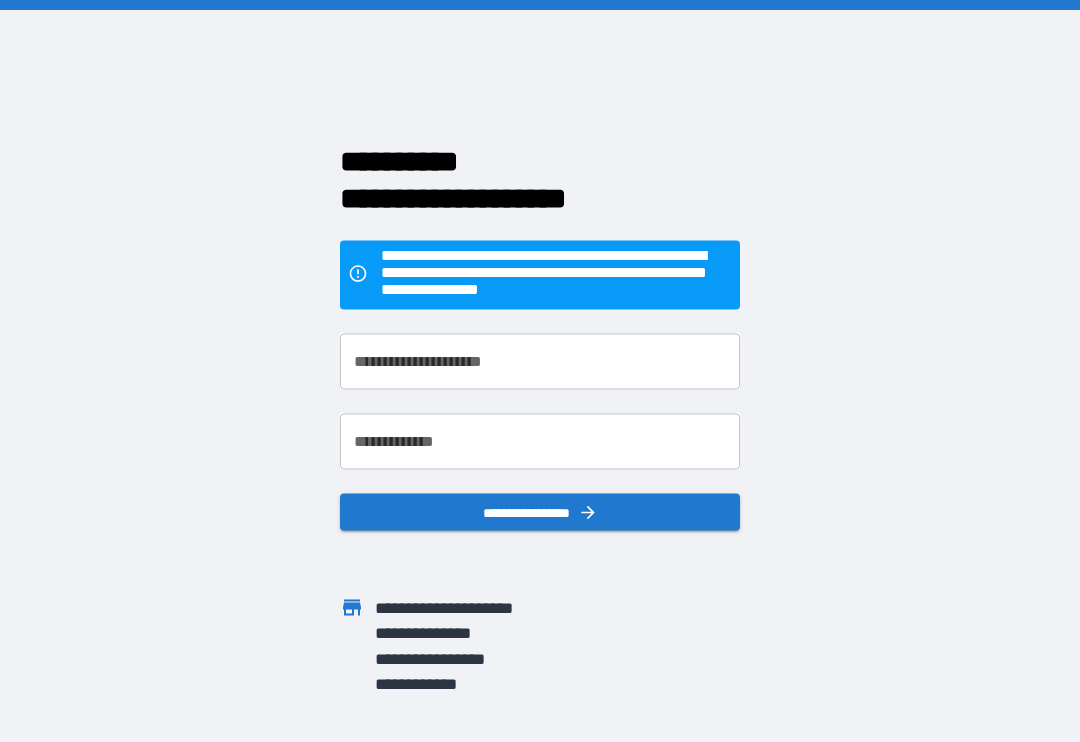 scroll, scrollTop: 0, scrollLeft: 0, axis: both 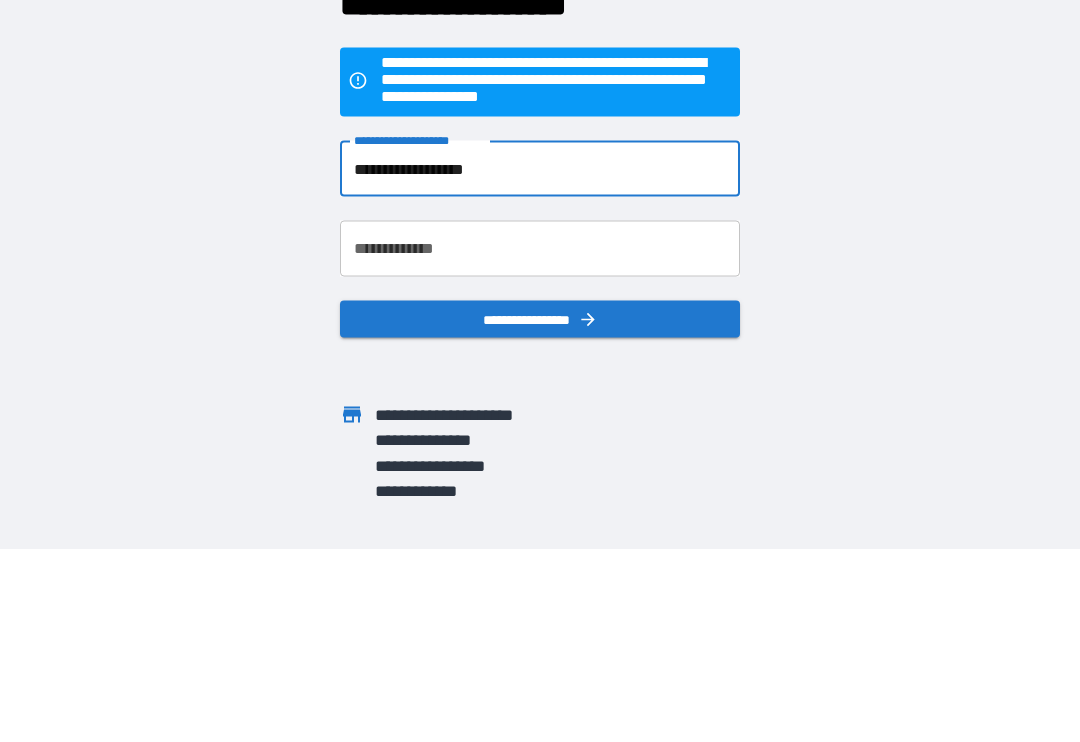 type on "**********" 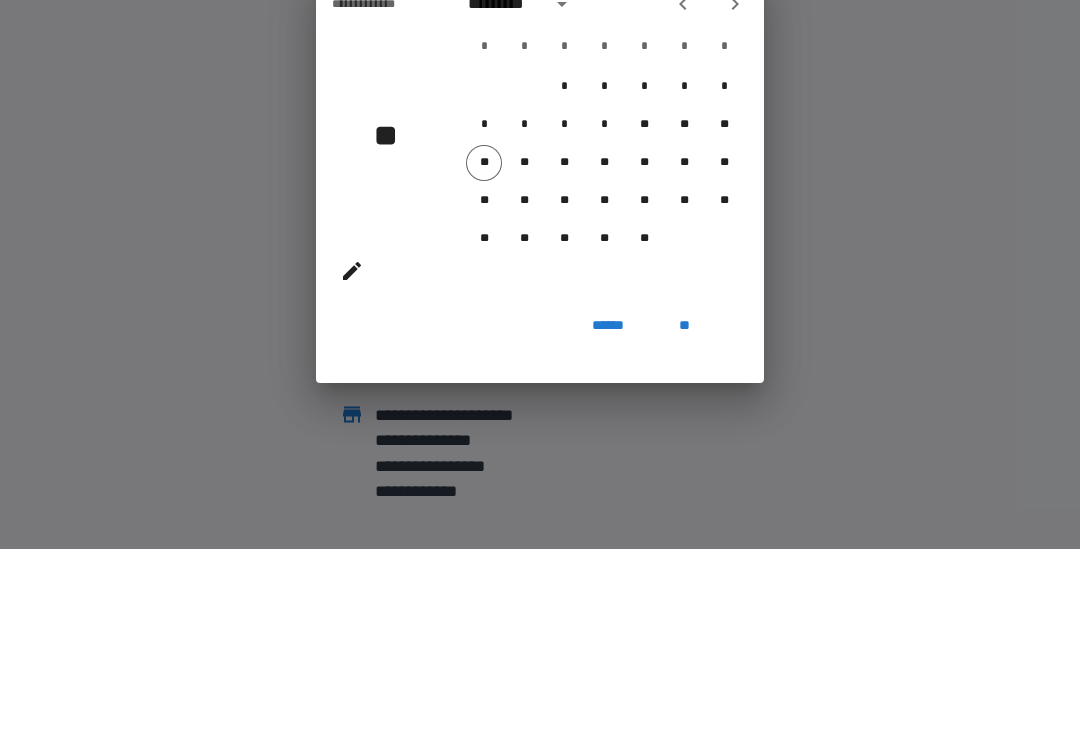 click on "* * * * * * * * * ** ** ** ** ** ** ** ** ** ** ** ** ** ** ** ** ** ** ** ** ** **" at bounding box center (604, 380) 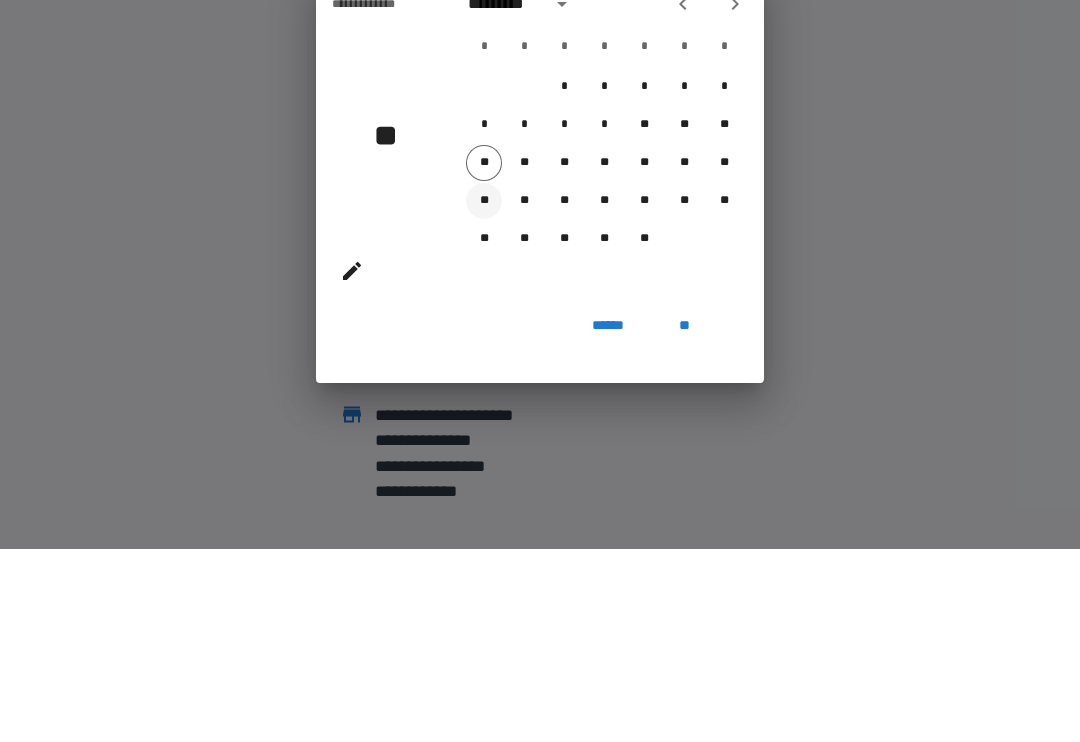 click on "**" at bounding box center (484, 394) 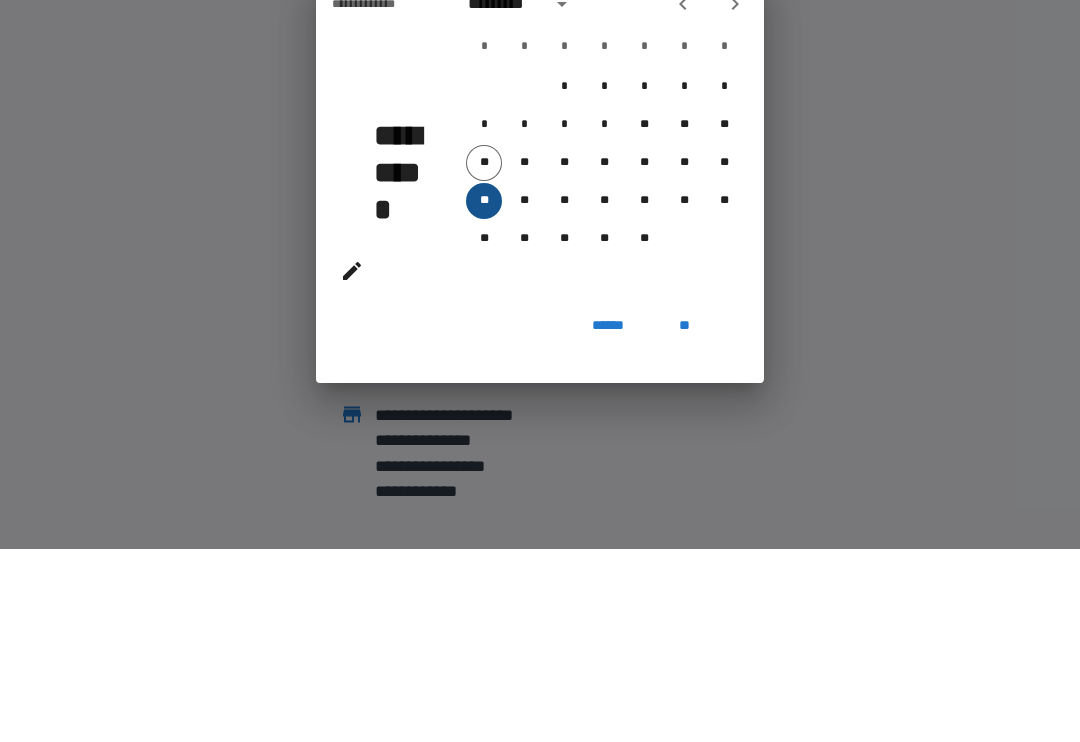 type on "**********" 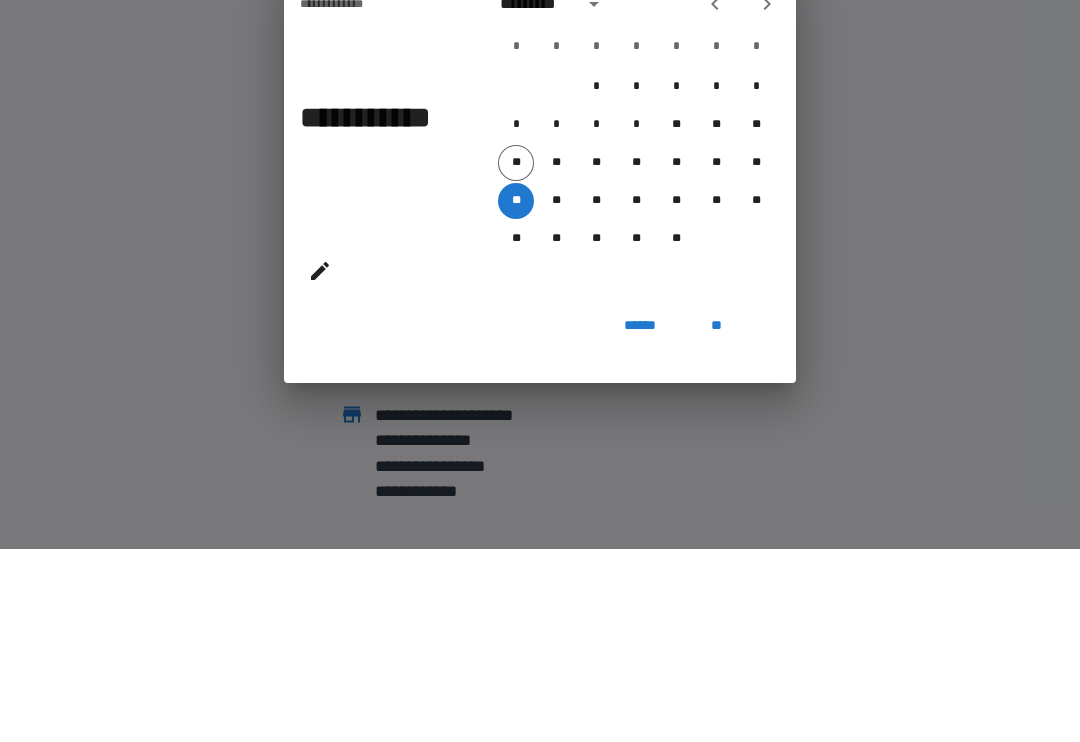 click on "*" at bounding box center (596, 240) 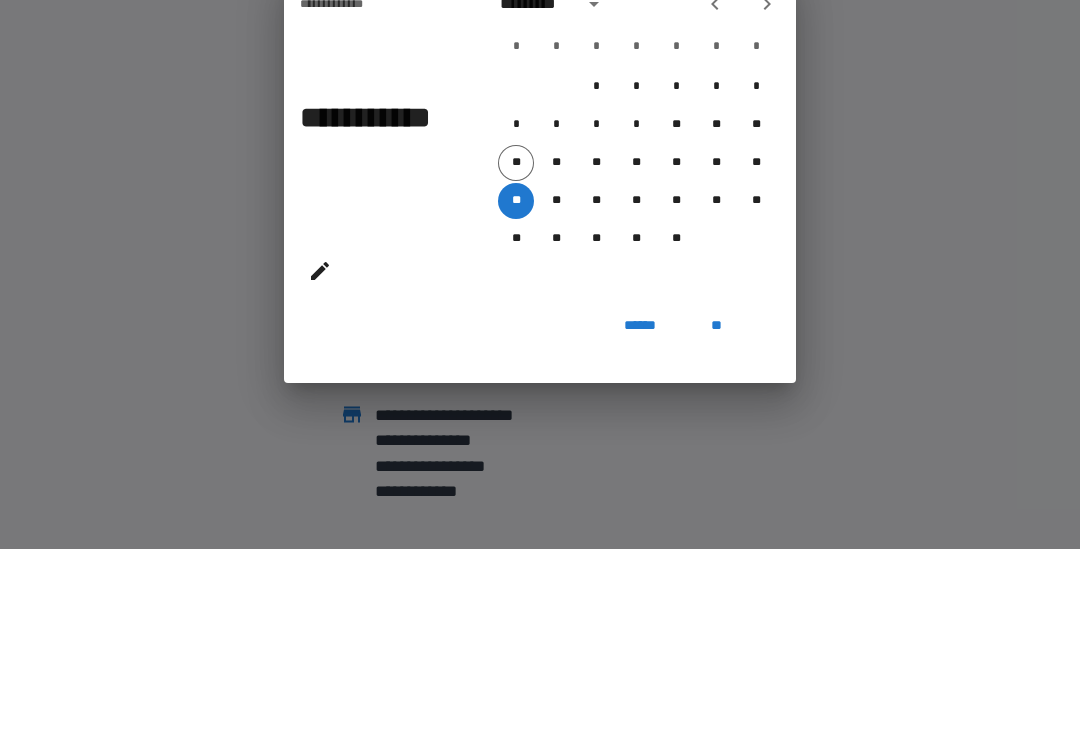 click on "*" at bounding box center (596, 240) 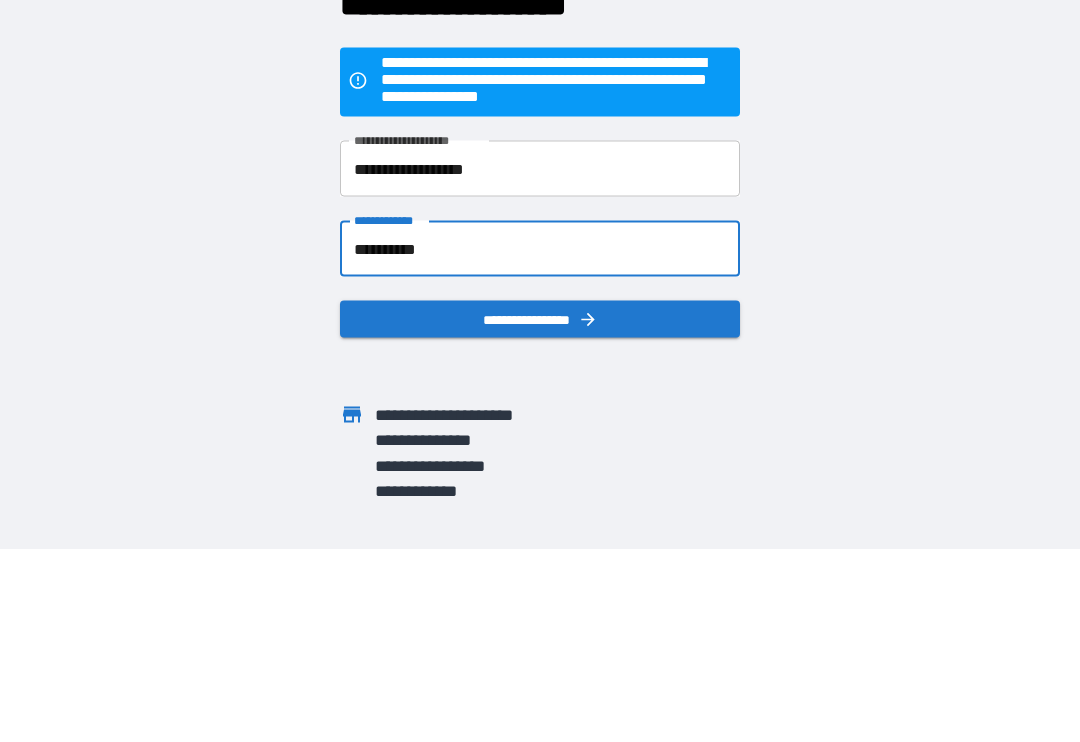 click on "**********" at bounding box center (540, 442) 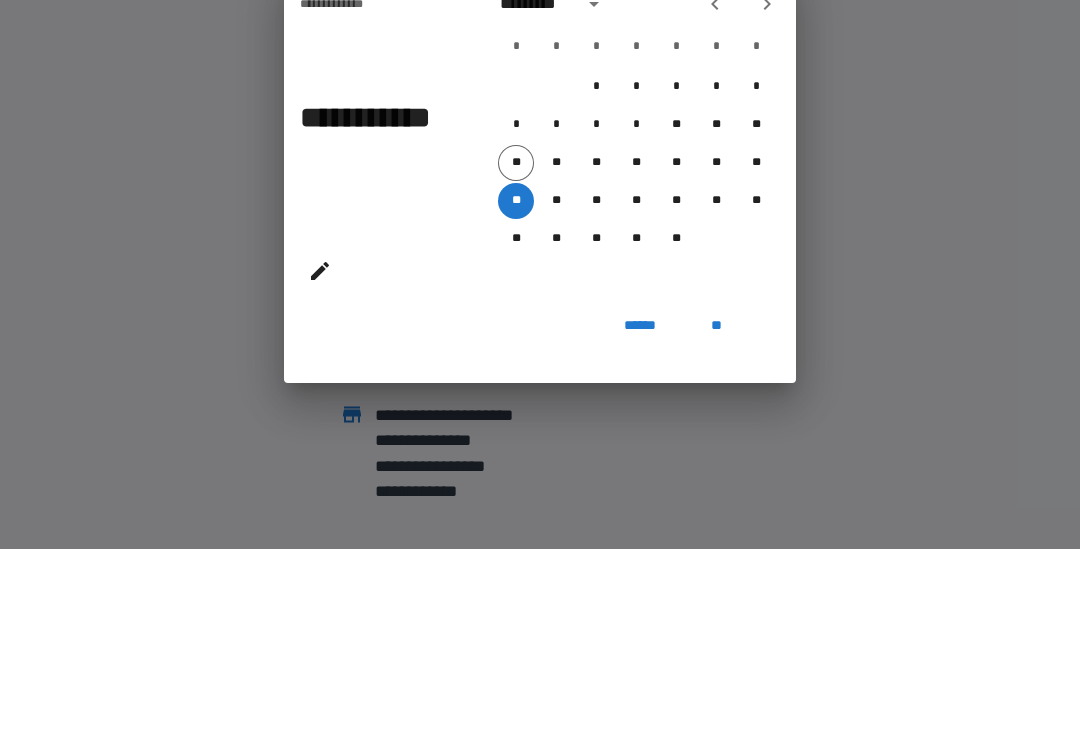 click on "*" at bounding box center [596, 240] 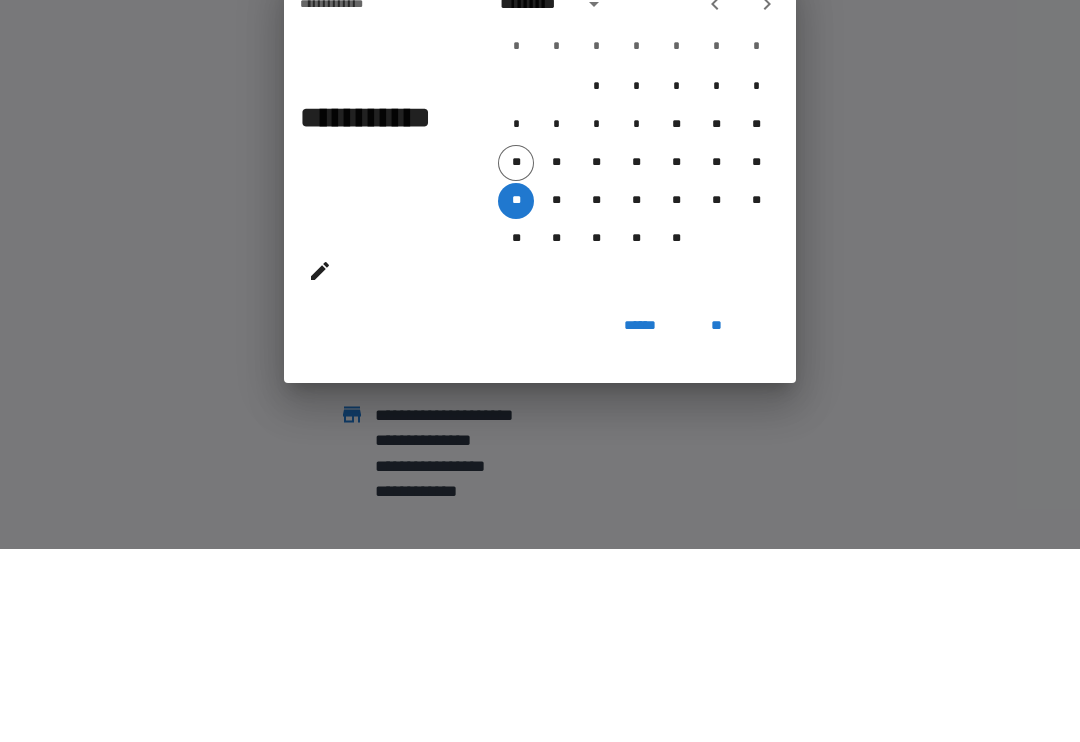 click on "****** **" at bounding box center [540, 538] 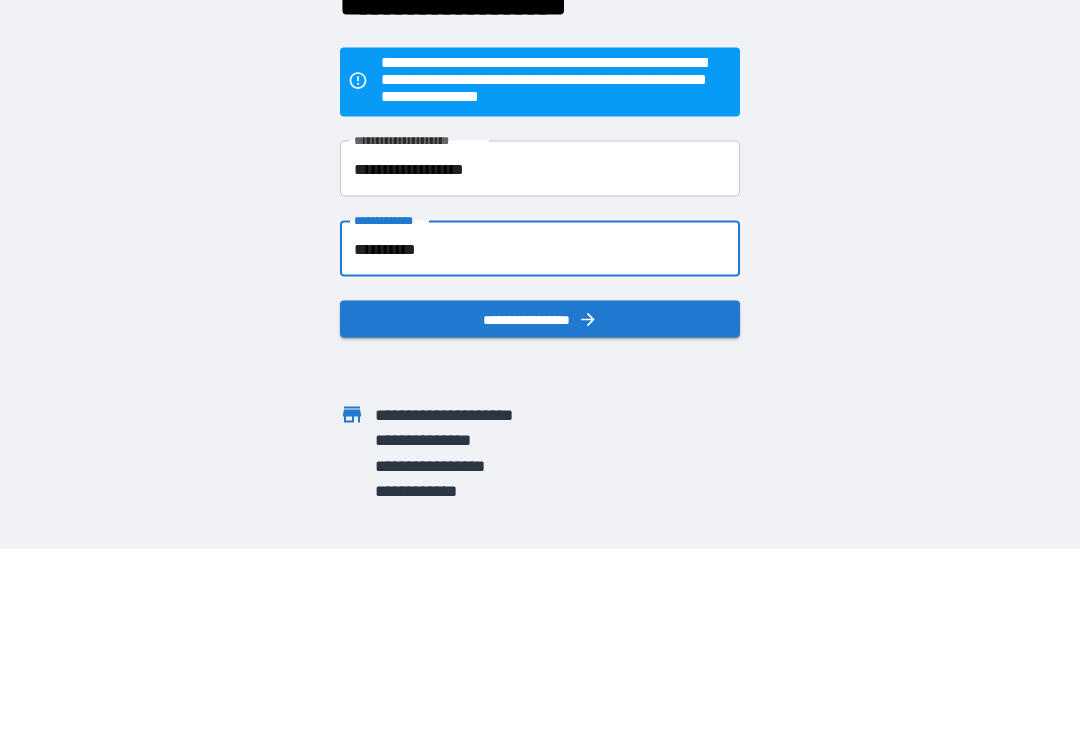 click on "**********" at bounding box center [540, 442] 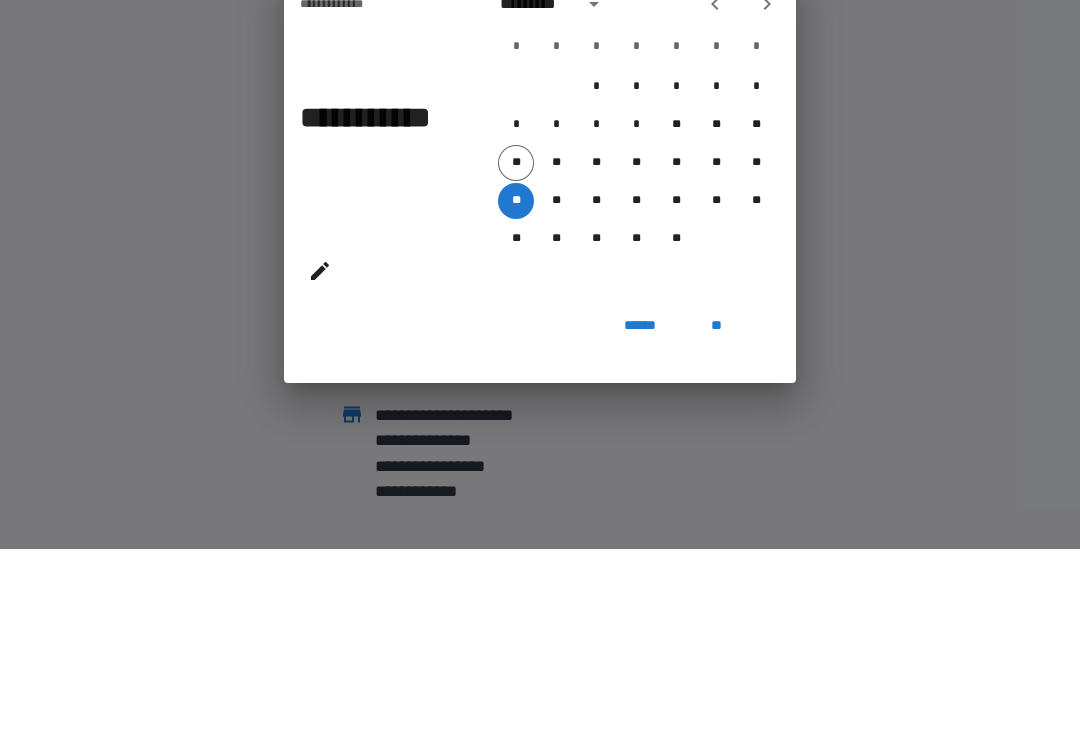 click on "*" at bounding box center (596, 240) 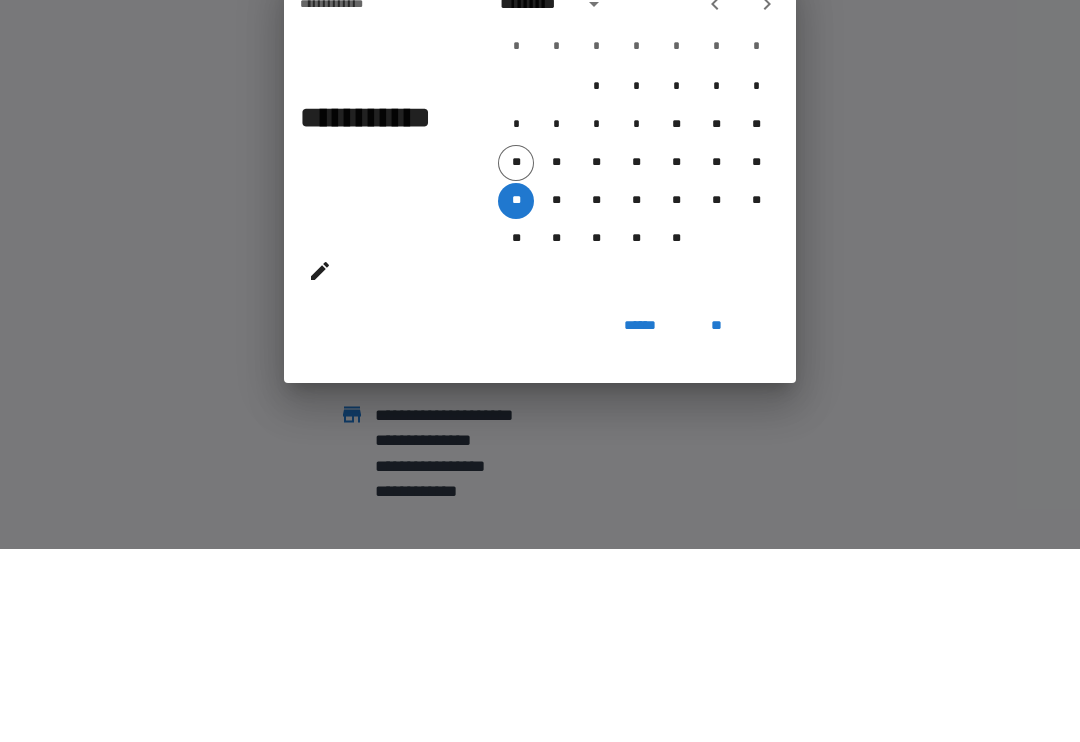 click on "****** **" at bounding box center (540, 538) 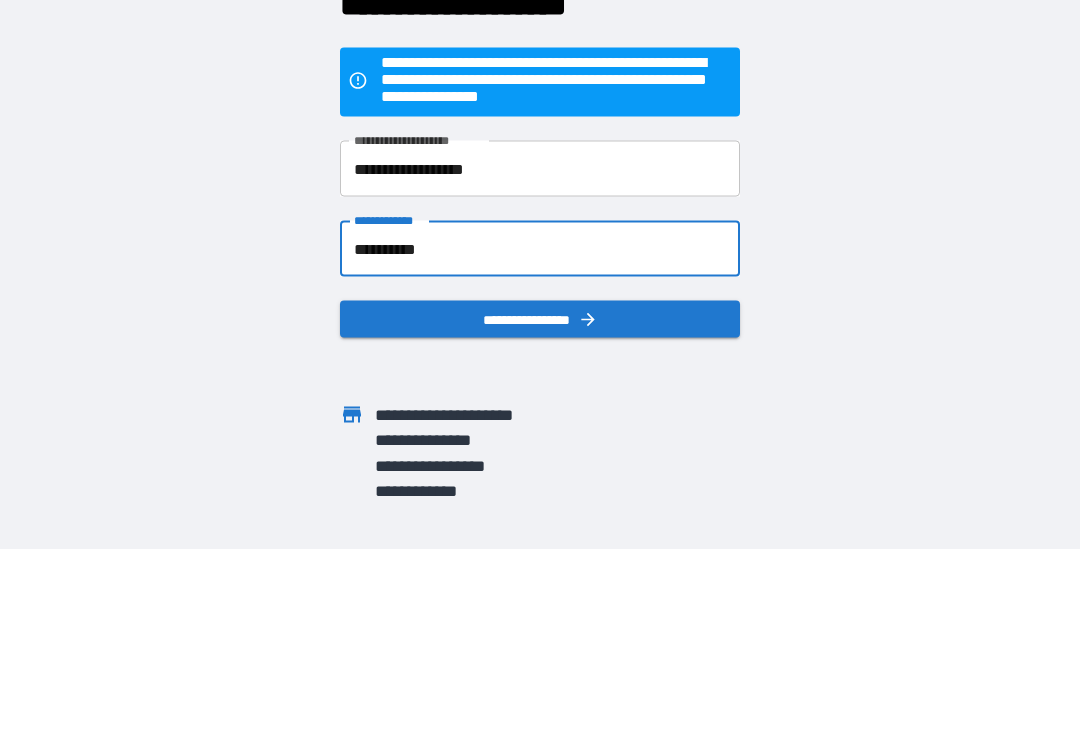 click on "**********" at bounding box center (540, 362) 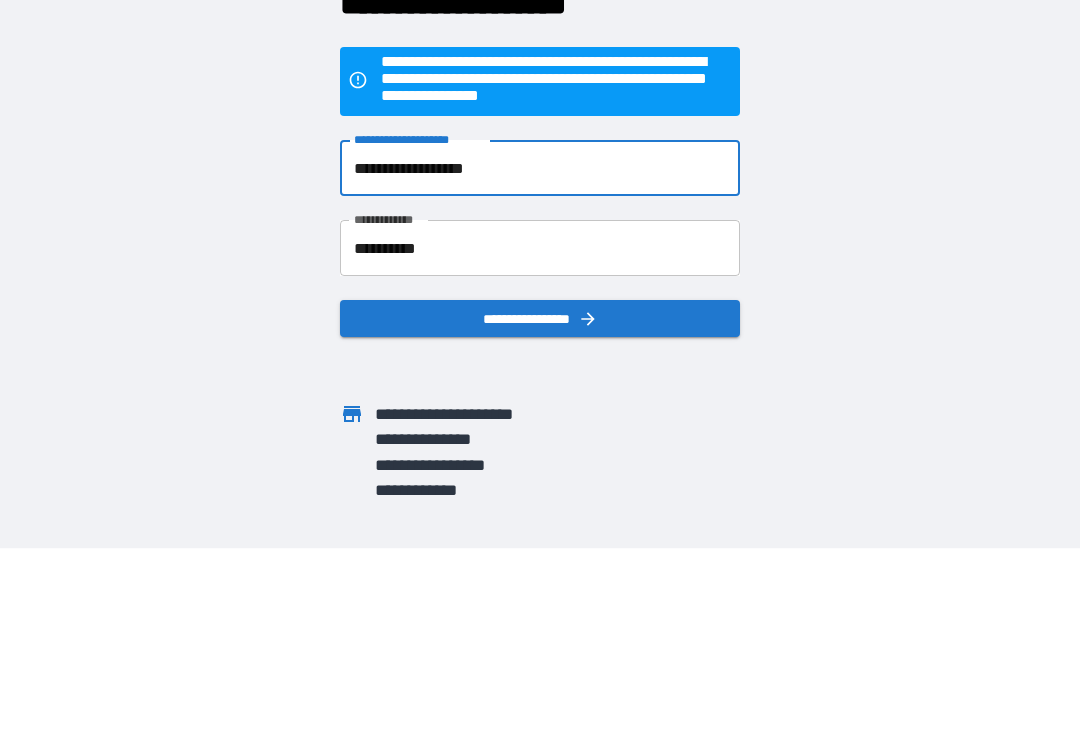 click on "**********" at bounding box center [540, 442] 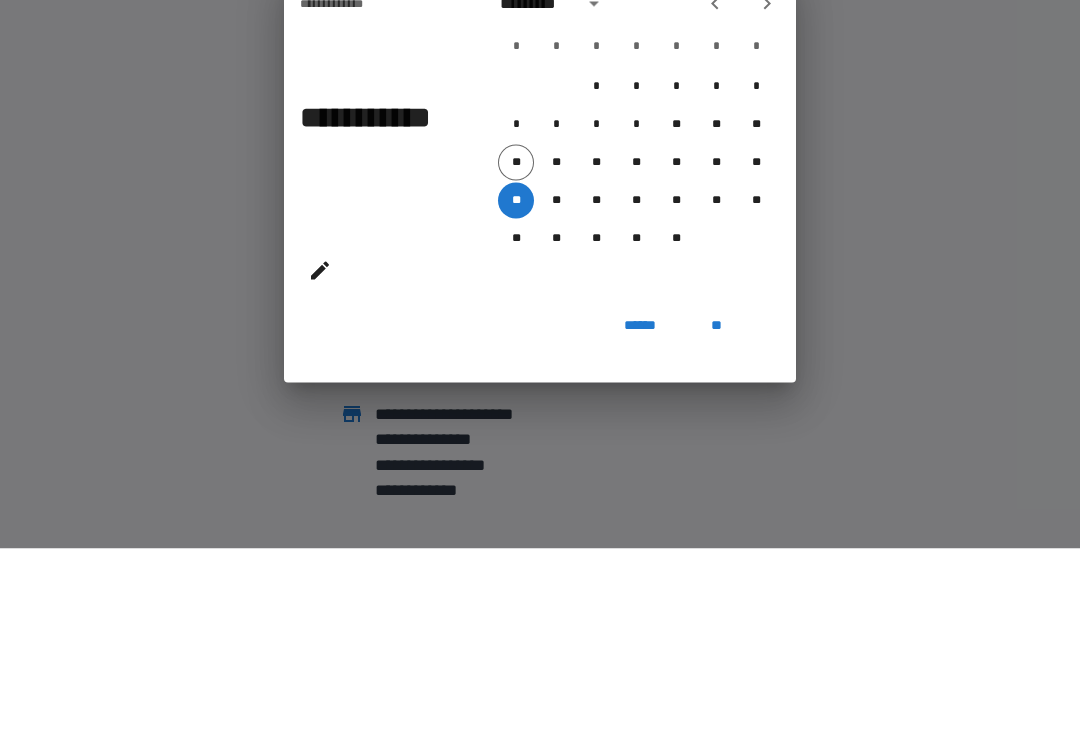 click on "*" at bounding box center [596, 240] 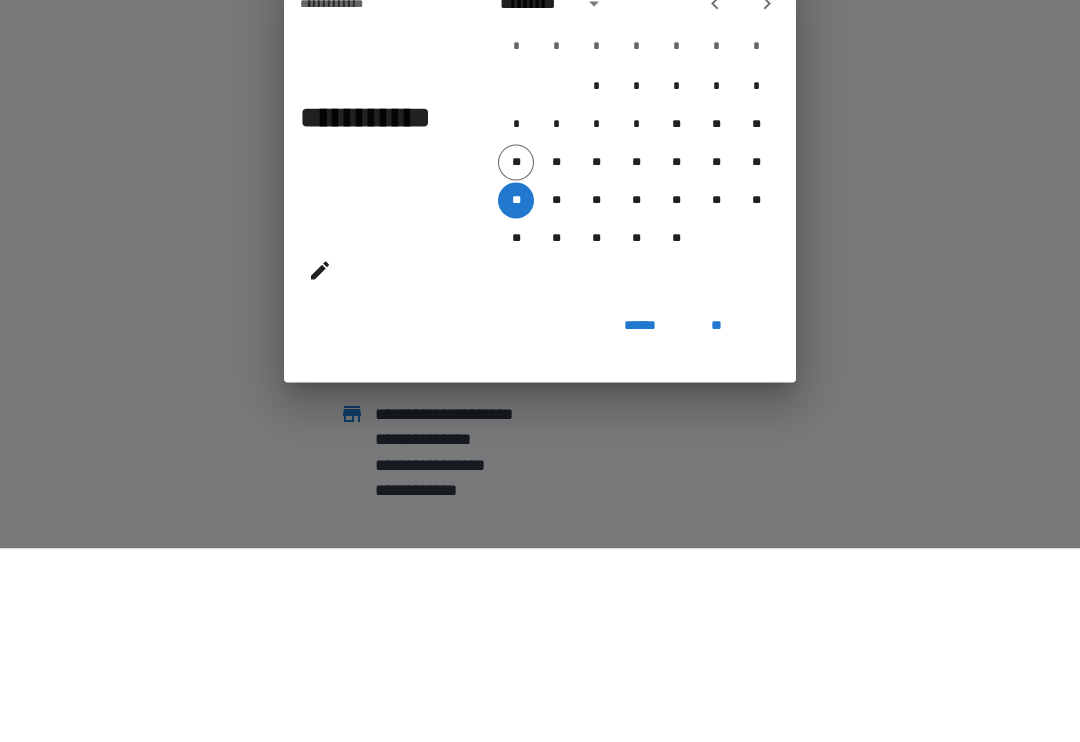 click on "**********" at bounding box center (540, 371) 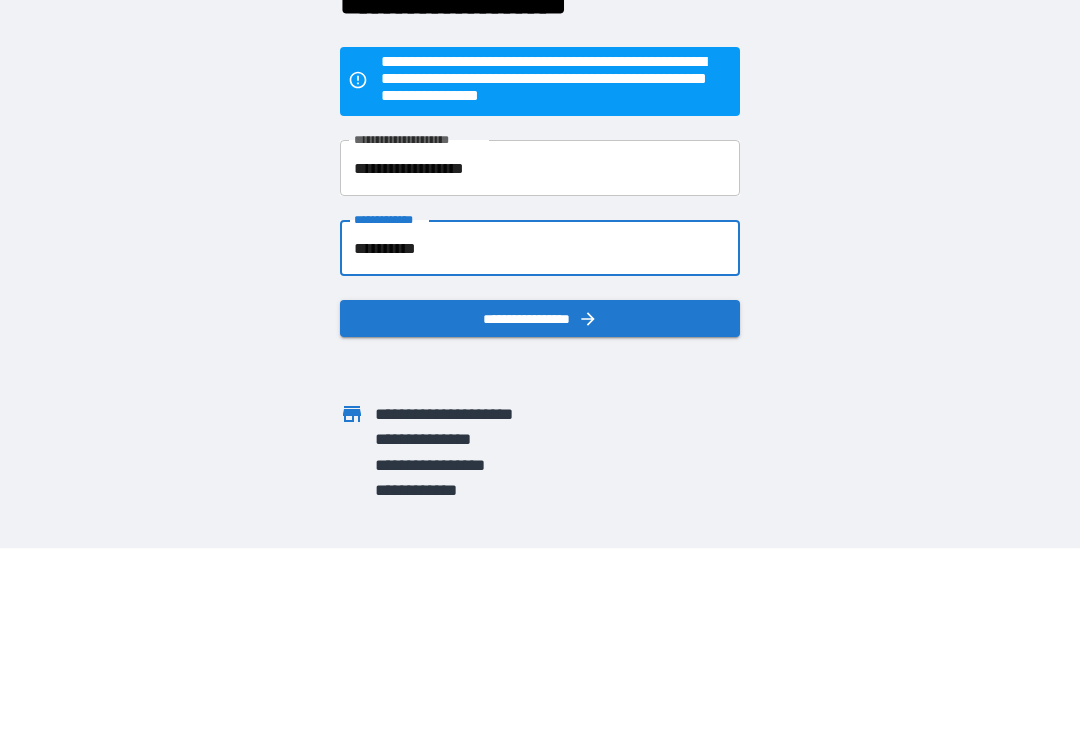 click on "**********" at bounding box center (540, 362) 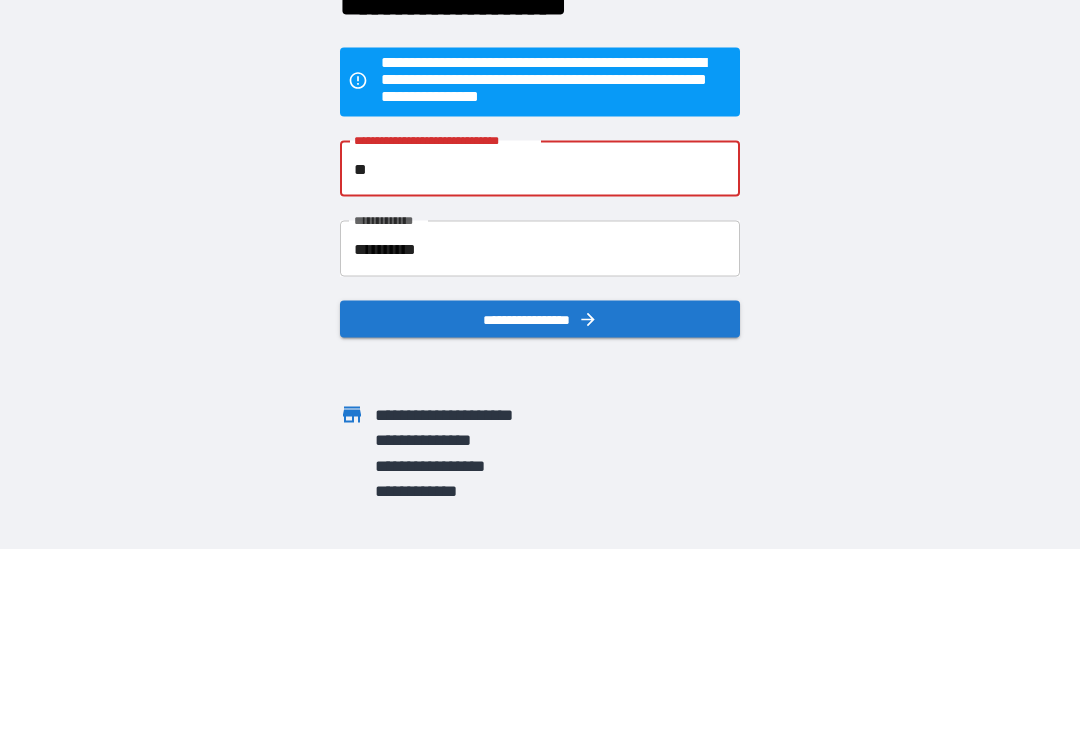 type on "*" 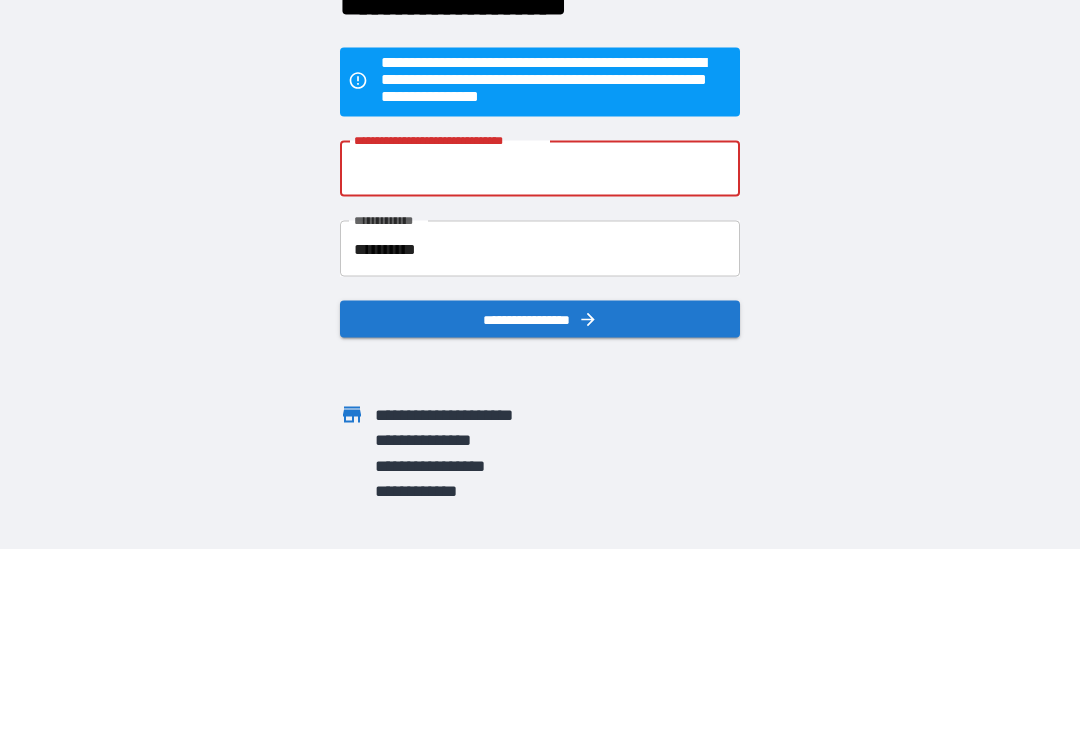 type 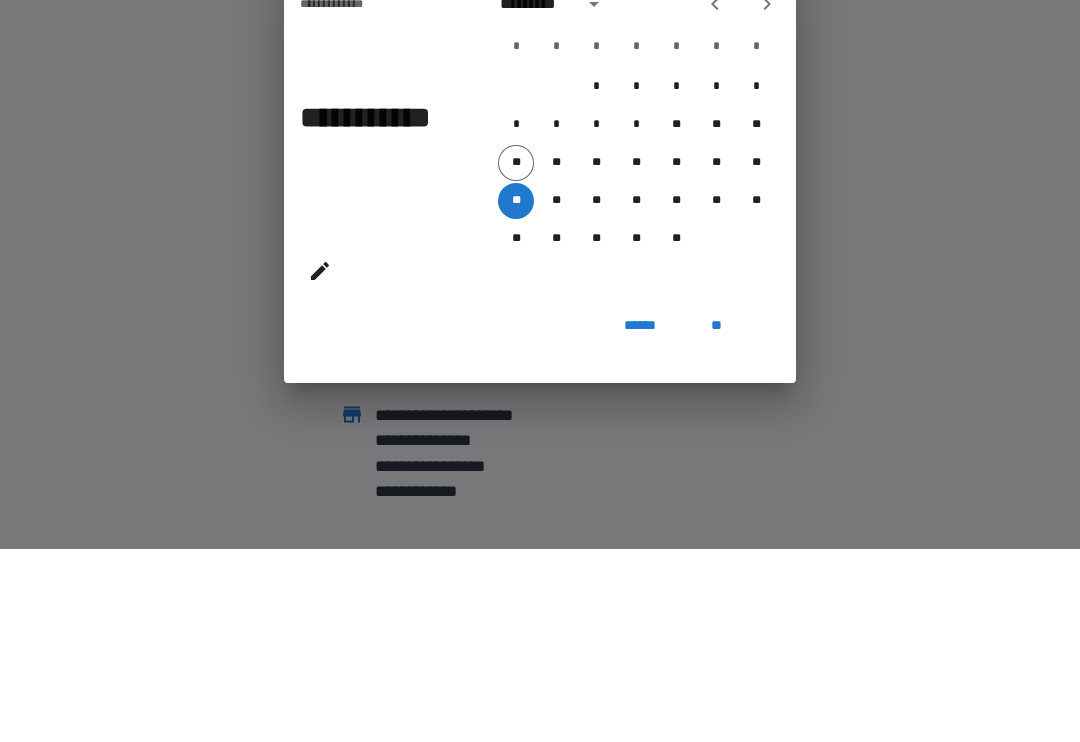 click on "****** **" at bounding box center (540, 538) 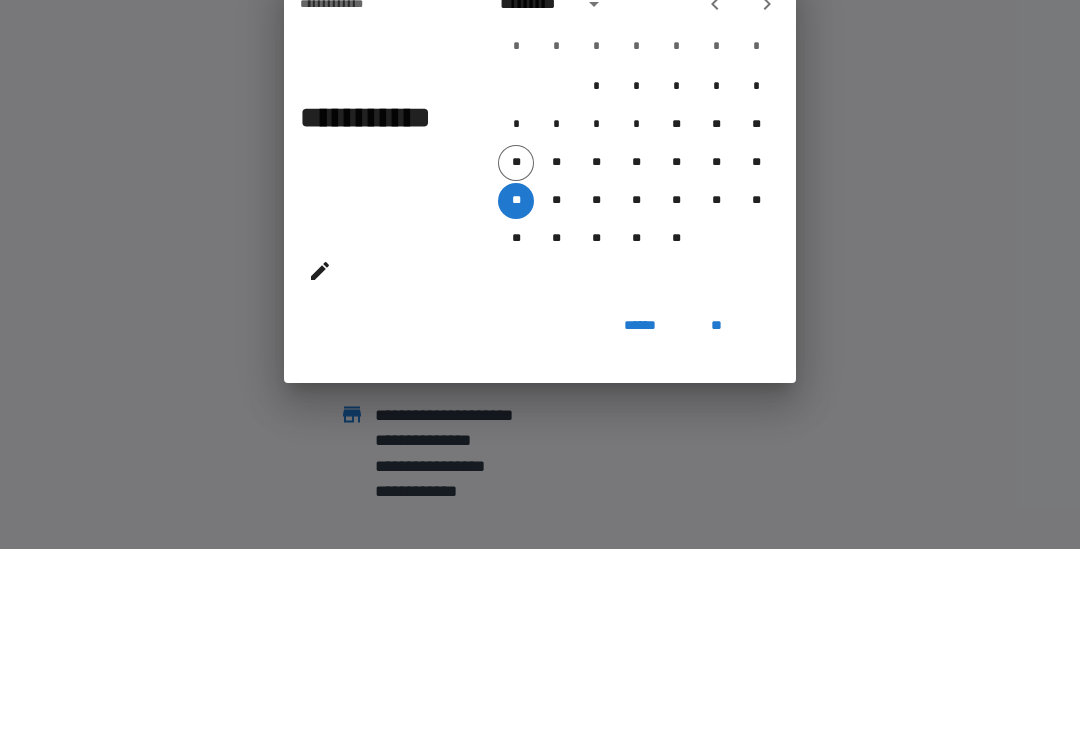 click on "*" at bounding box center [556, 240] 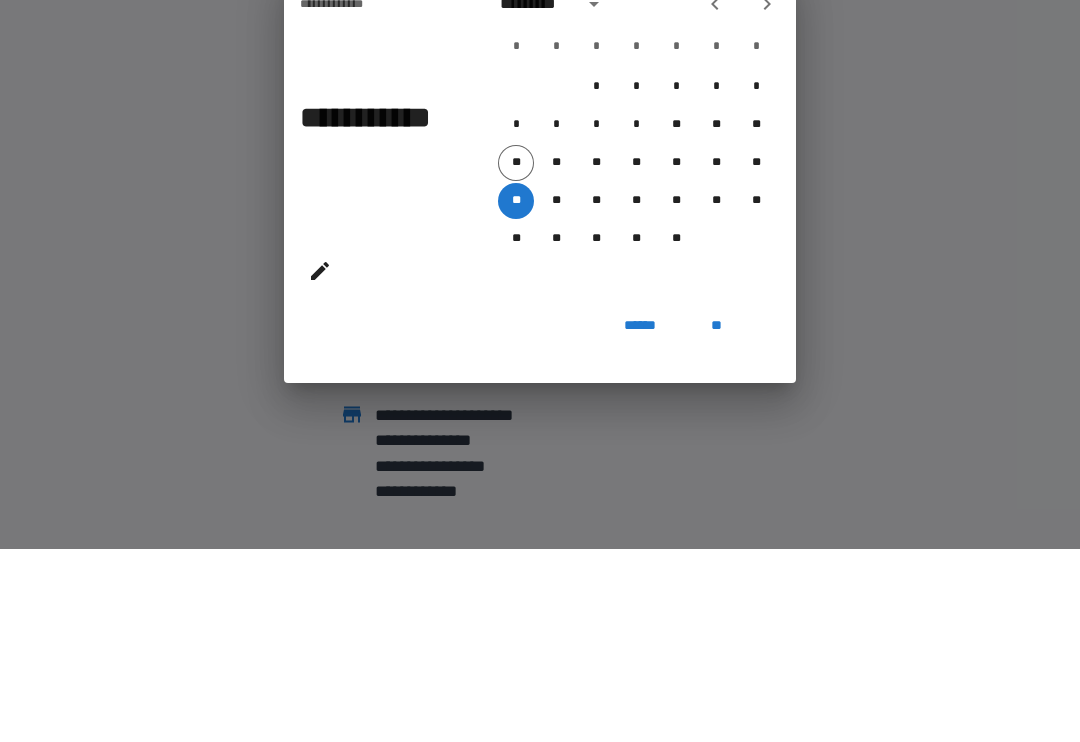 click on "****** **" at bounding box center [540, 538] 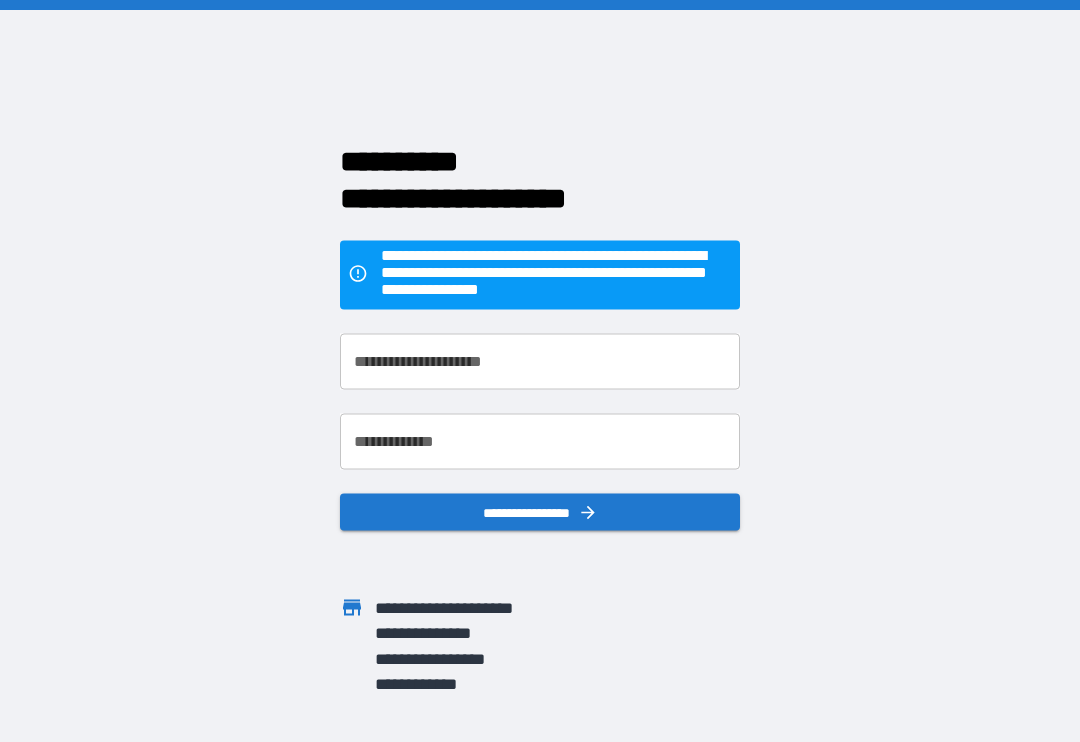 scroll, scrollTop: 0, scrollLeft: 0, axis: both 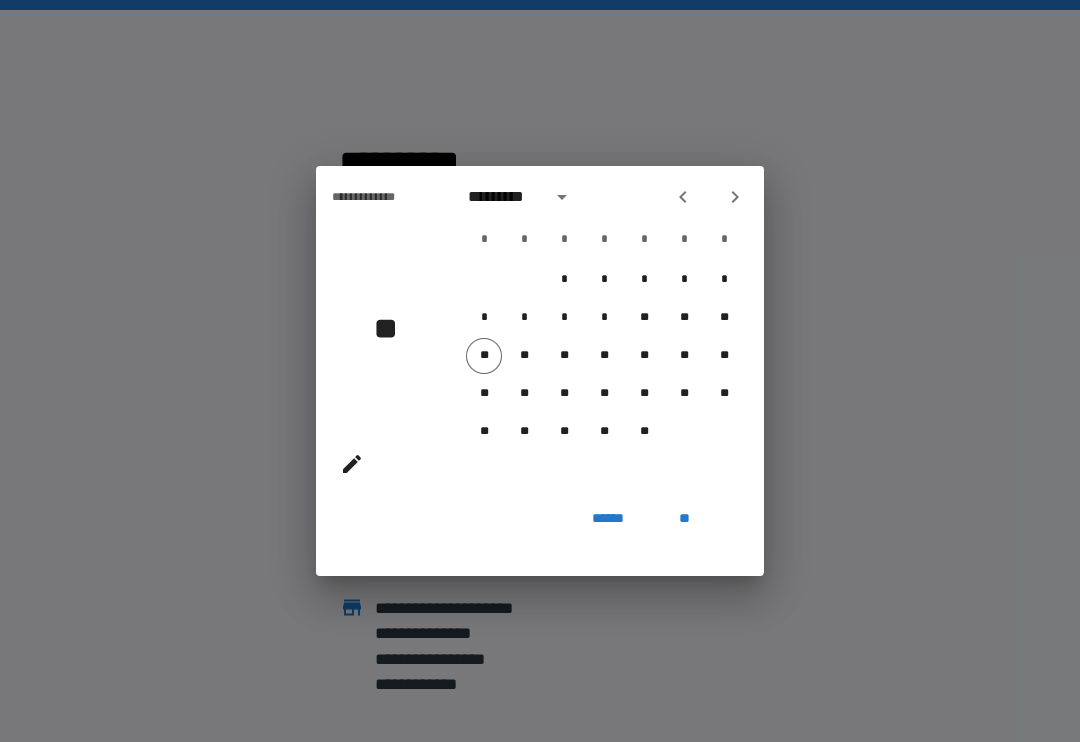 click 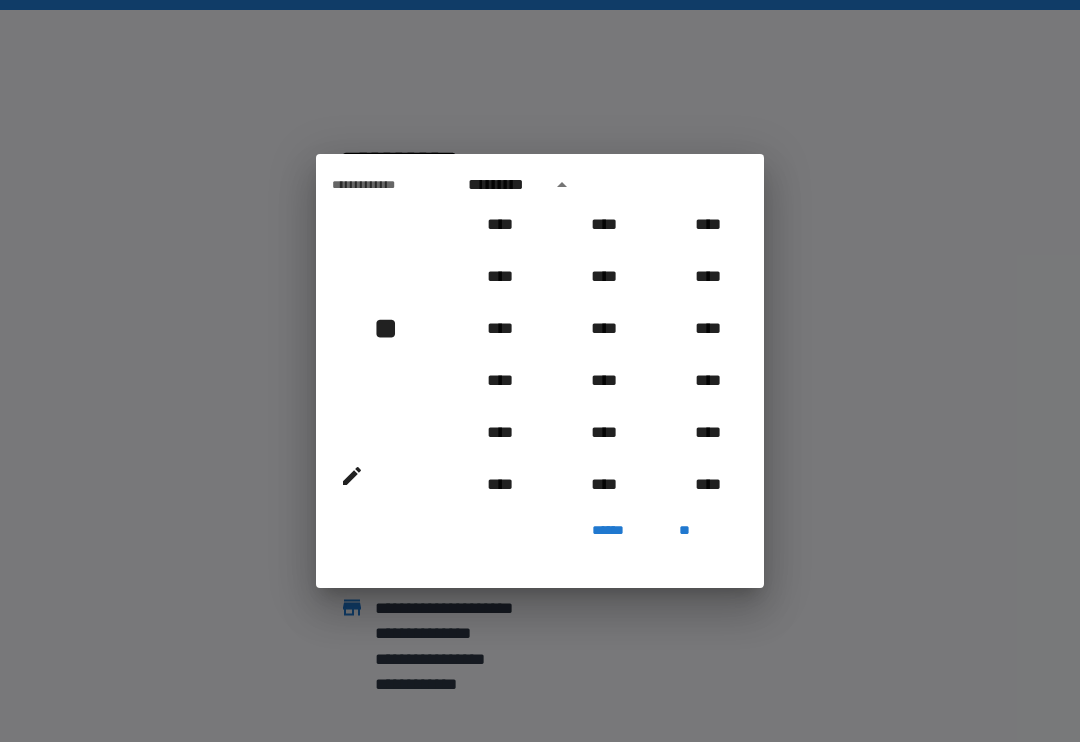 scroll, scrollTop: 632, scrollLeft: 0, axis: vertical 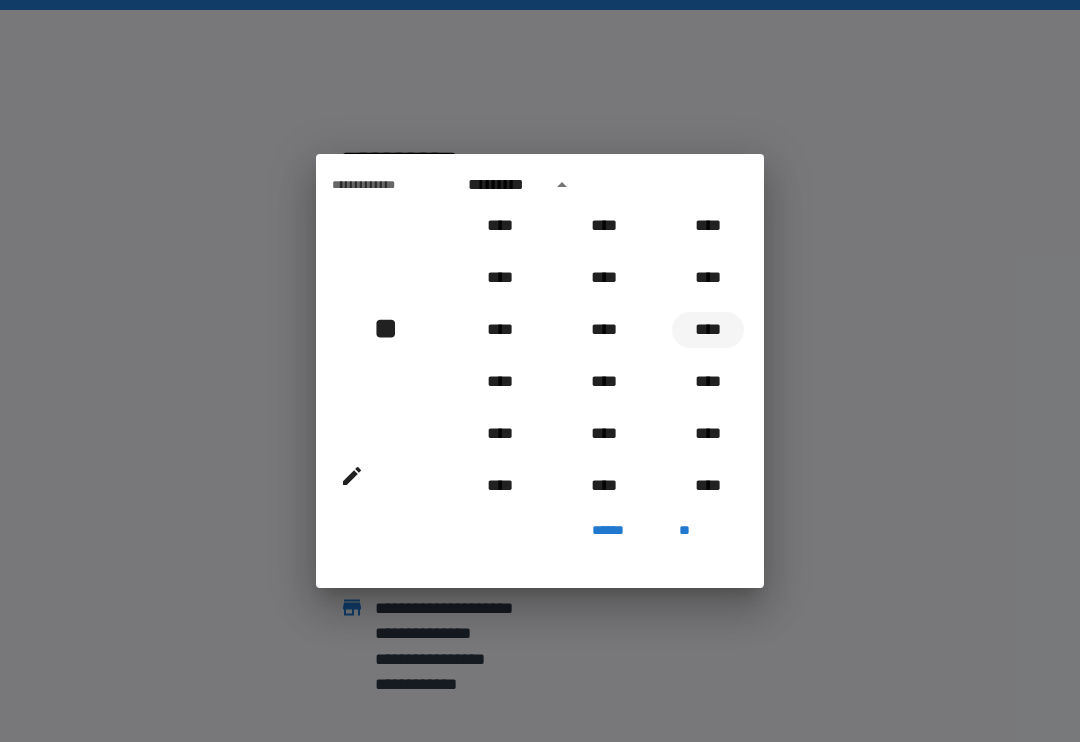click on "****" at bounding box center (708, 330) 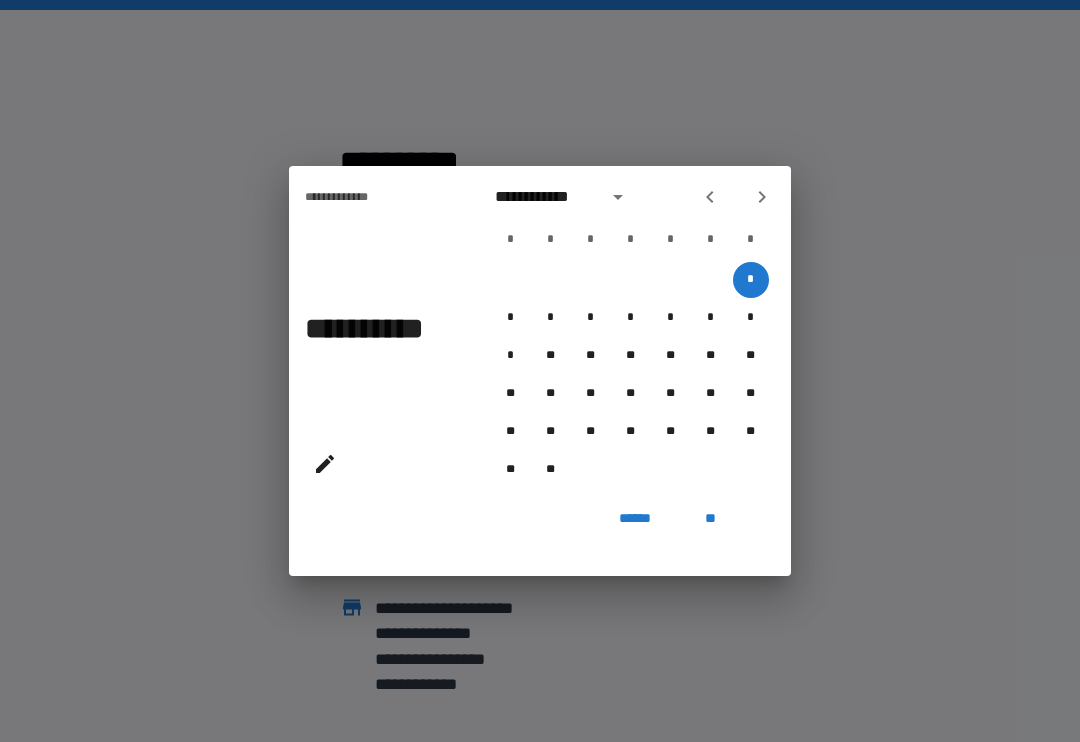 click 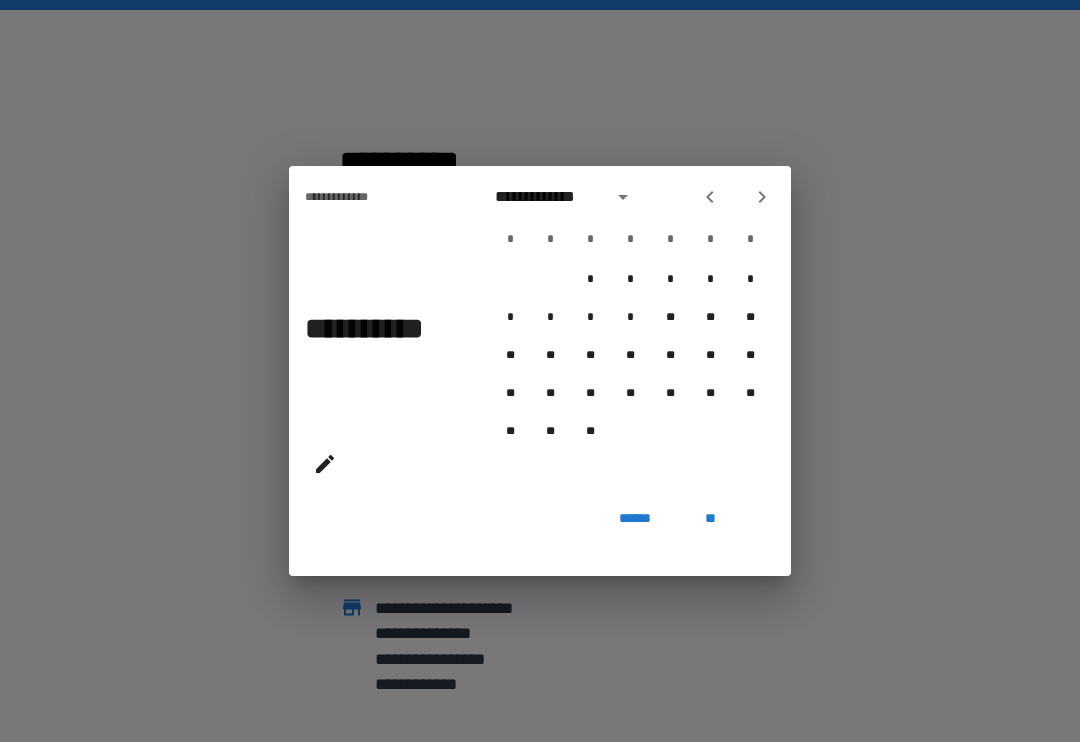 click 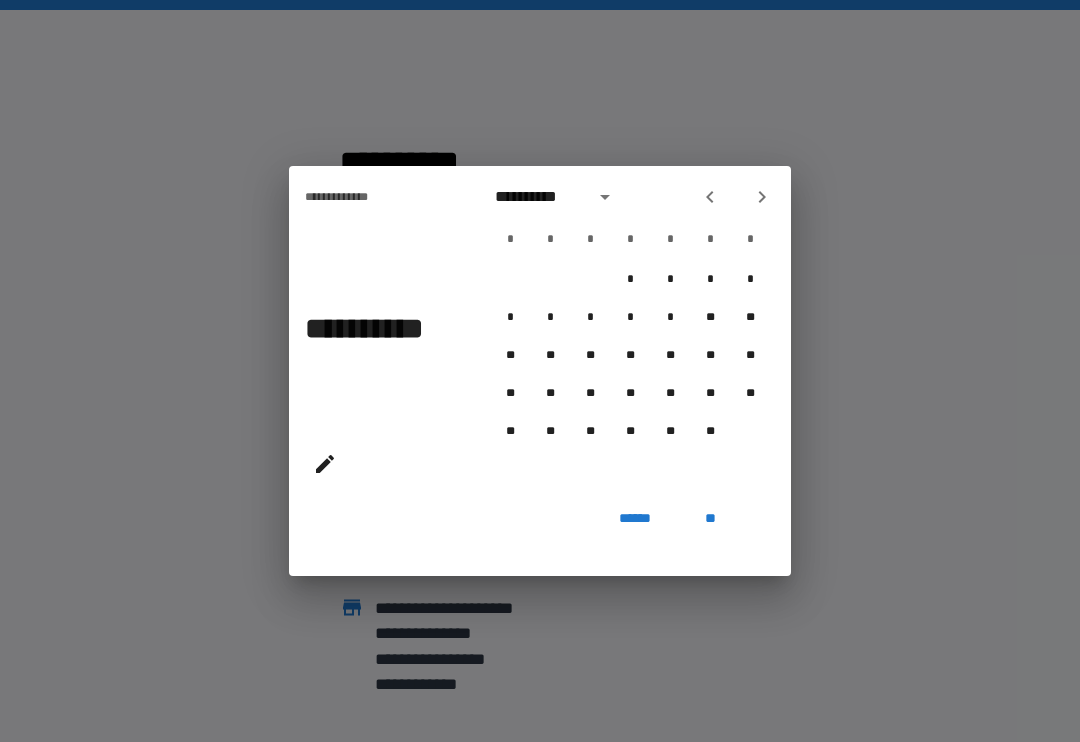 click at bounding box center [762, 197] 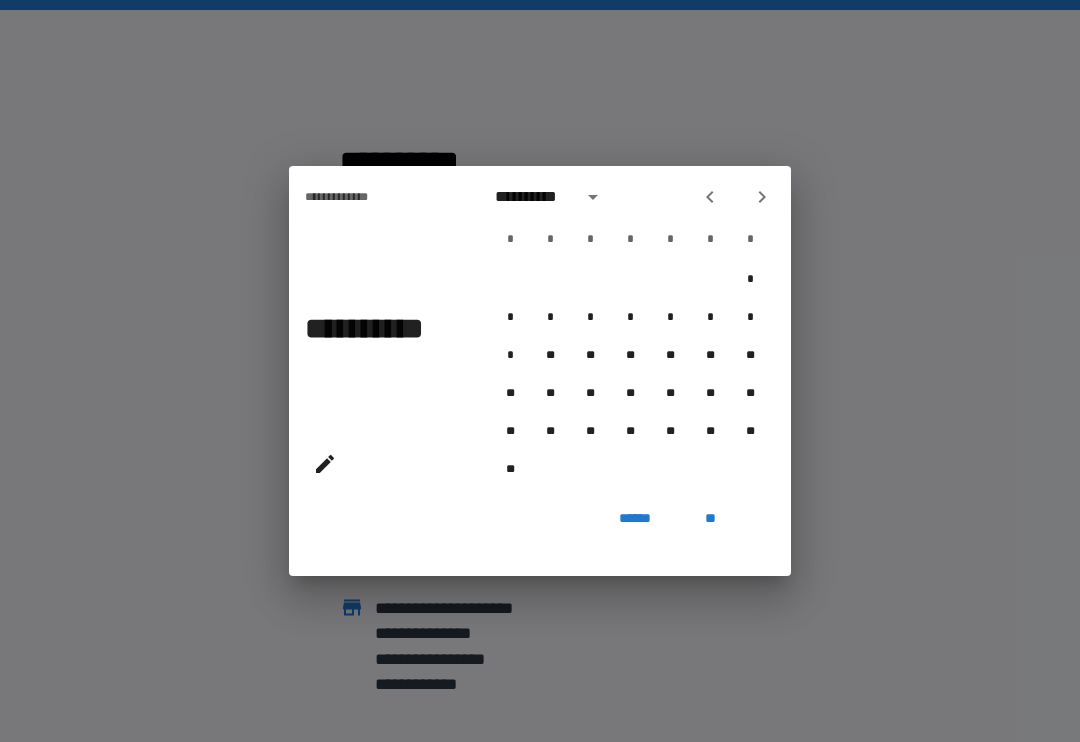 click 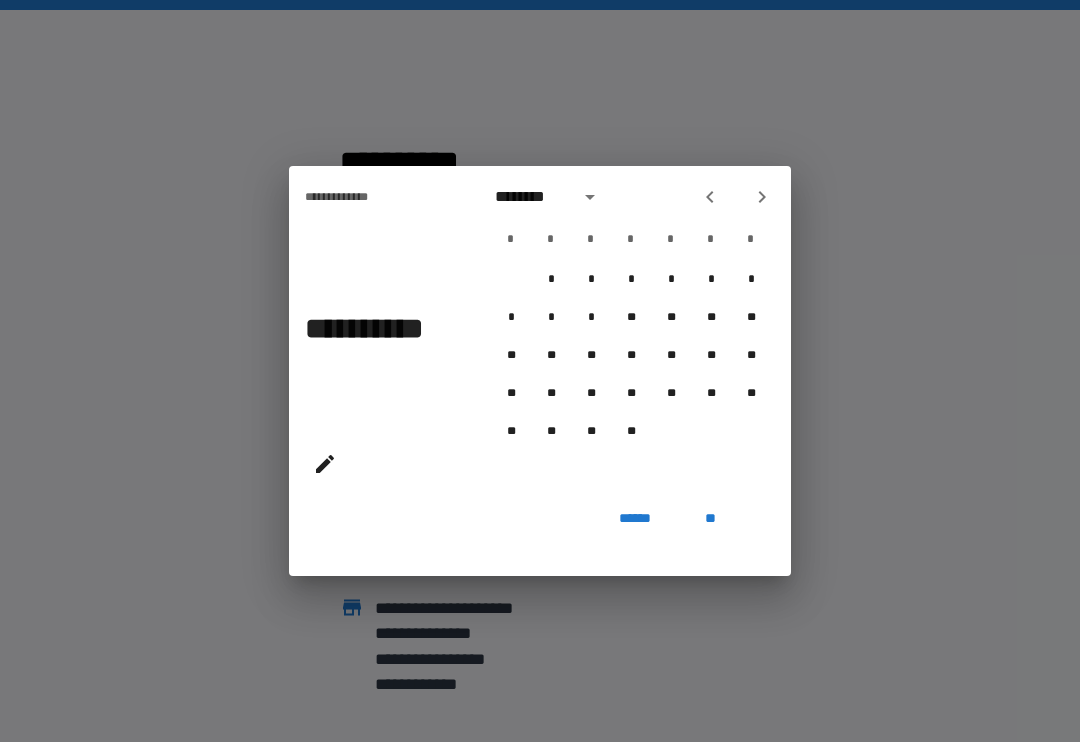 click at bounding box center [762, 197] 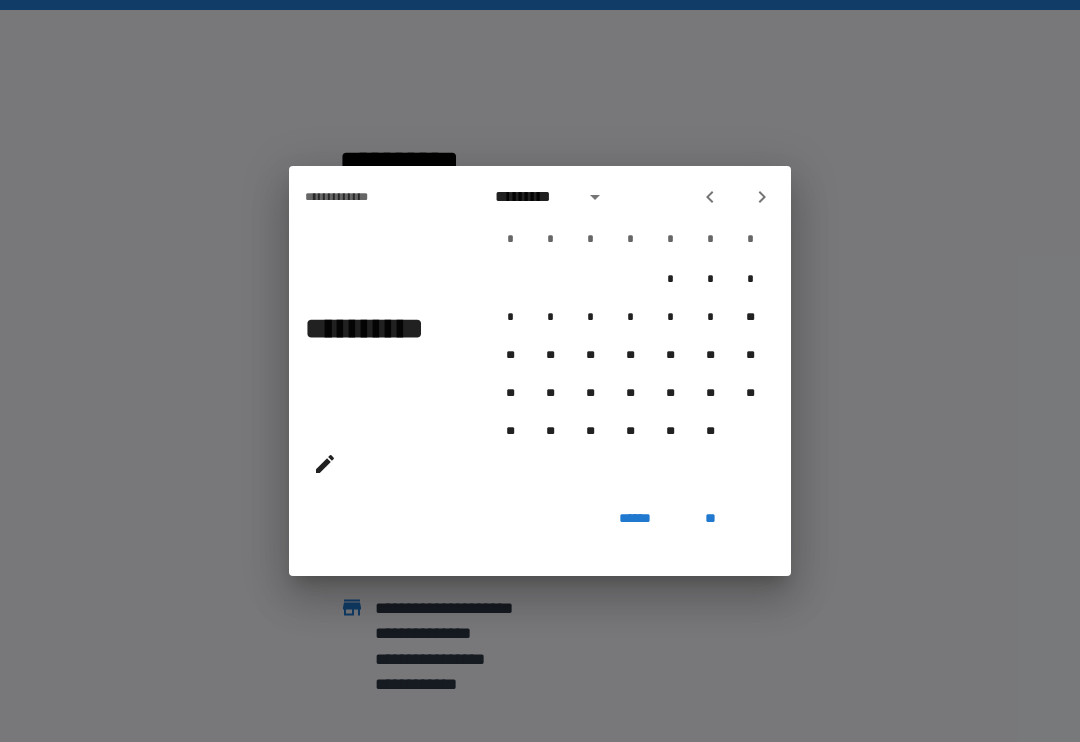click 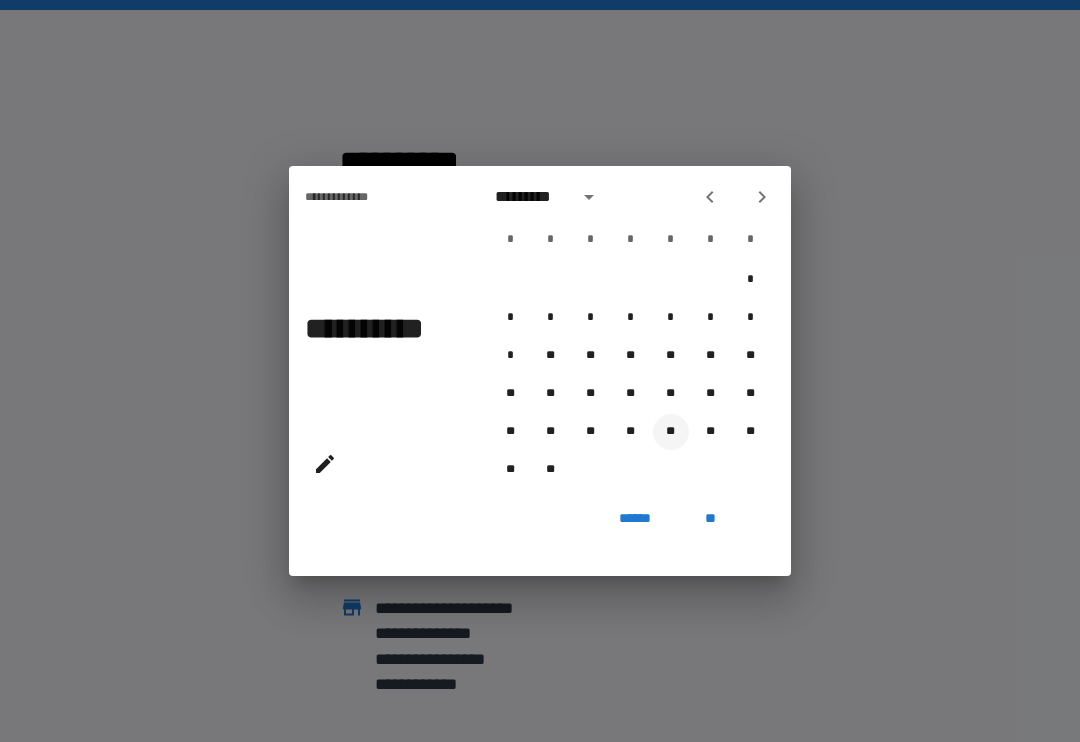 click on "**" at bounding box center [671, 432] 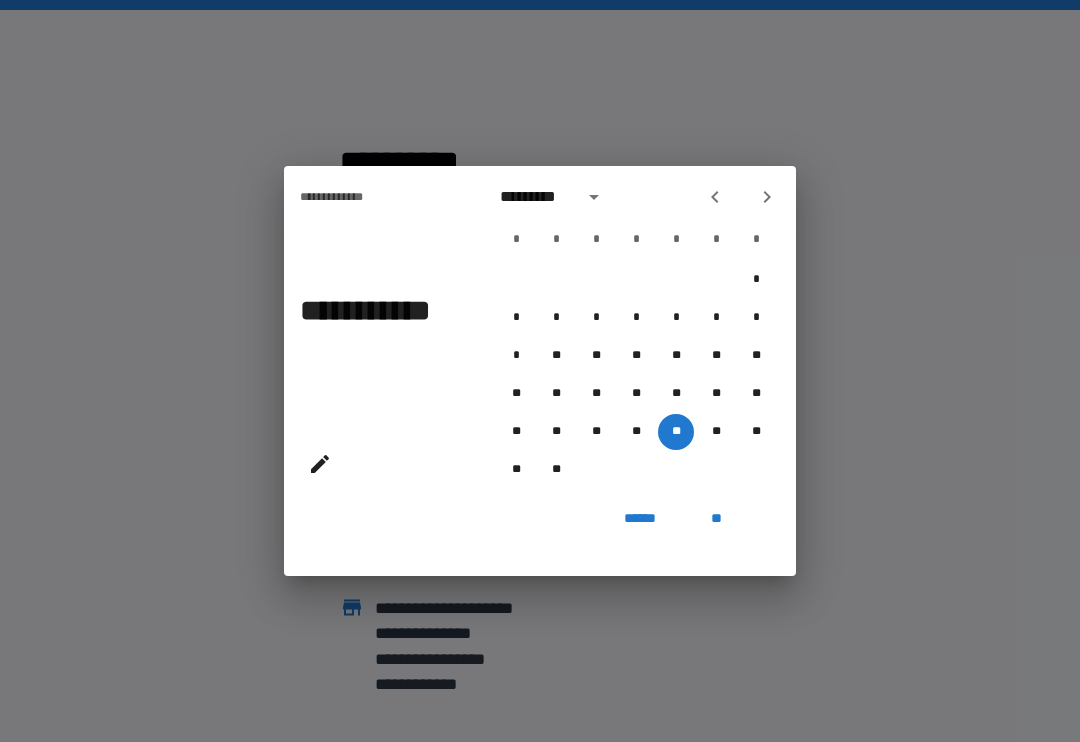 click on "**" at bounding box center [716, 518] 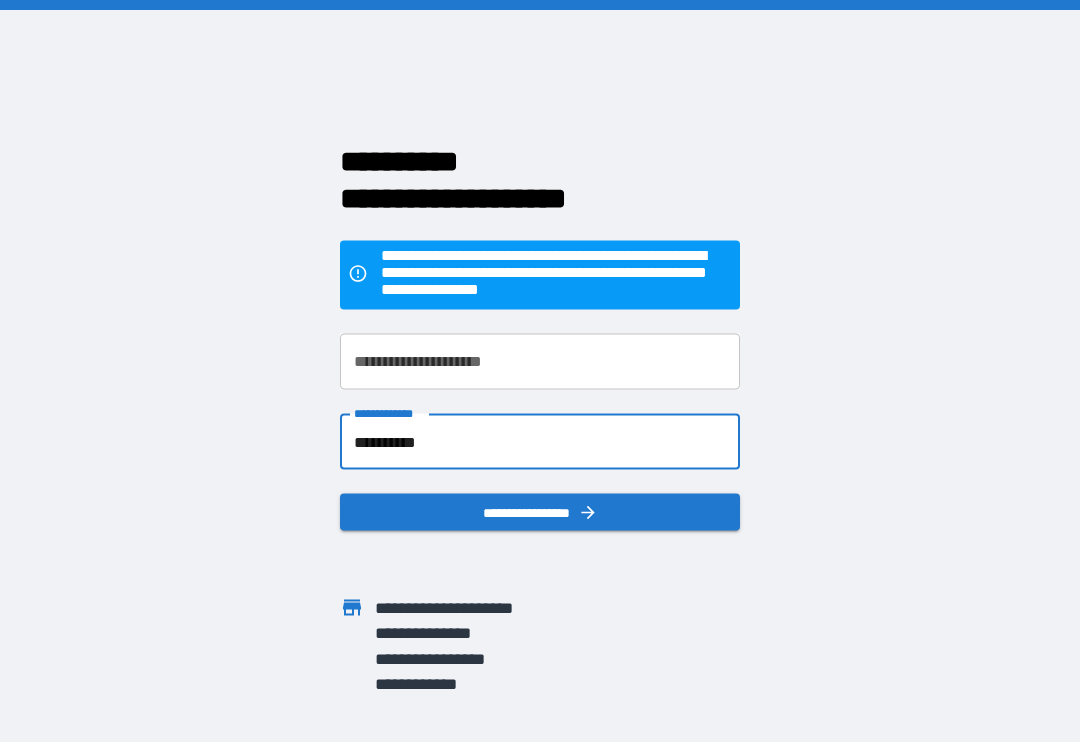 click on "**********" at bounding box center (540, 362) 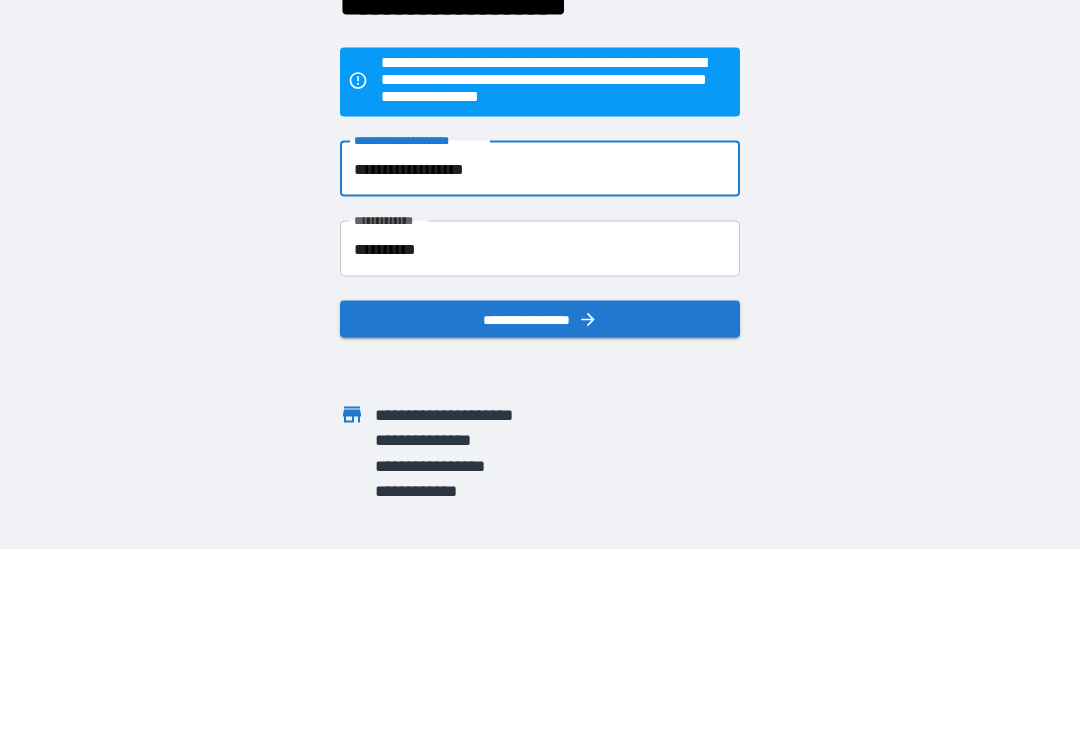 type on "**********" 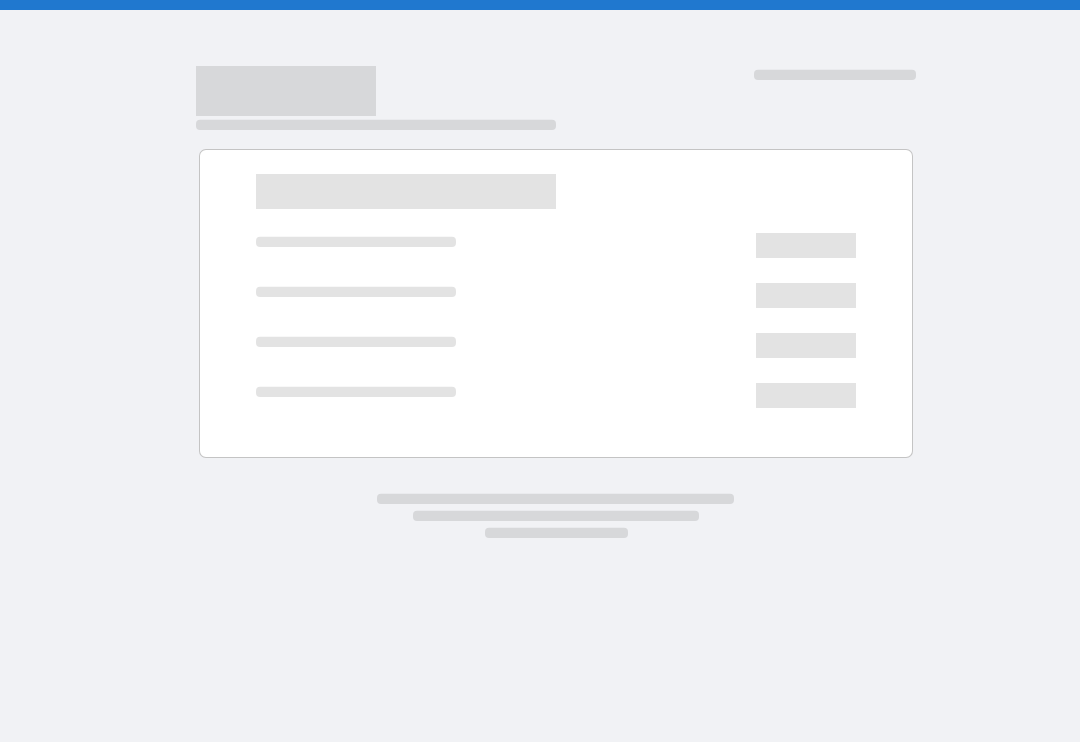 scroll, scrollTop: 0, scrollLeft: 0, axis: both 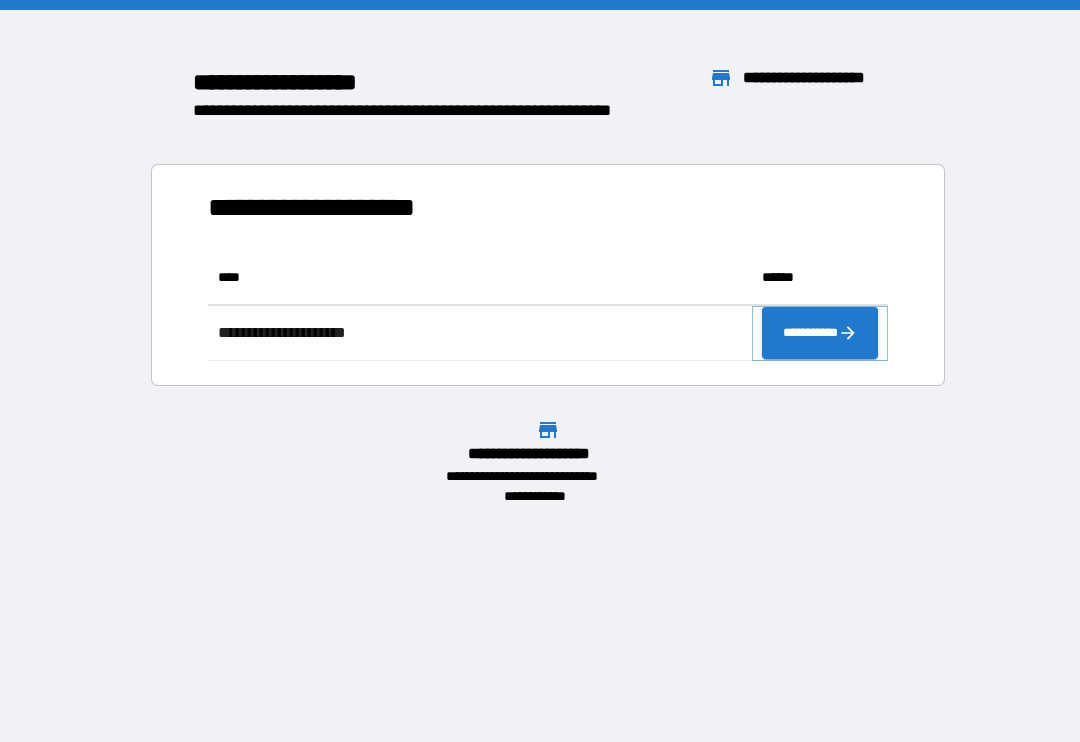 click 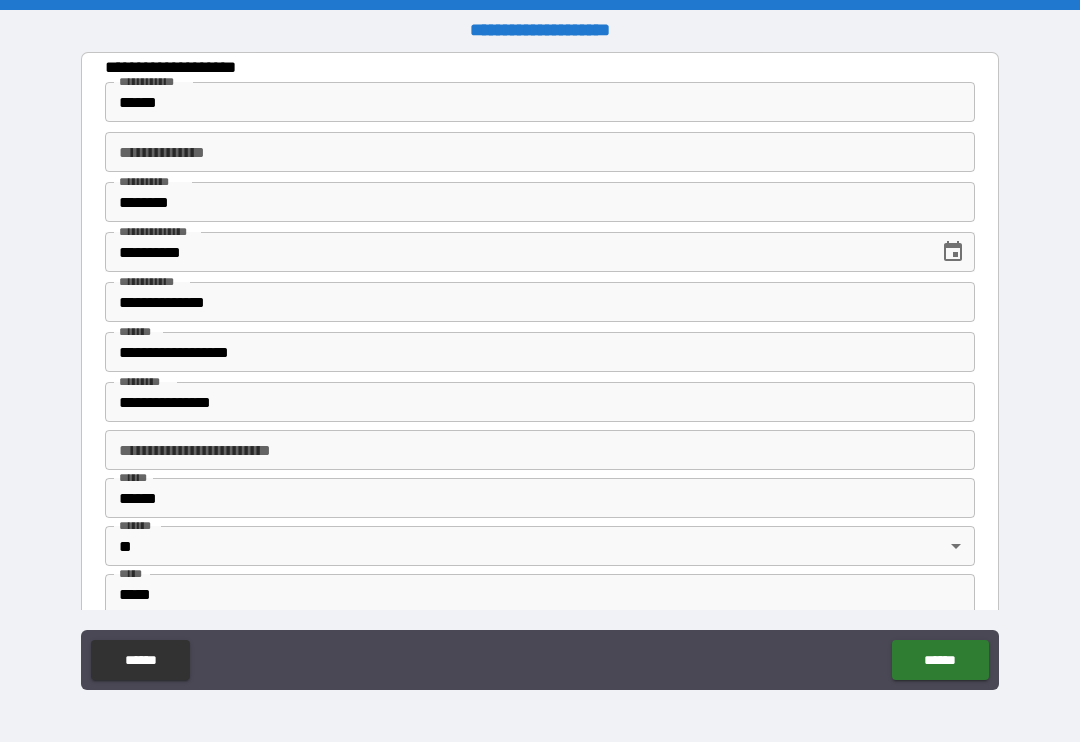 type on "*" 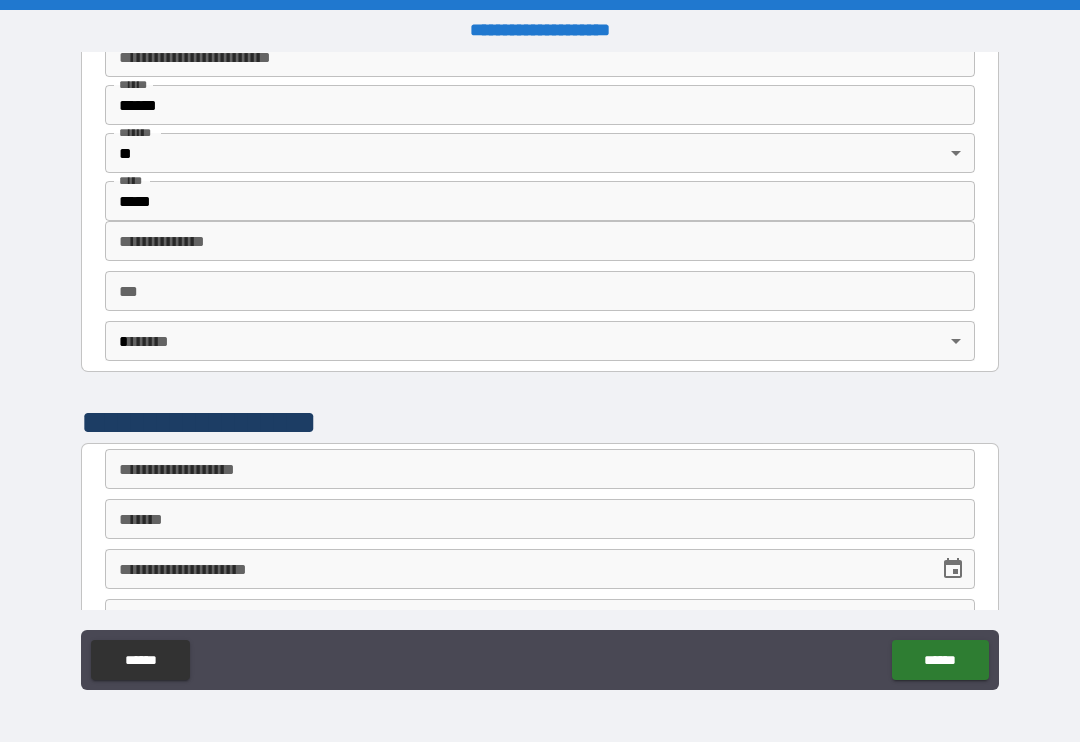 scroll, scrollTop: 394, scrollLeft: 0, axis: vertical 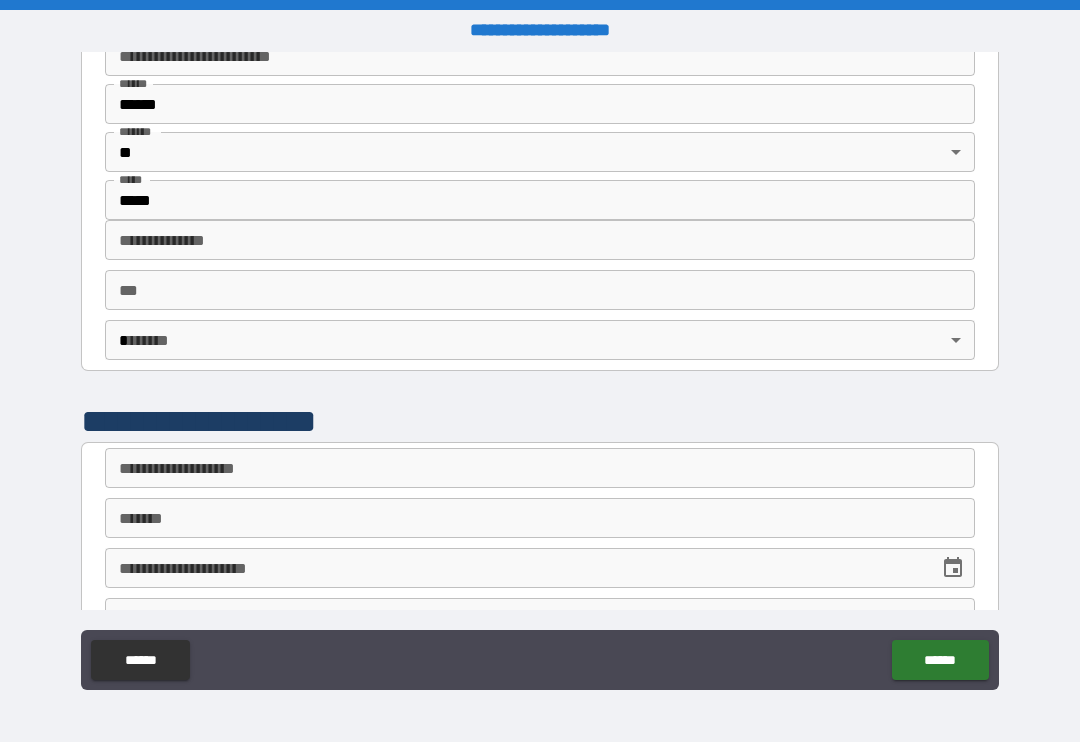 click on "**********" at bounding box center (540, 371) 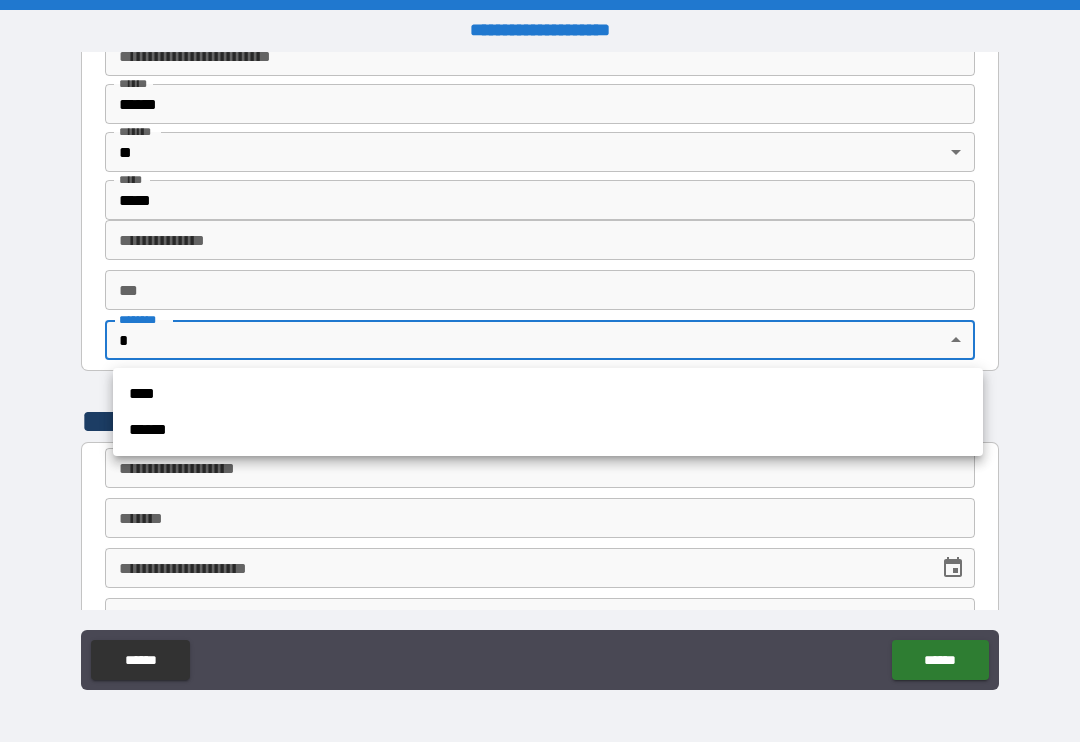 click on "****" at bounding box center (548, 394) 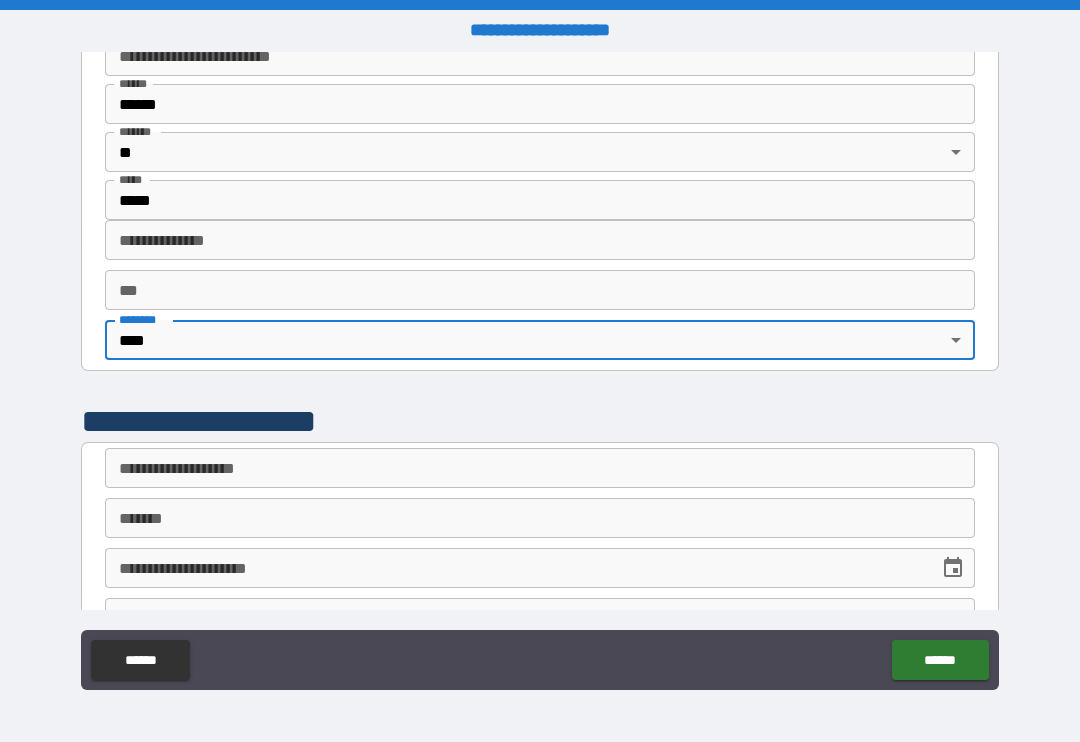 type on "*" 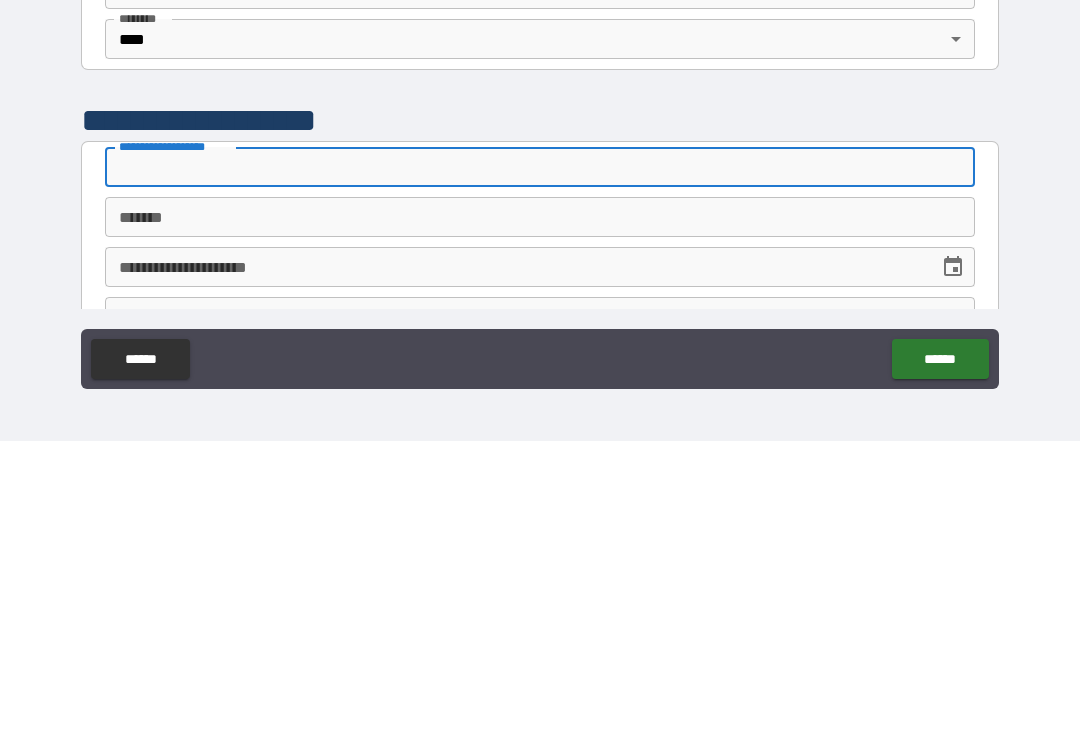 type on "*" 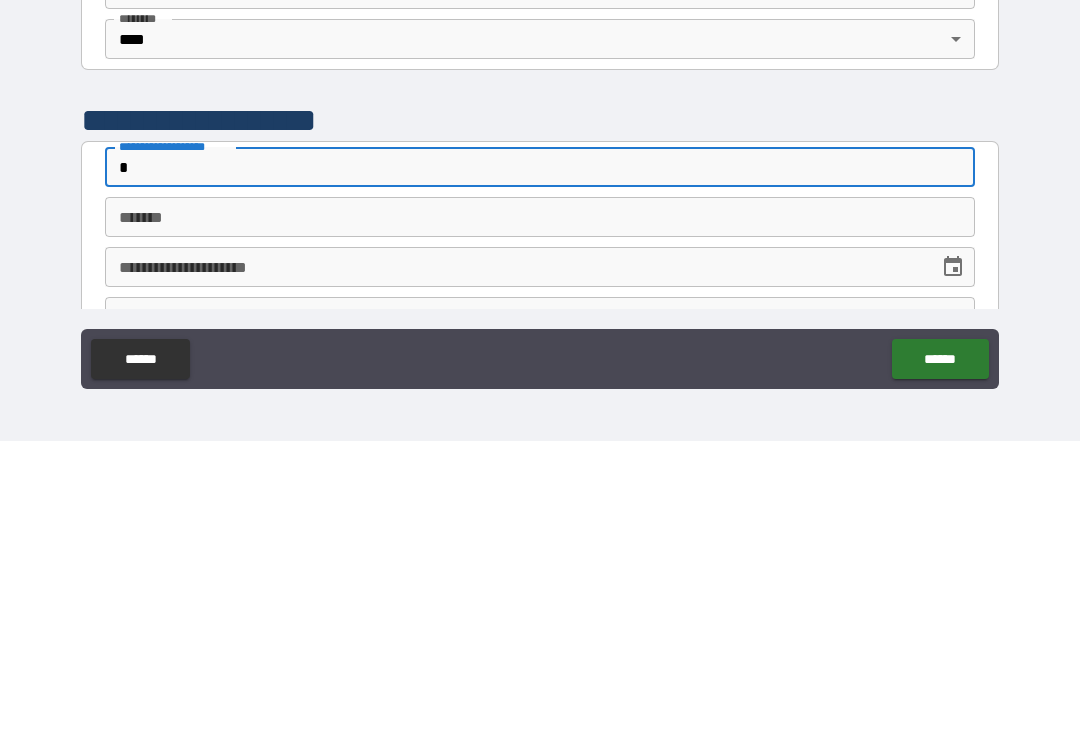 type on "*" 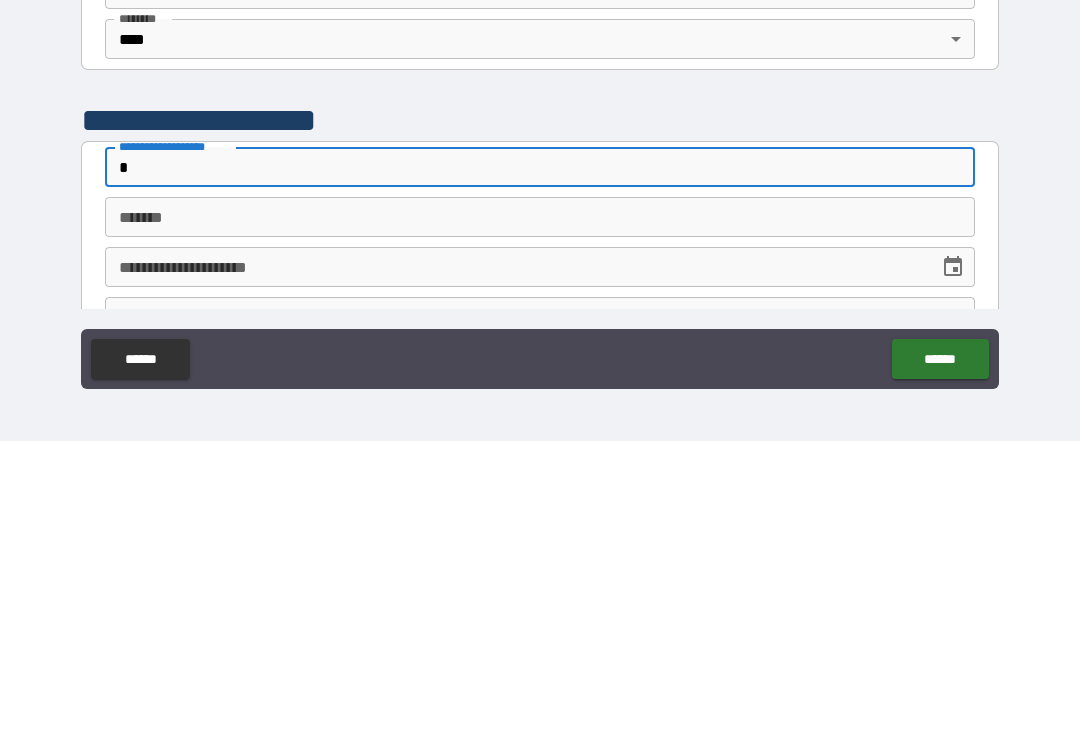 type on "*" 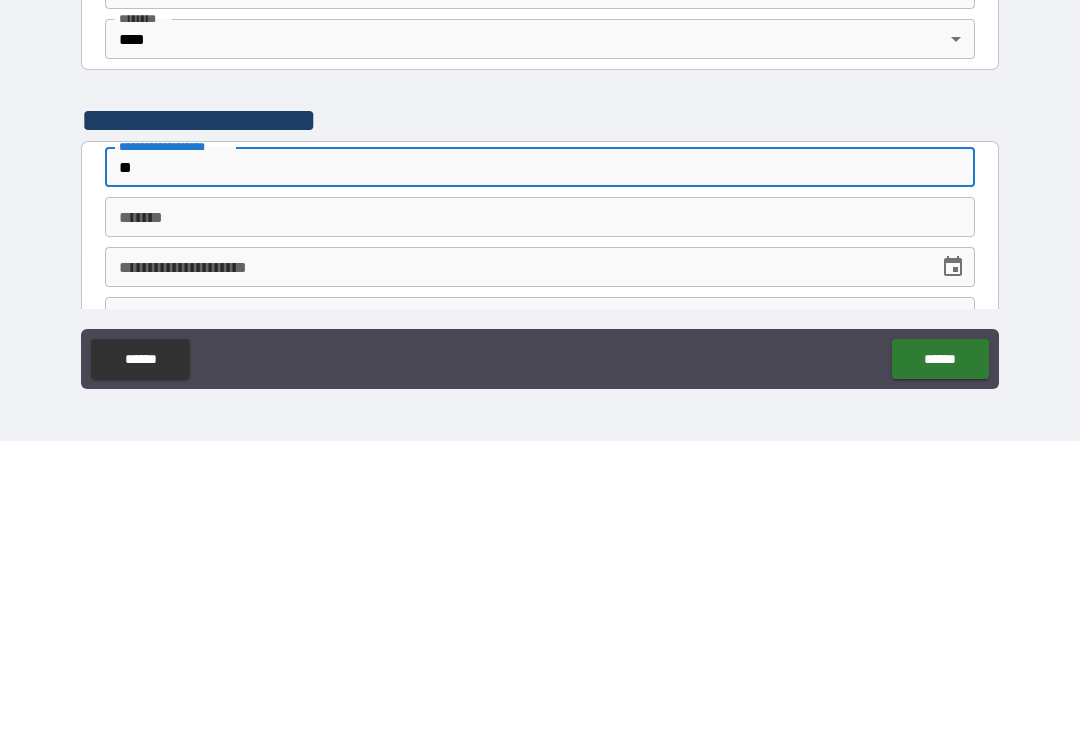 type on "*" 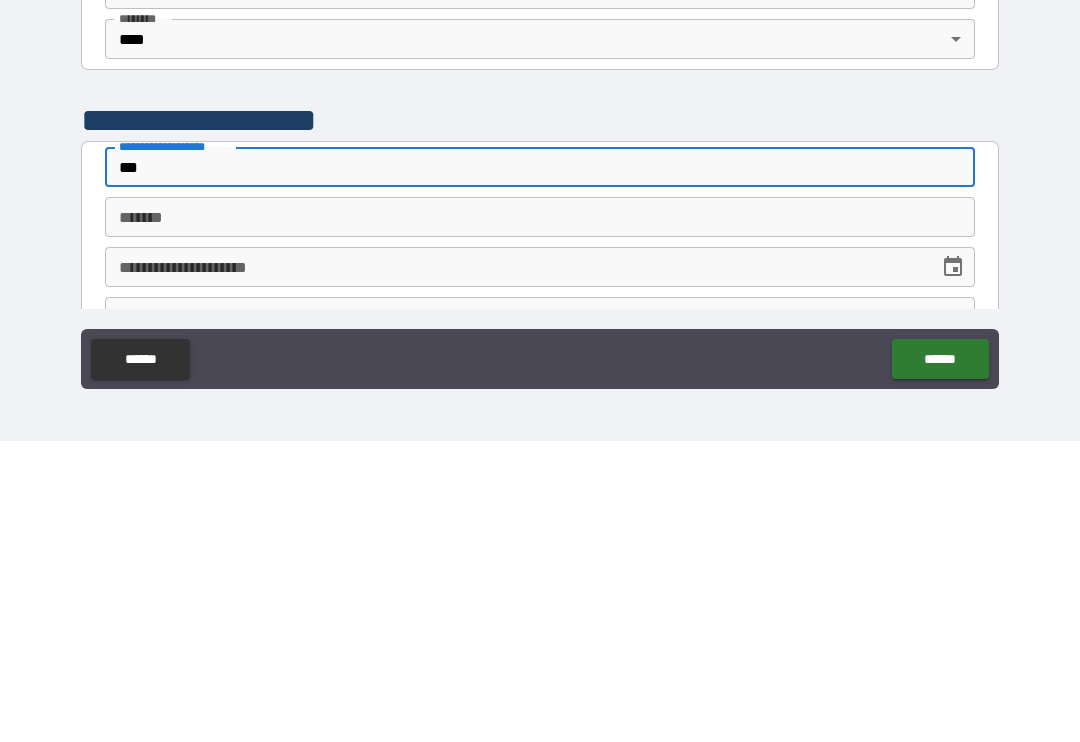 type on "*" 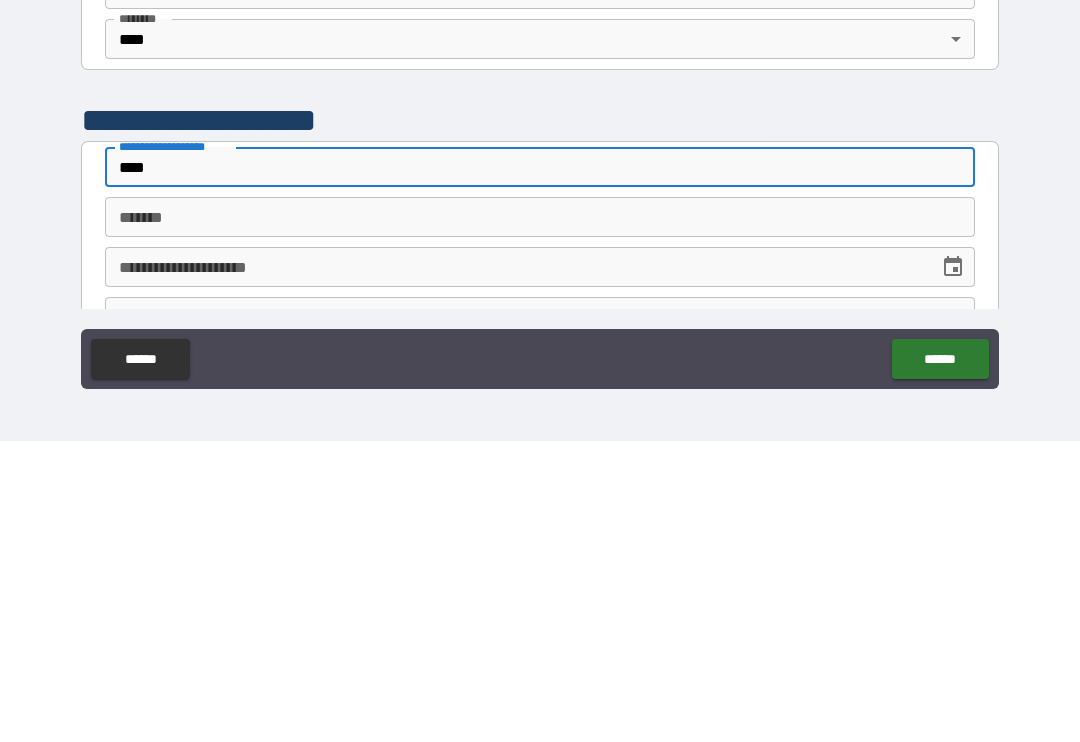 type on "*" 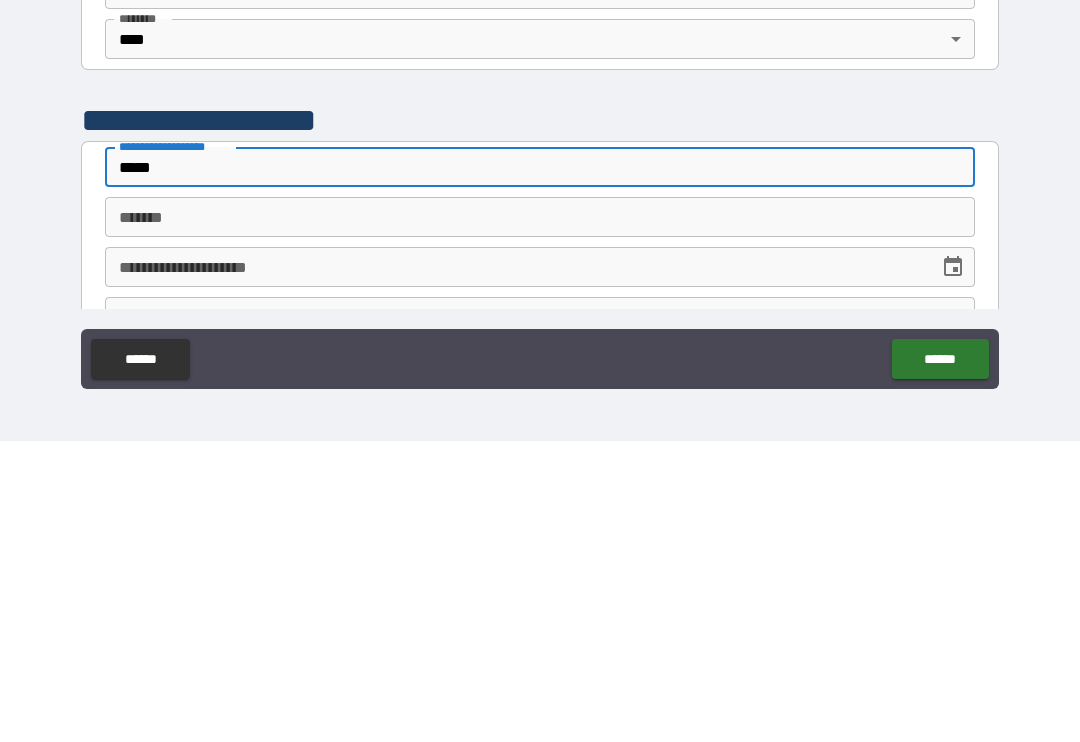 type on "*" 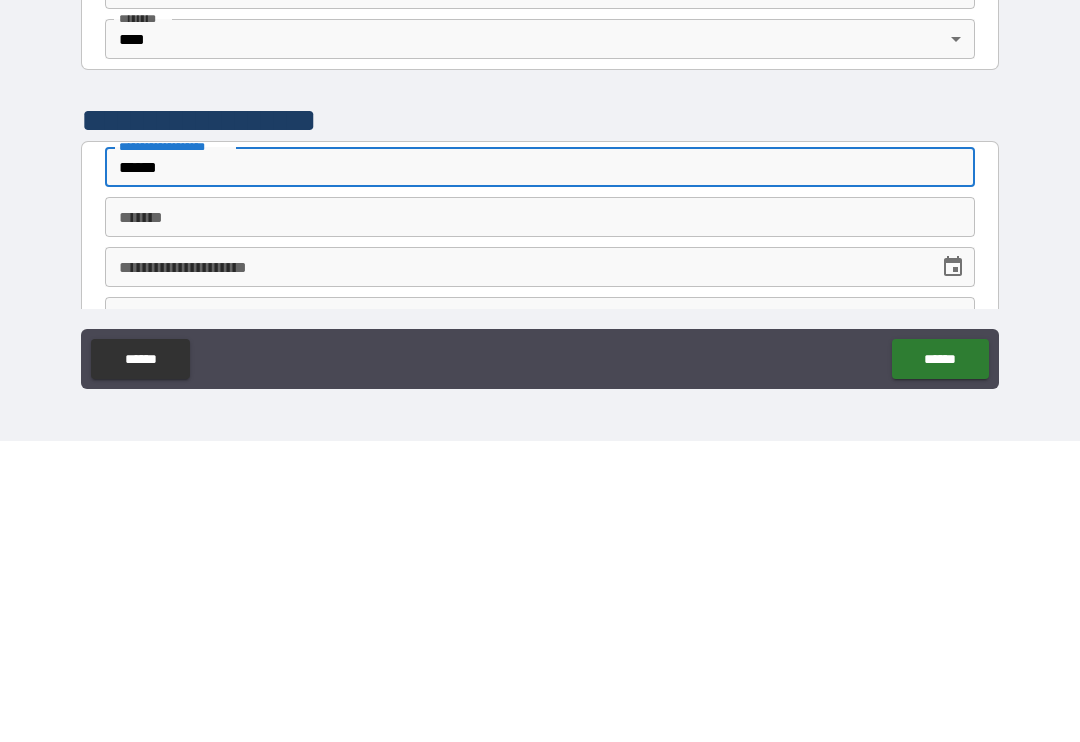 type on "*" 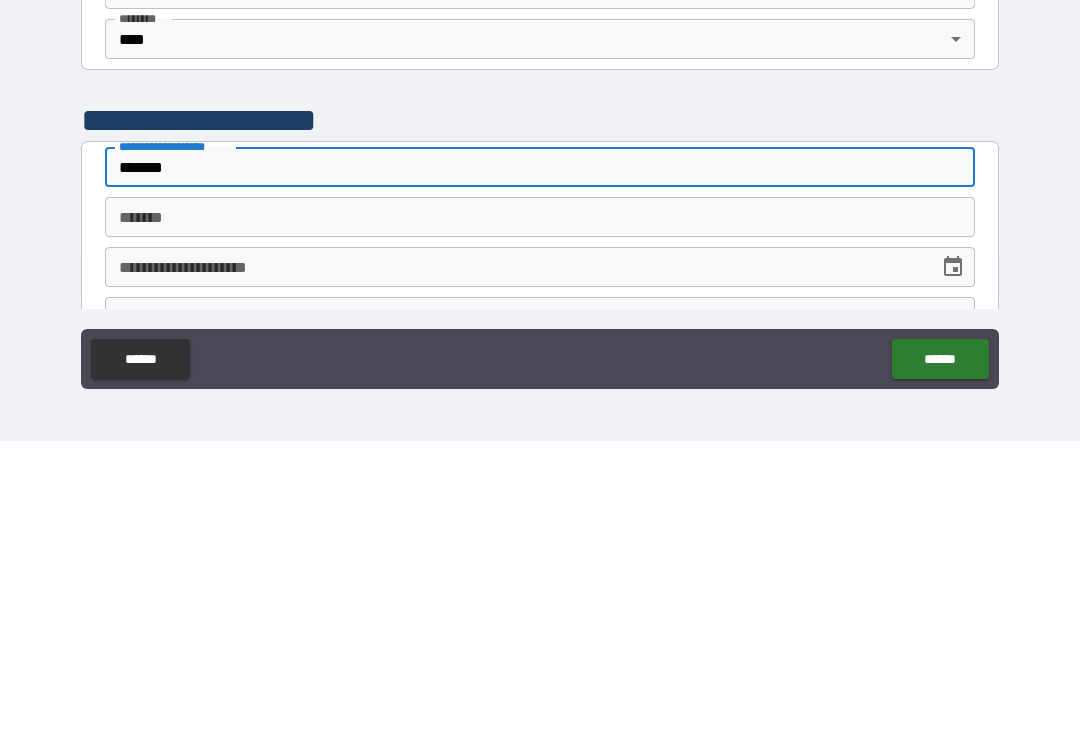 type on "*" 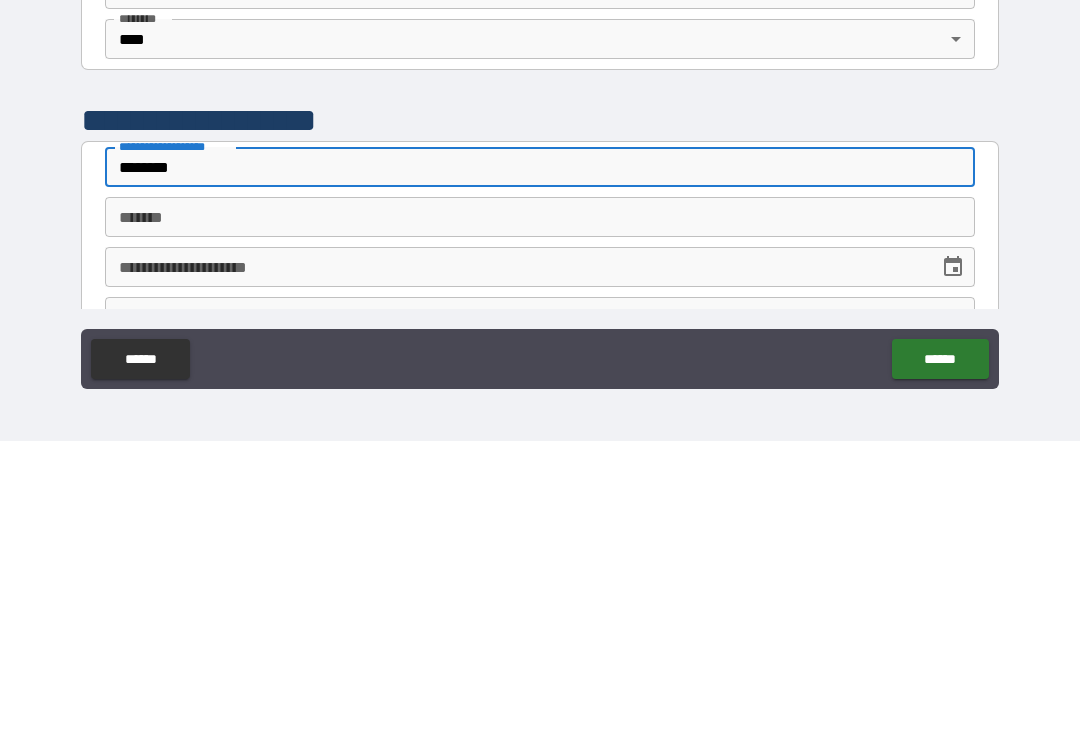 type on "*" 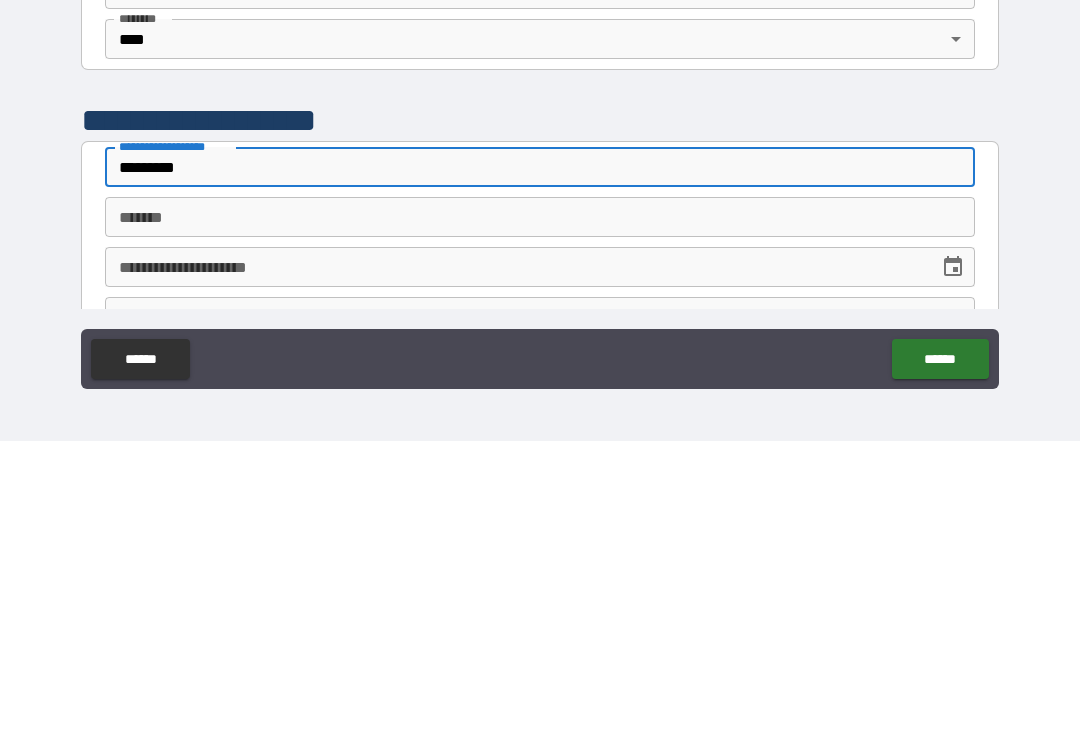 type on "*" 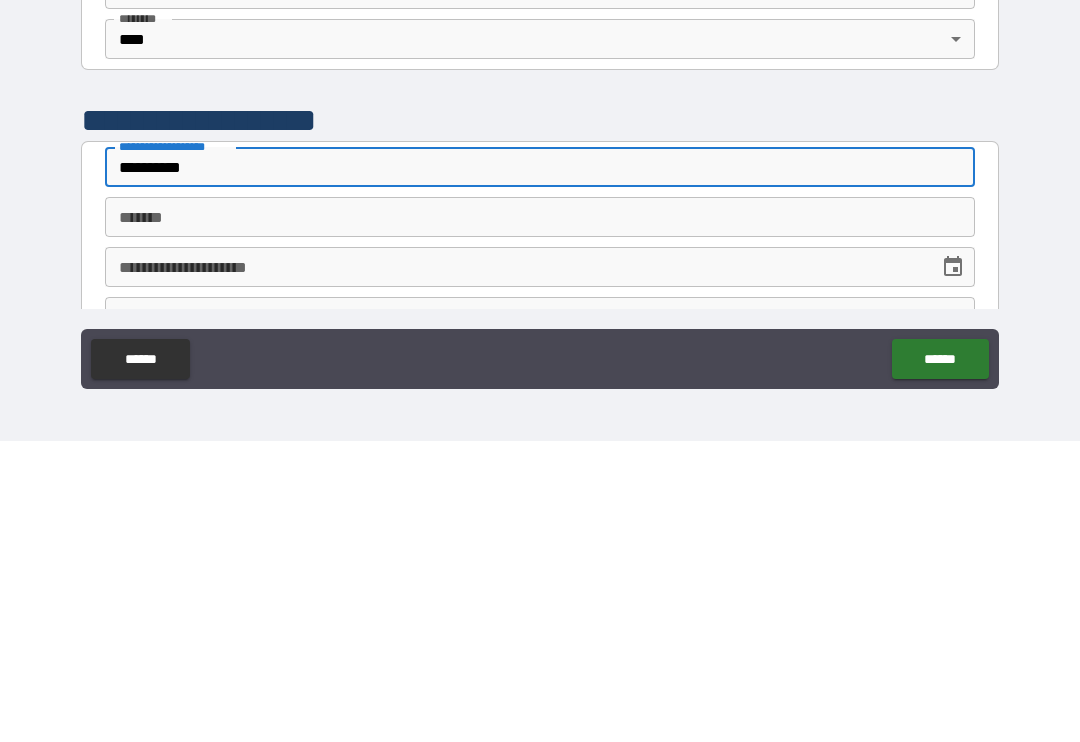 type on "*" 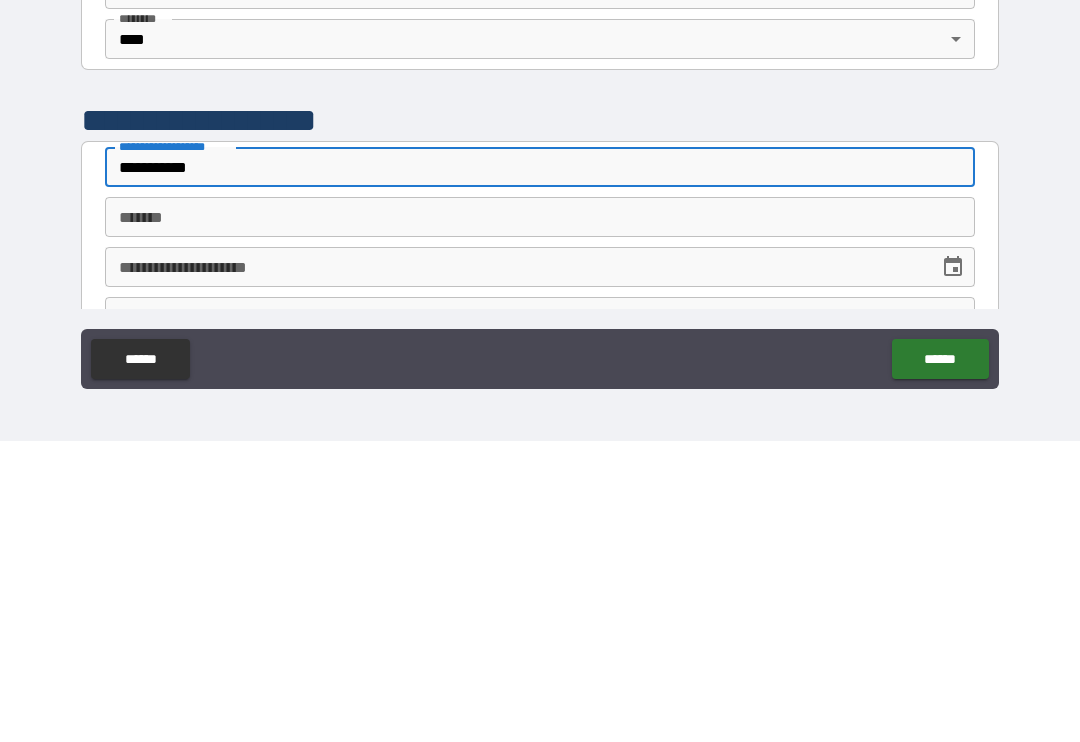 type on "*" 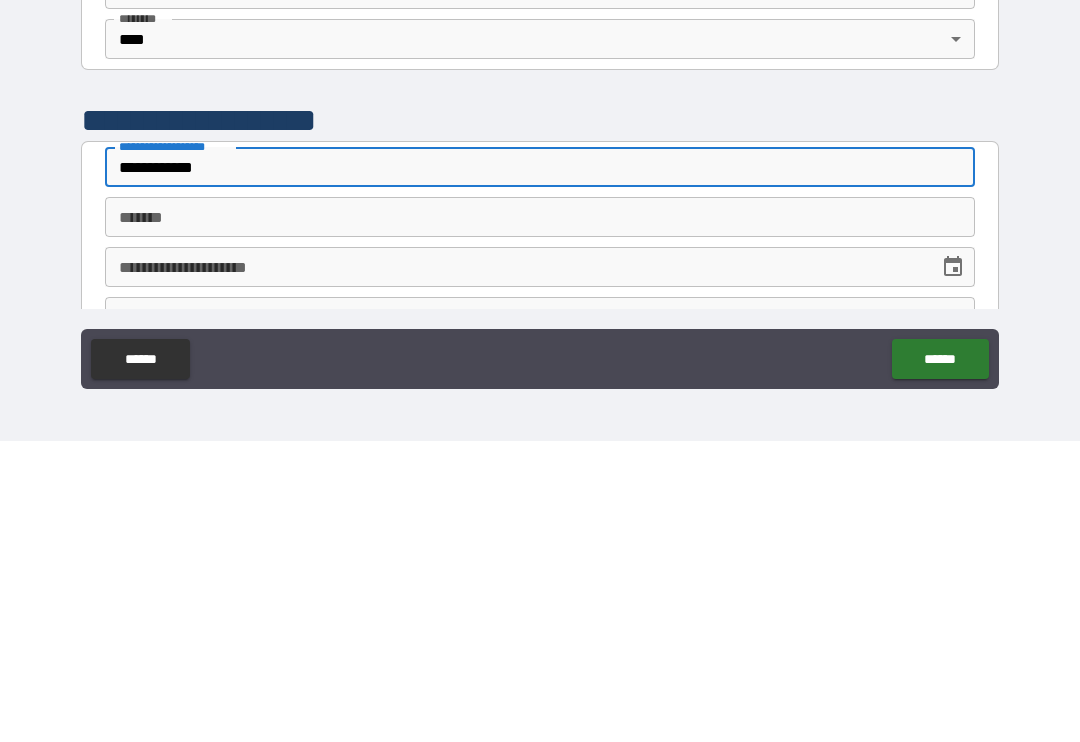 type on "*" 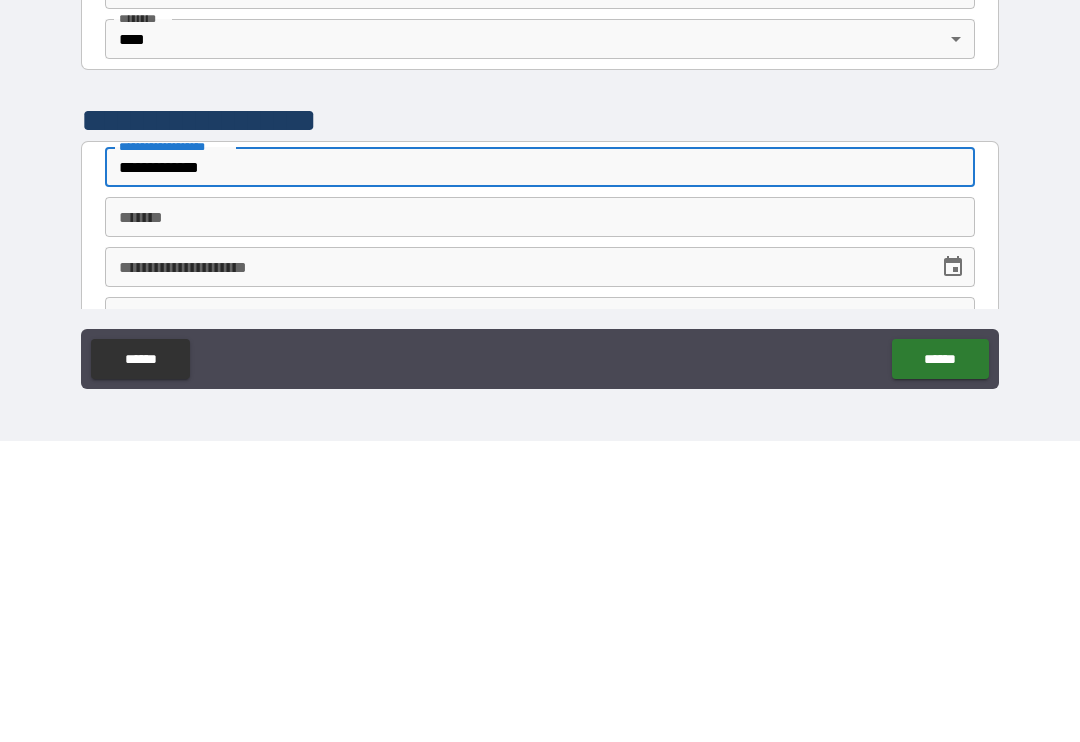 type on "*" 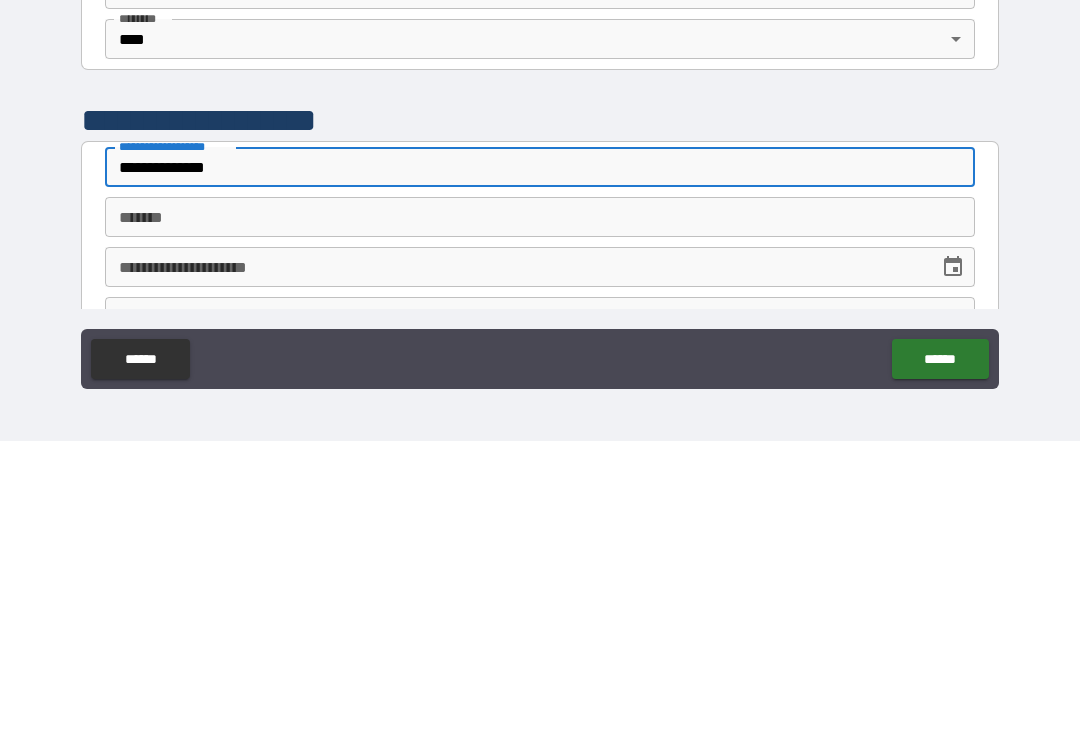 type on "*" 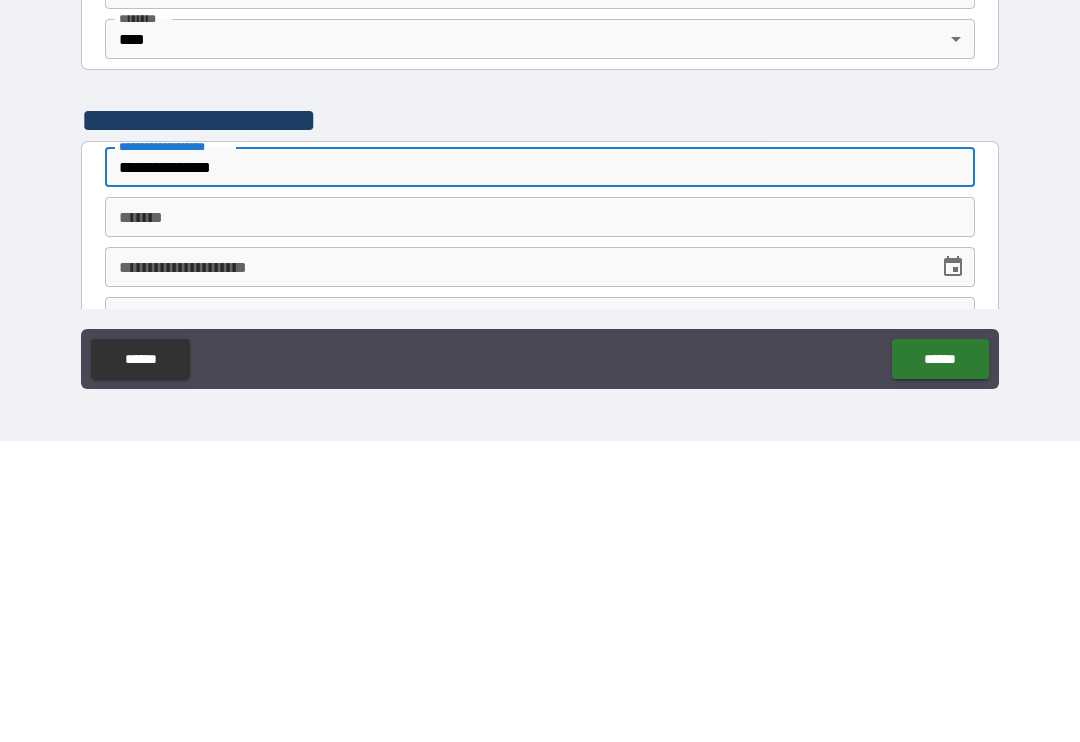 type on "*" 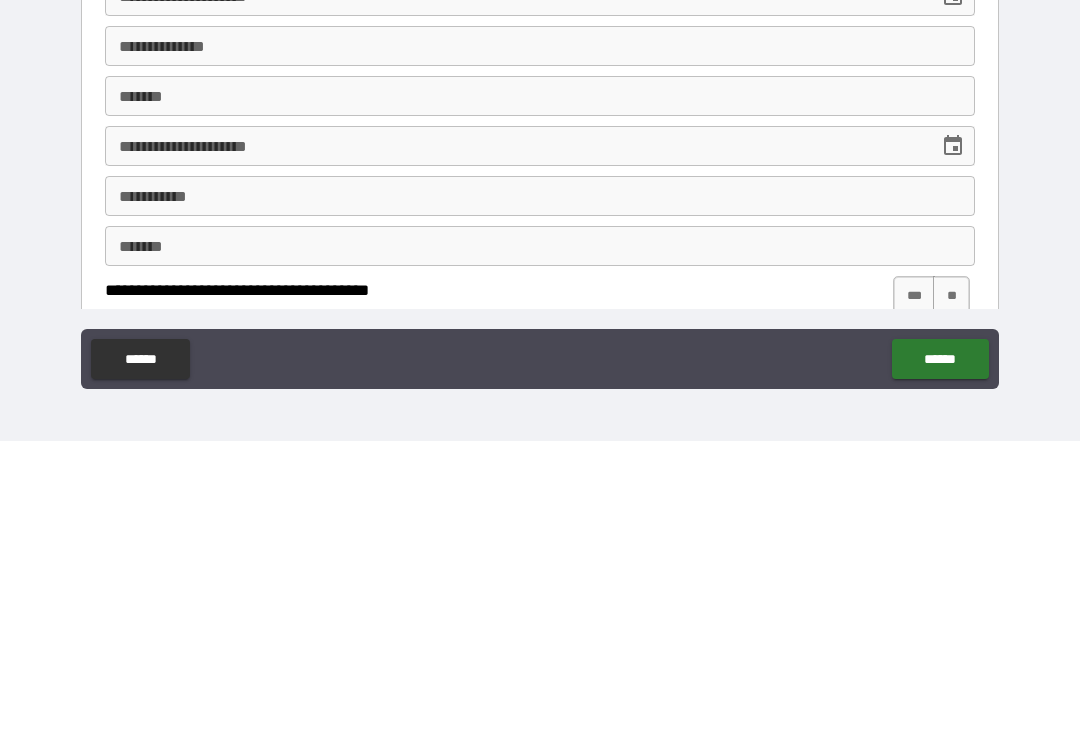 scroll, scrollTop: 667, scrollLeft: 0, axis: vertical 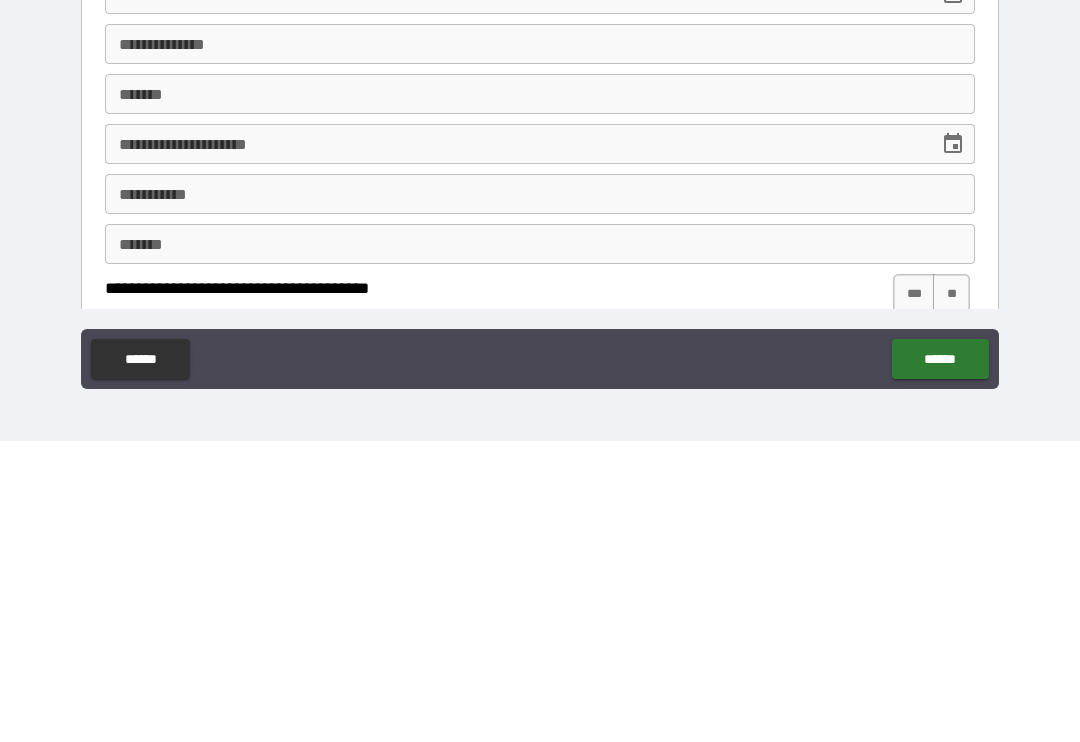 type on "**********" 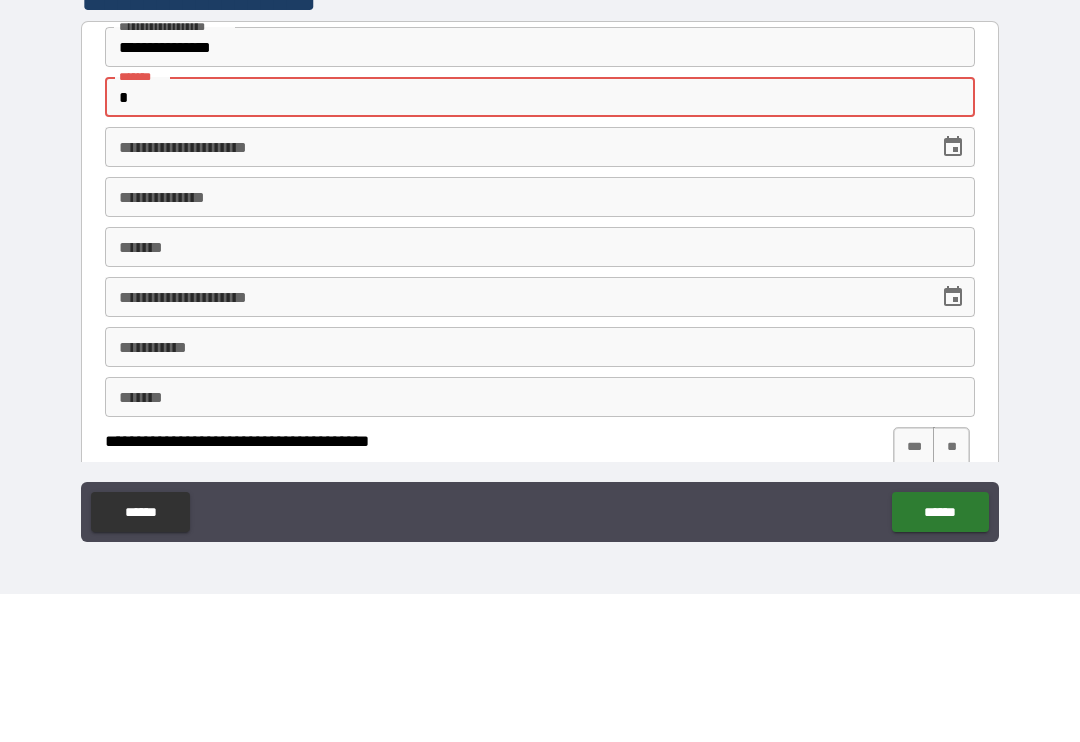 type on "*" 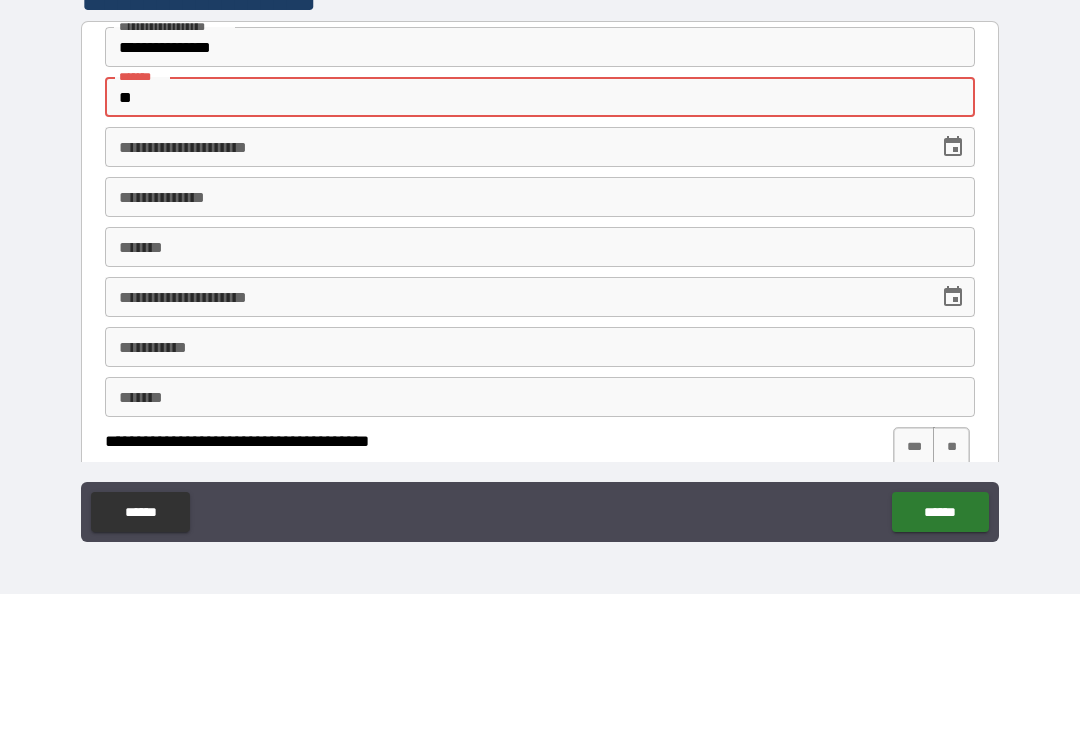 type on "*" 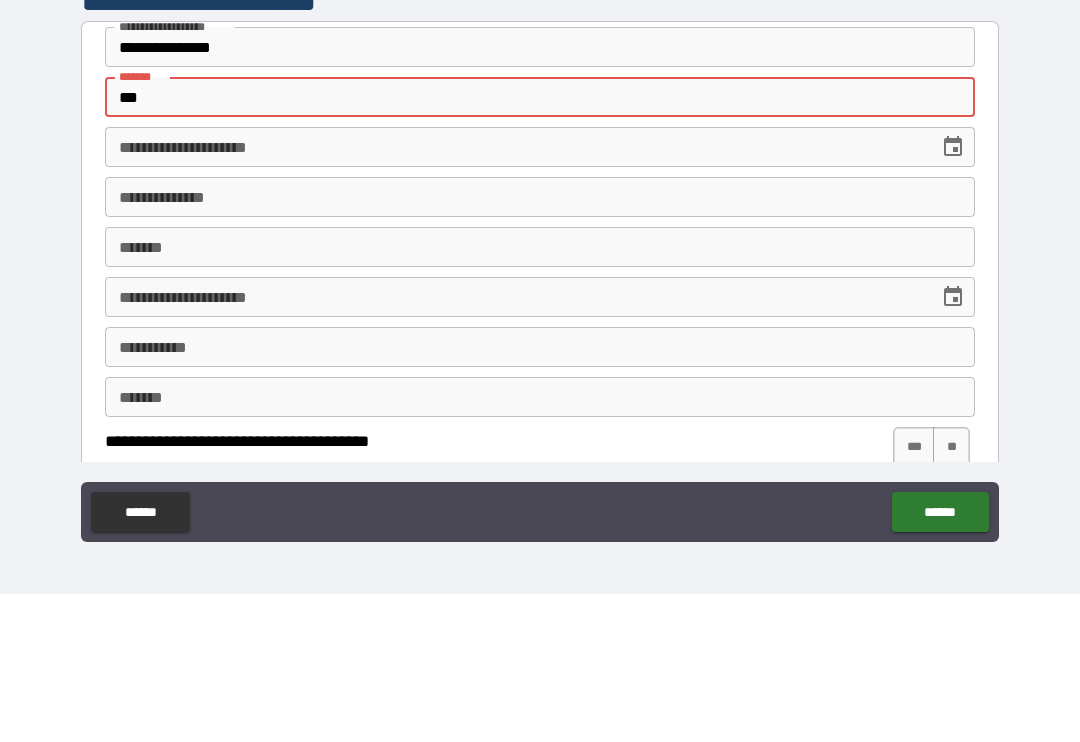 type on "*" 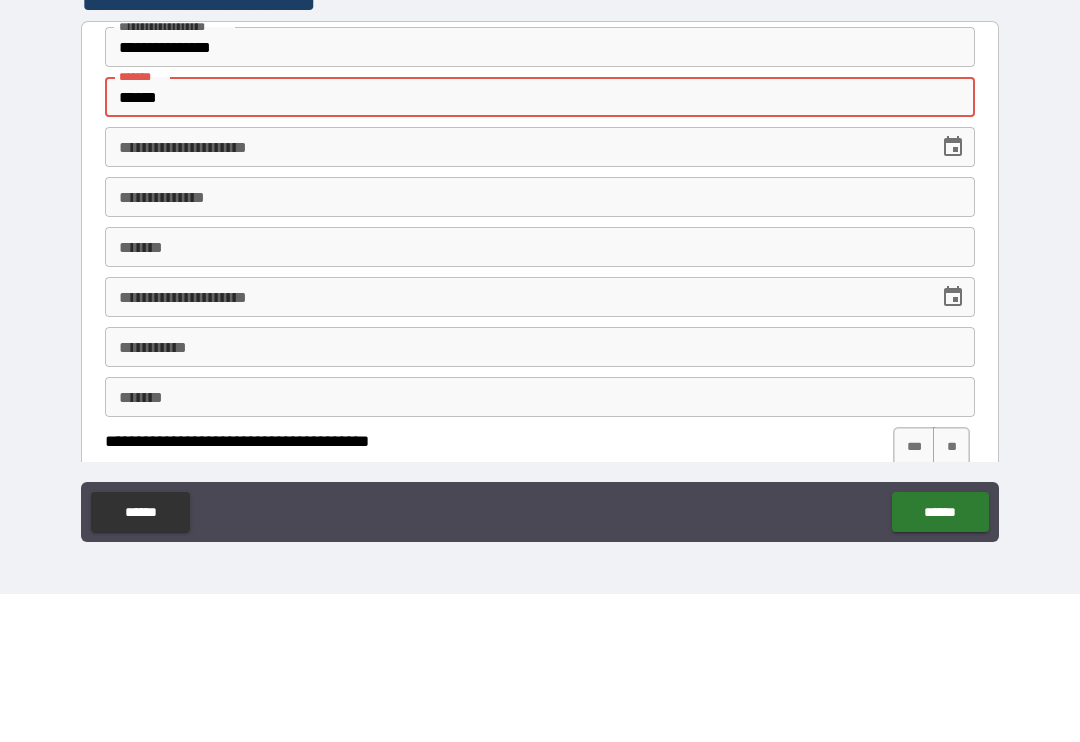 type on "*" 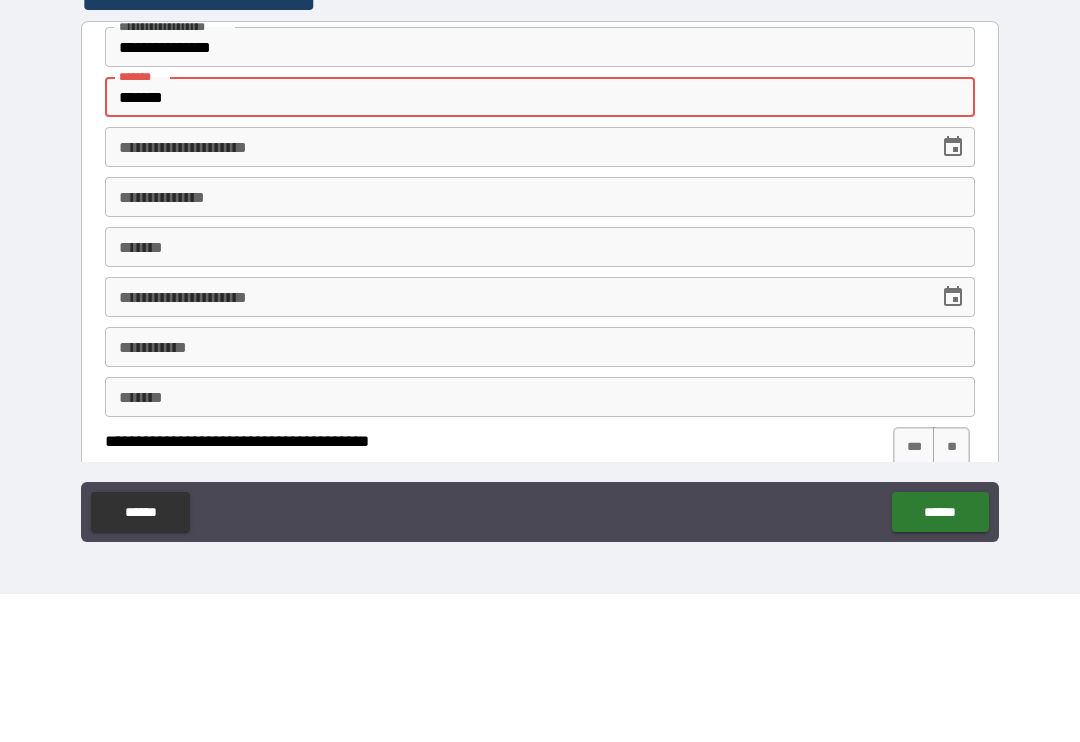 type on "*" 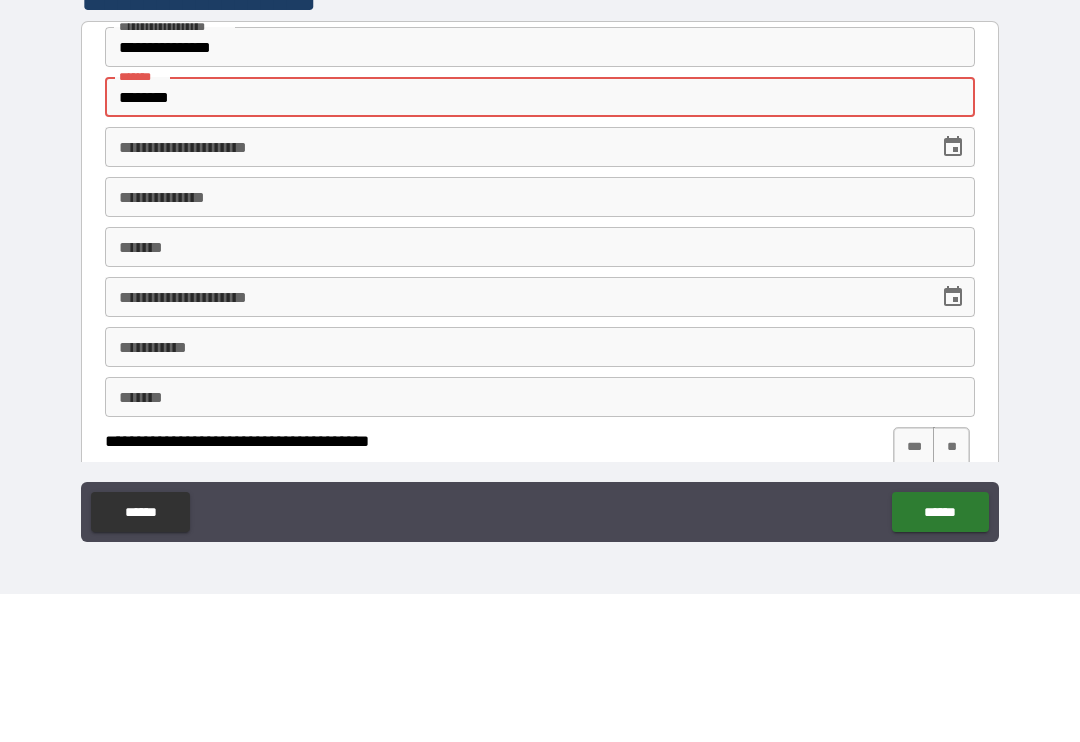 type on "*" 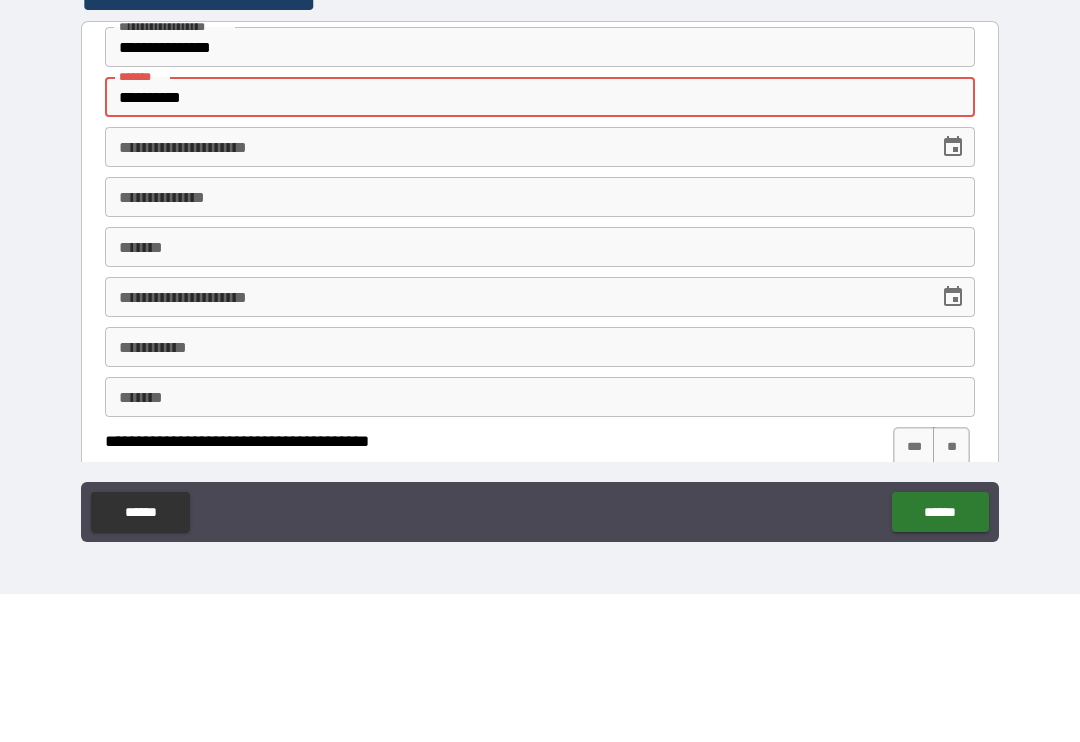 type on "*" 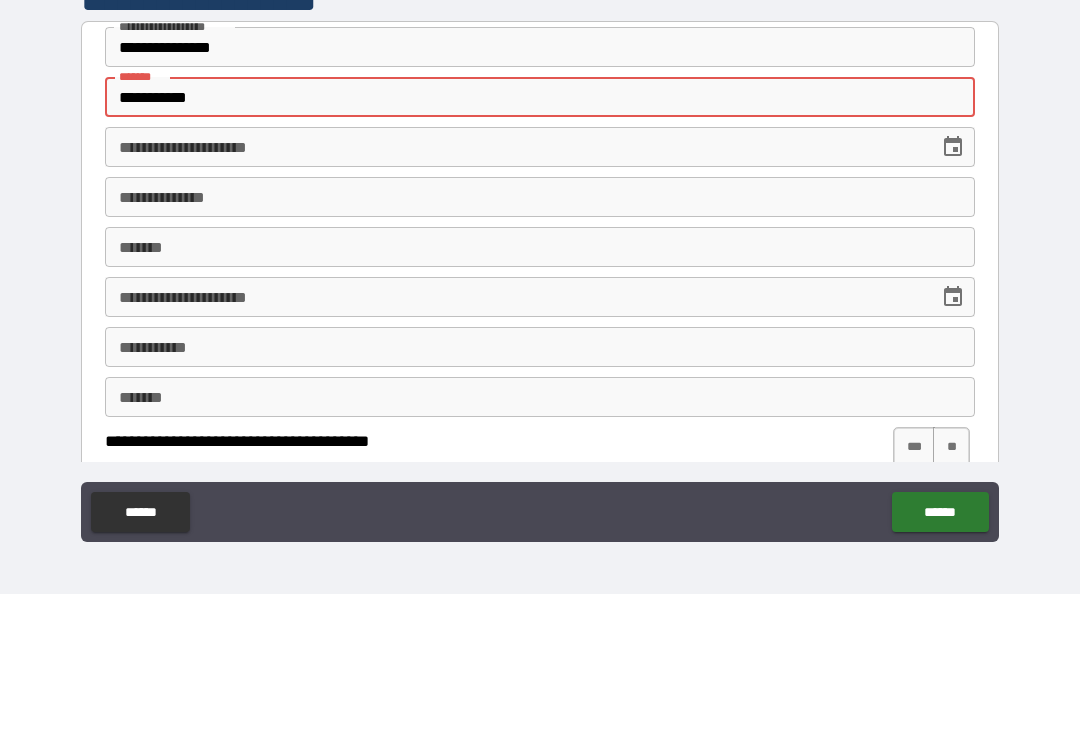 type on "*" 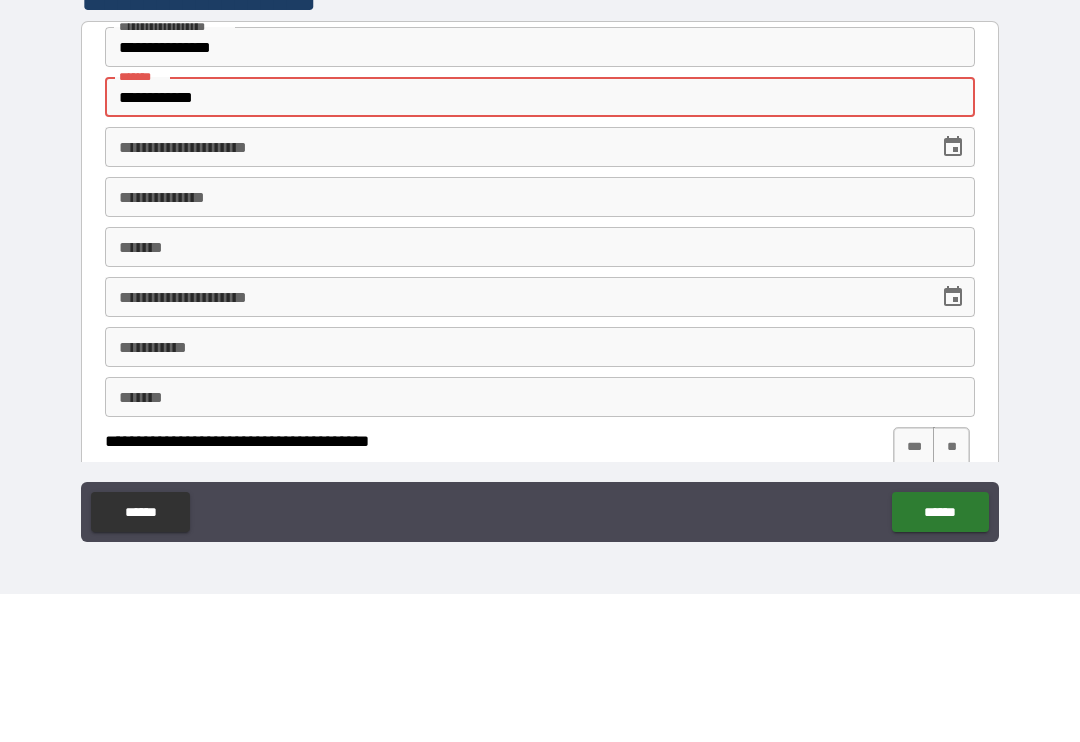 type on "*" 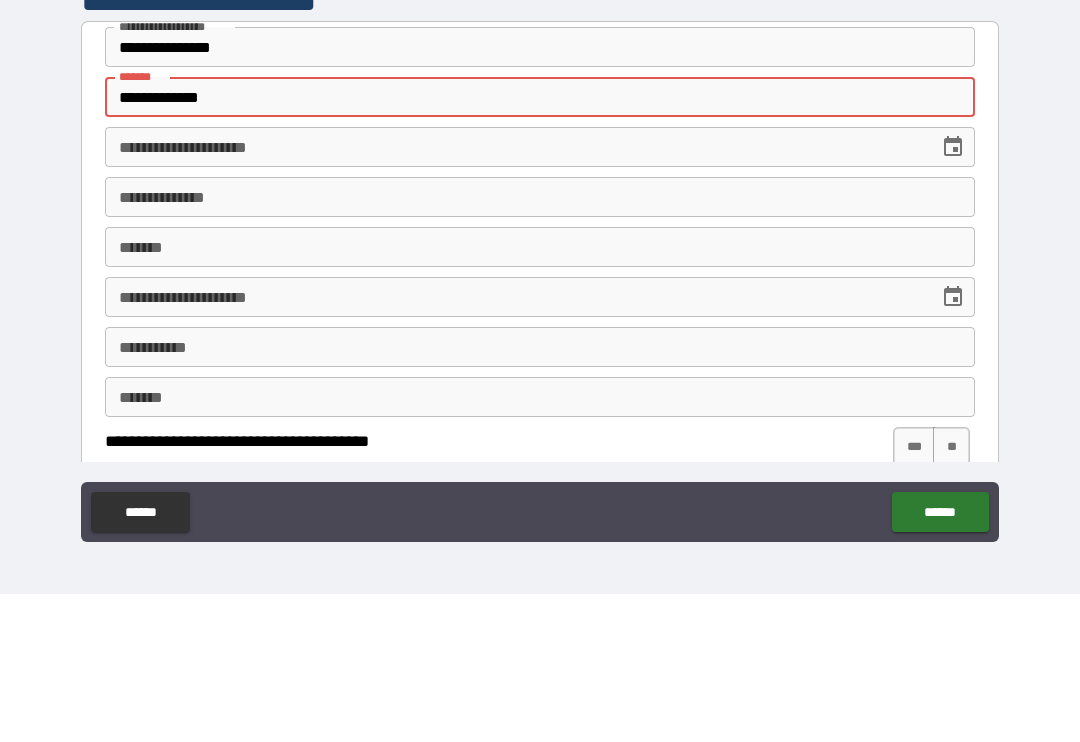 type on "*" 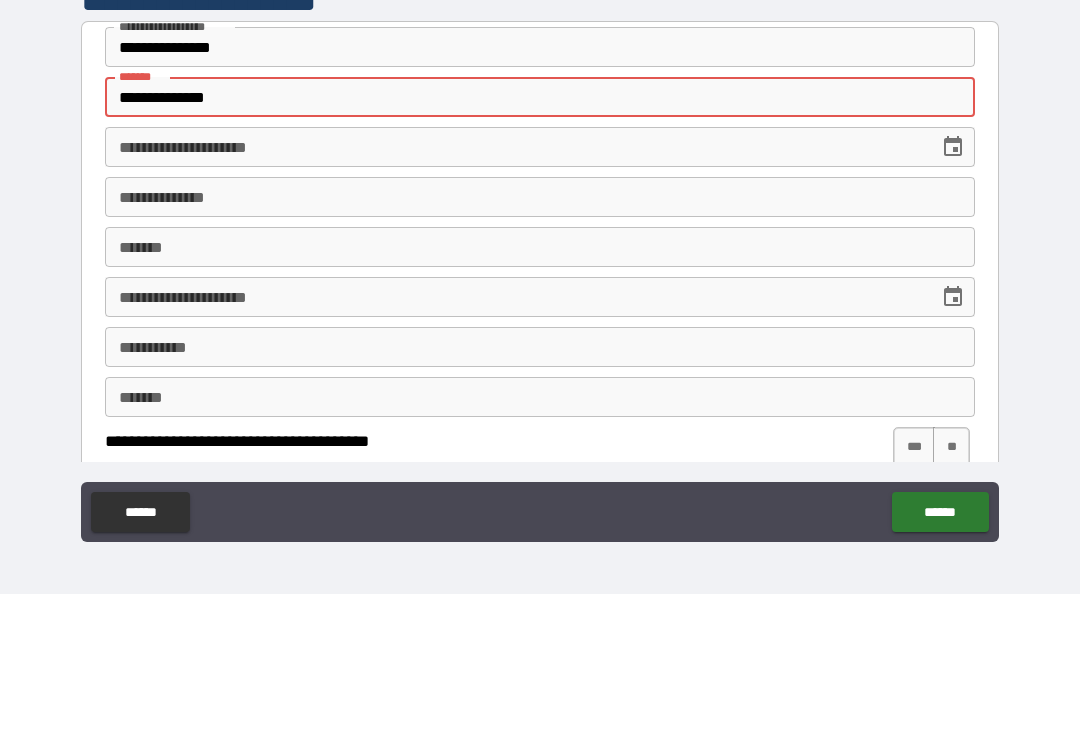 type on "*" 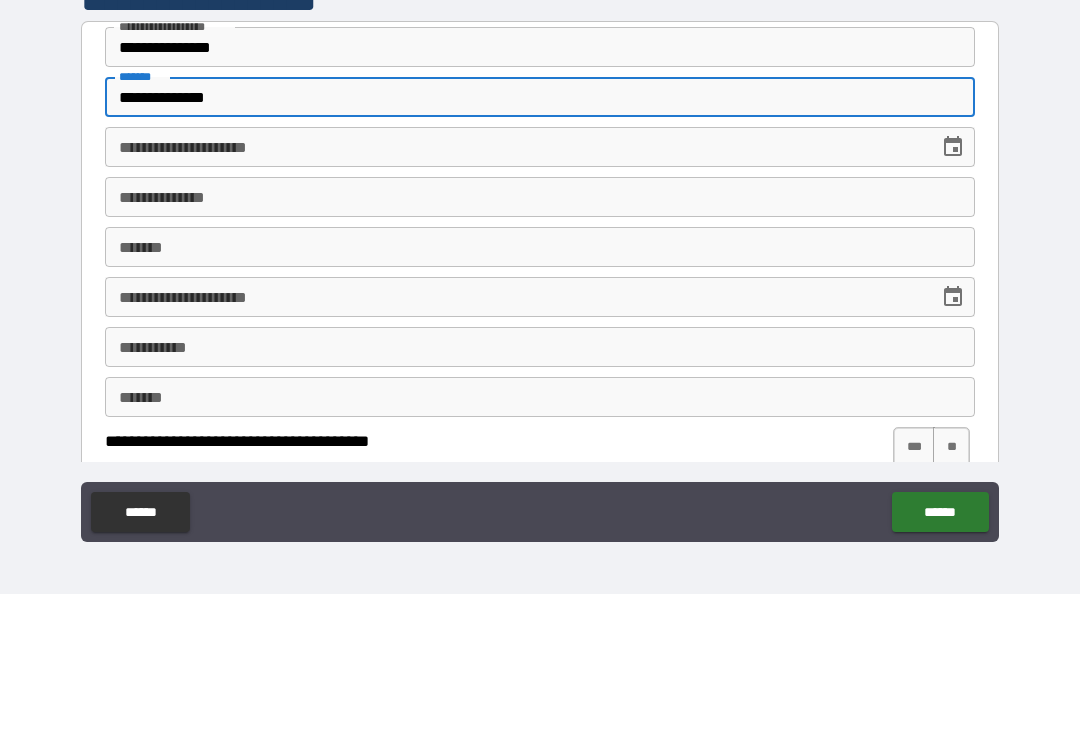 type on "*" 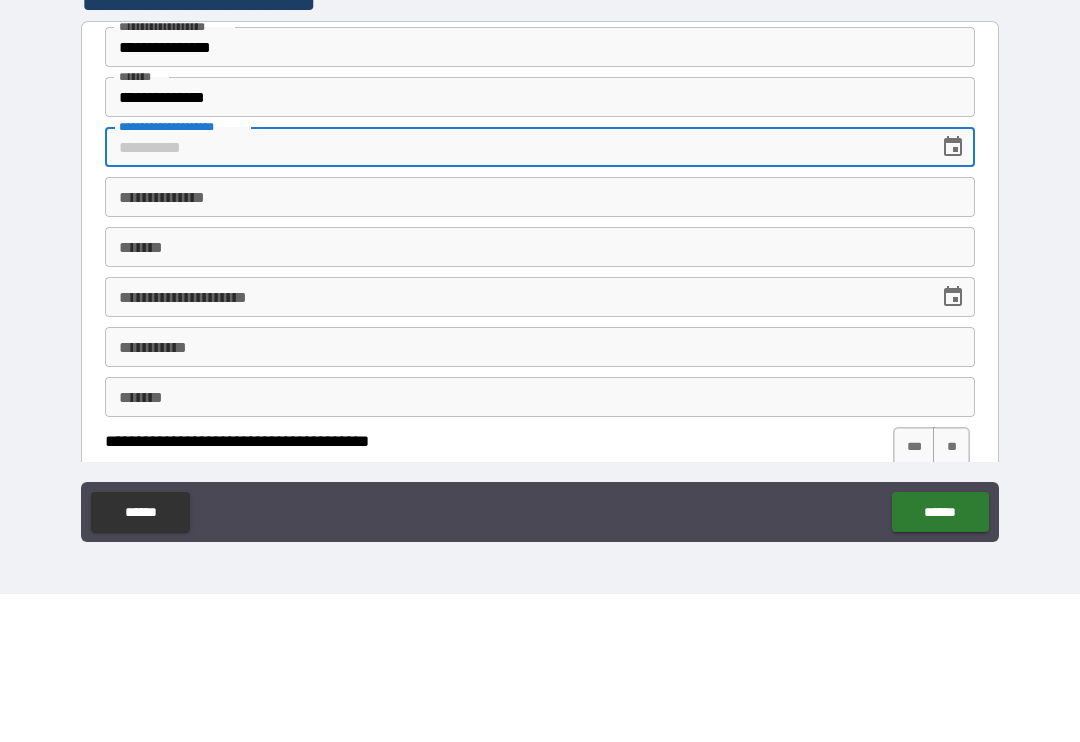 type on "*" 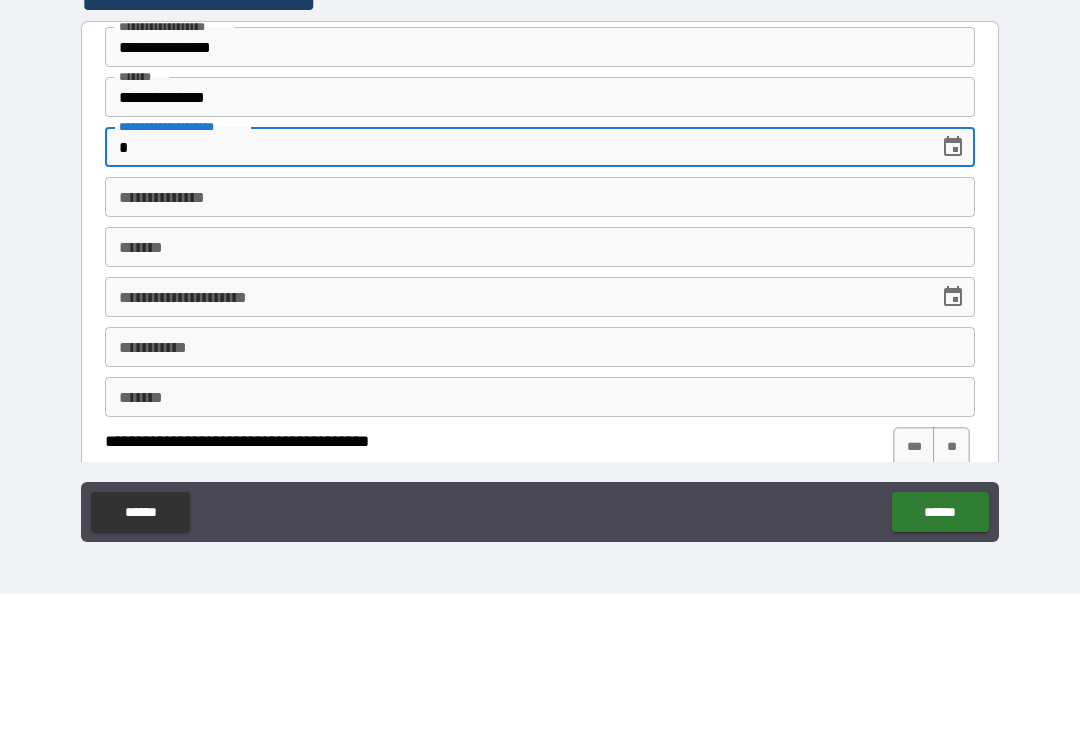 type on "*" 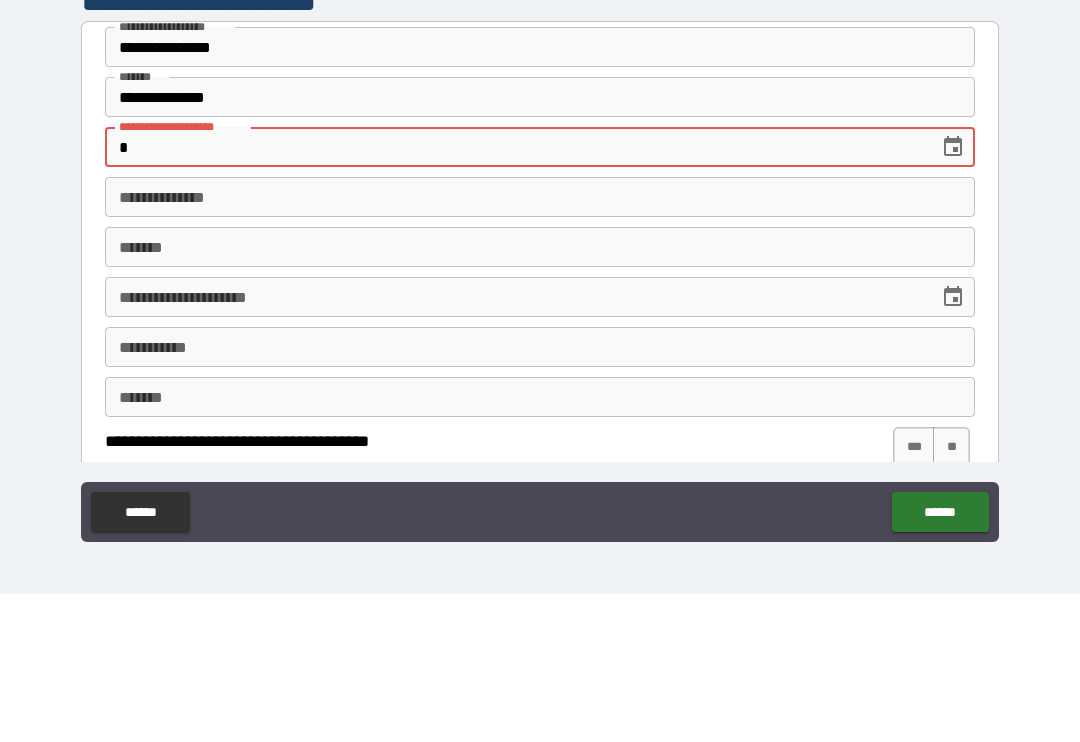 type on "*" 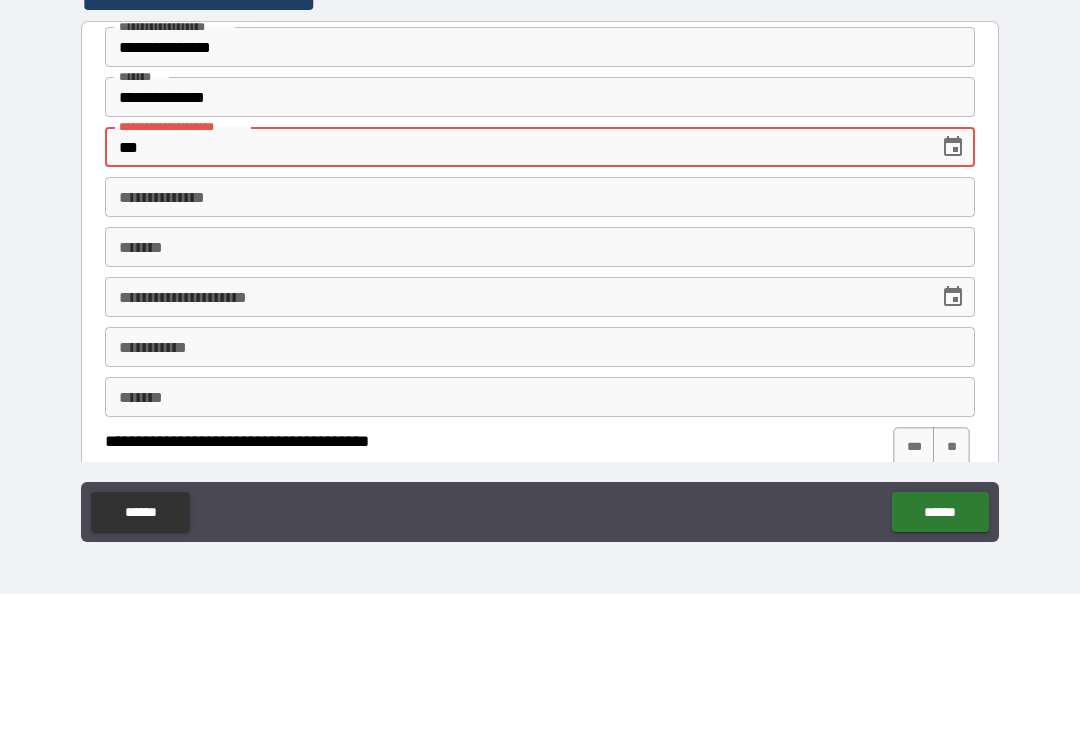 type on "*" 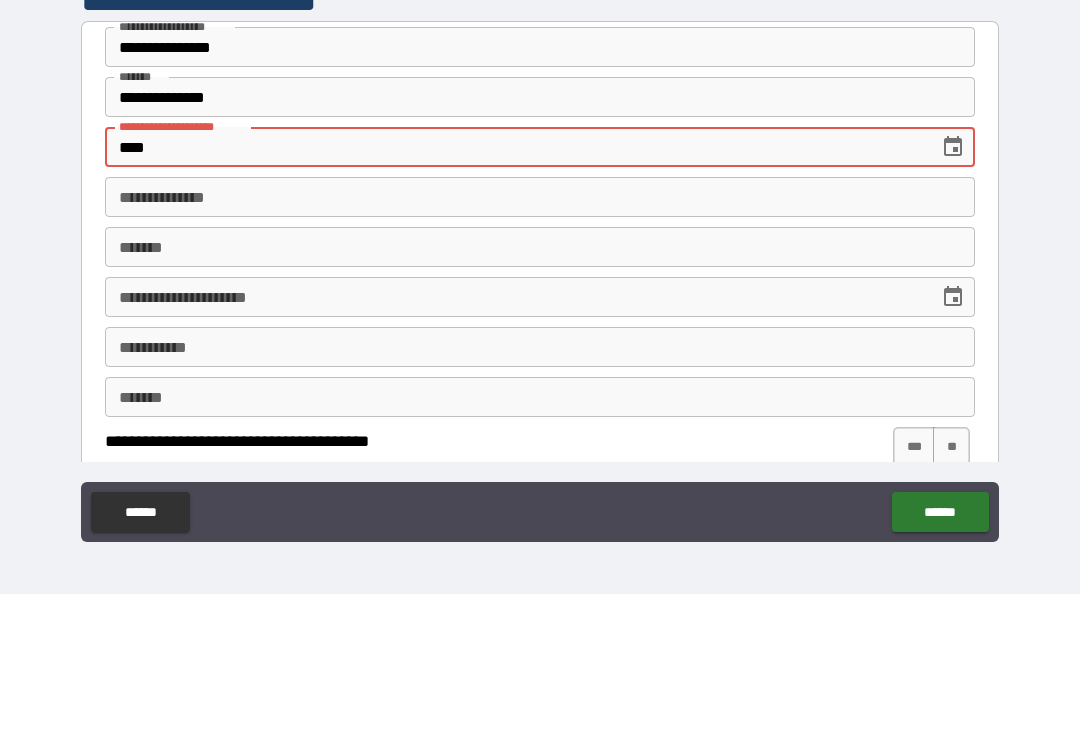 type on "******" 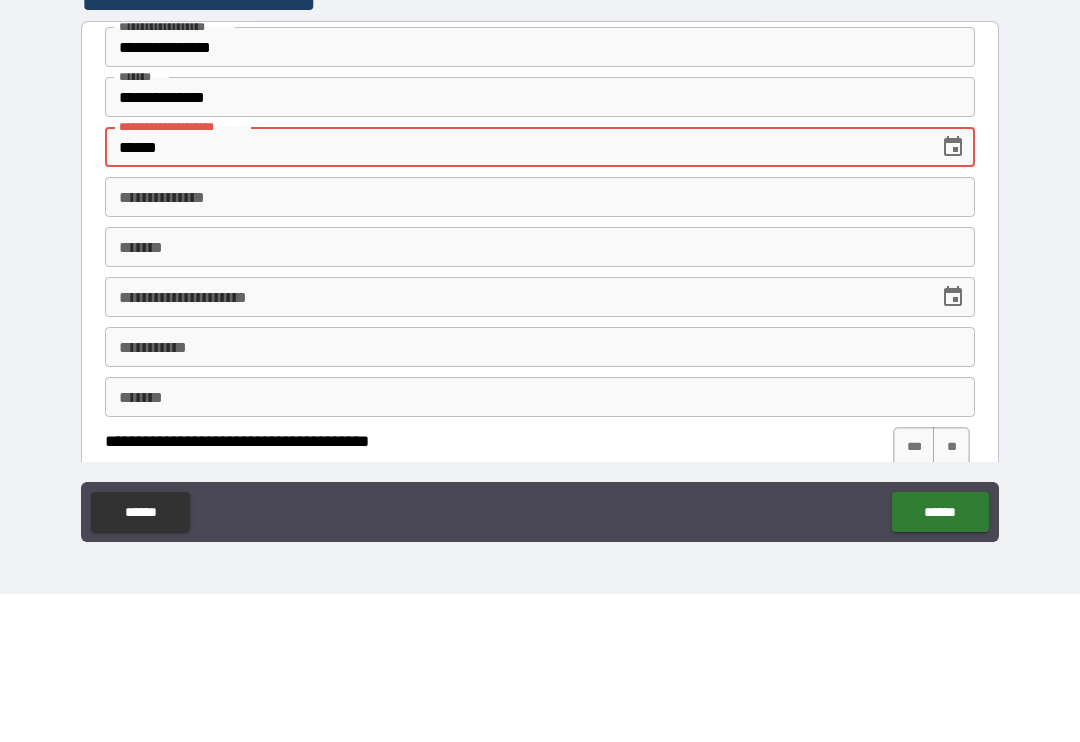 type on "*" 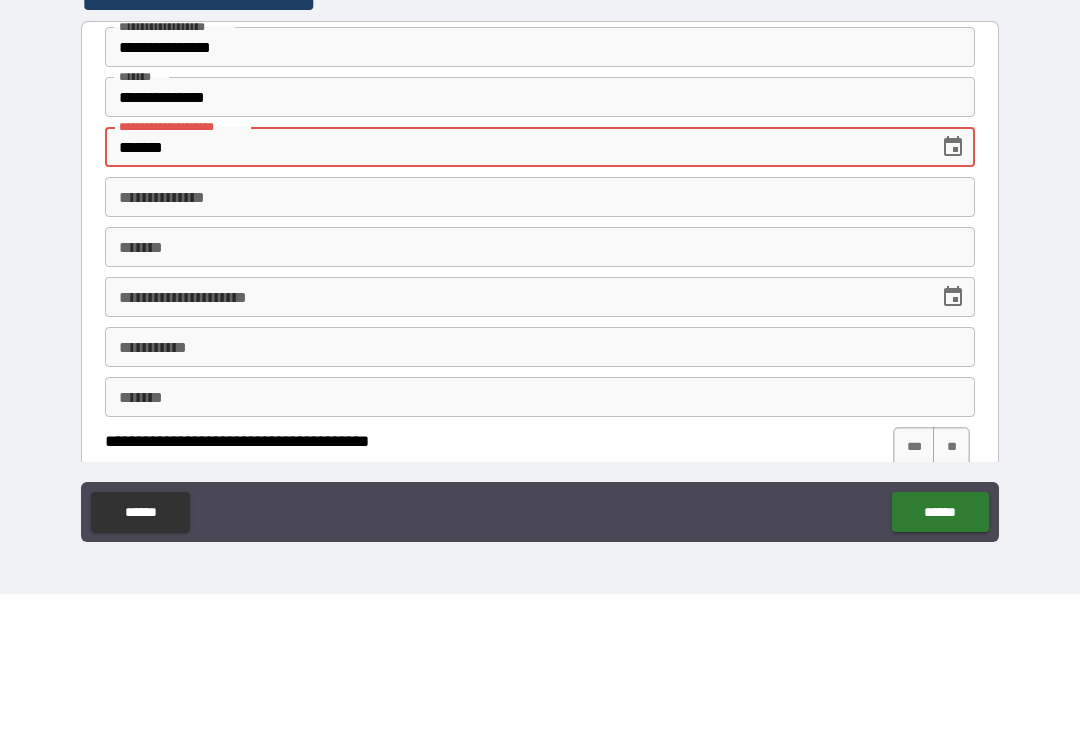 type on "*" 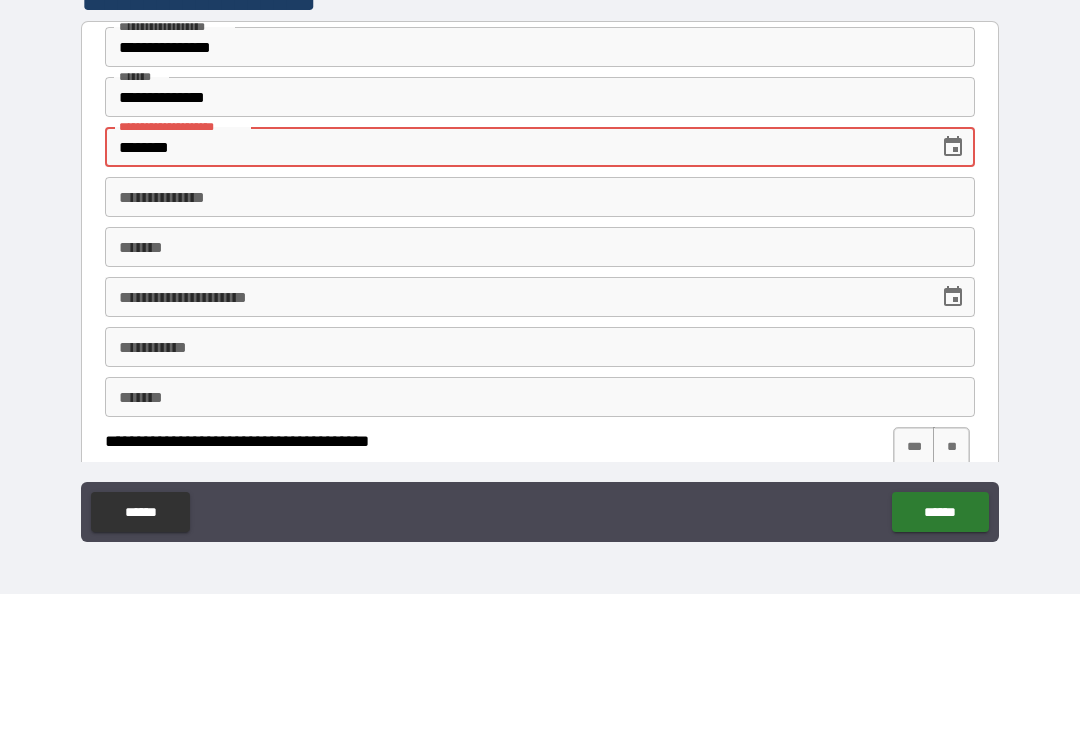 type on "*" 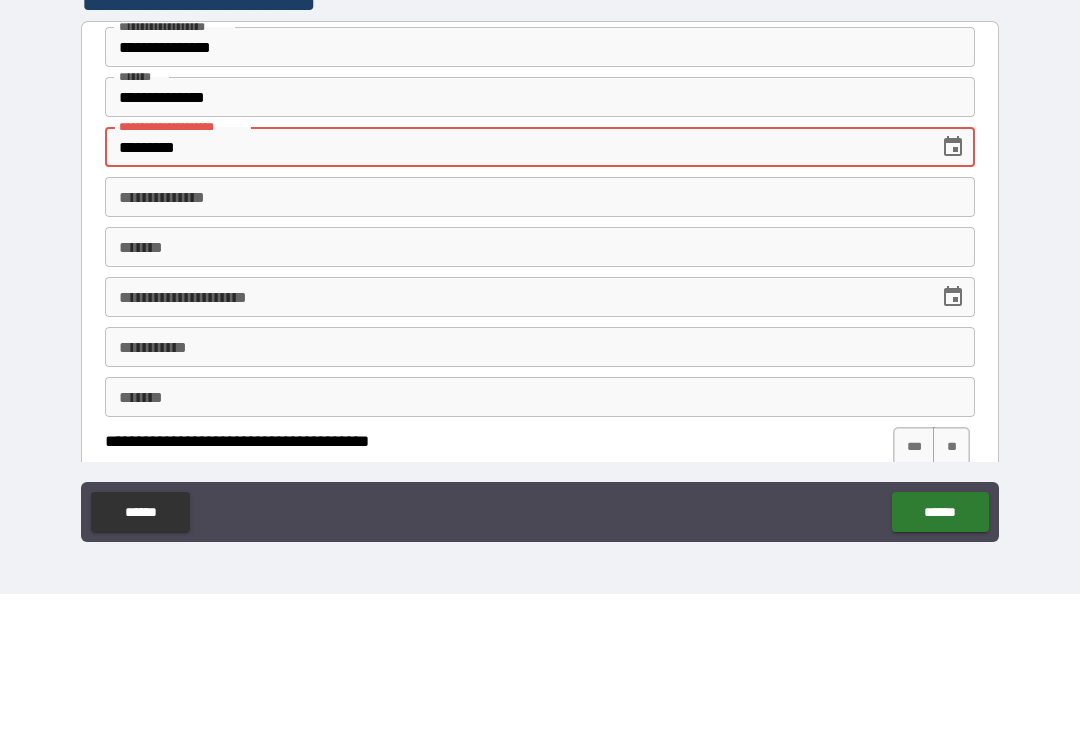 type on "*" 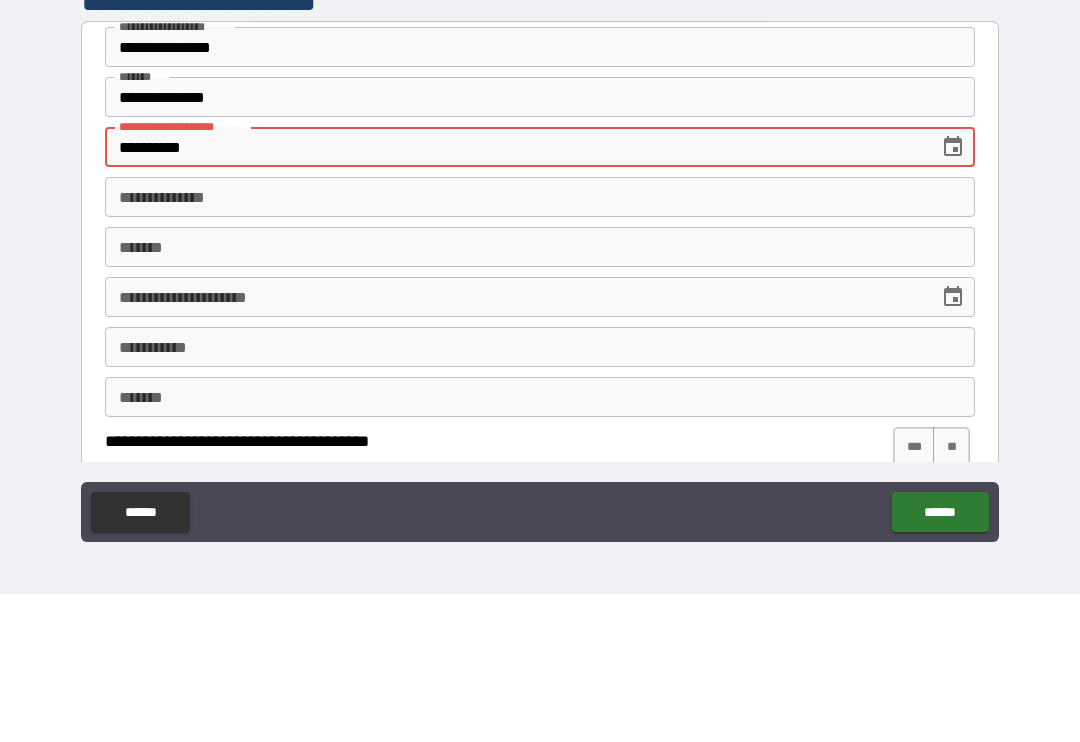type on "*" 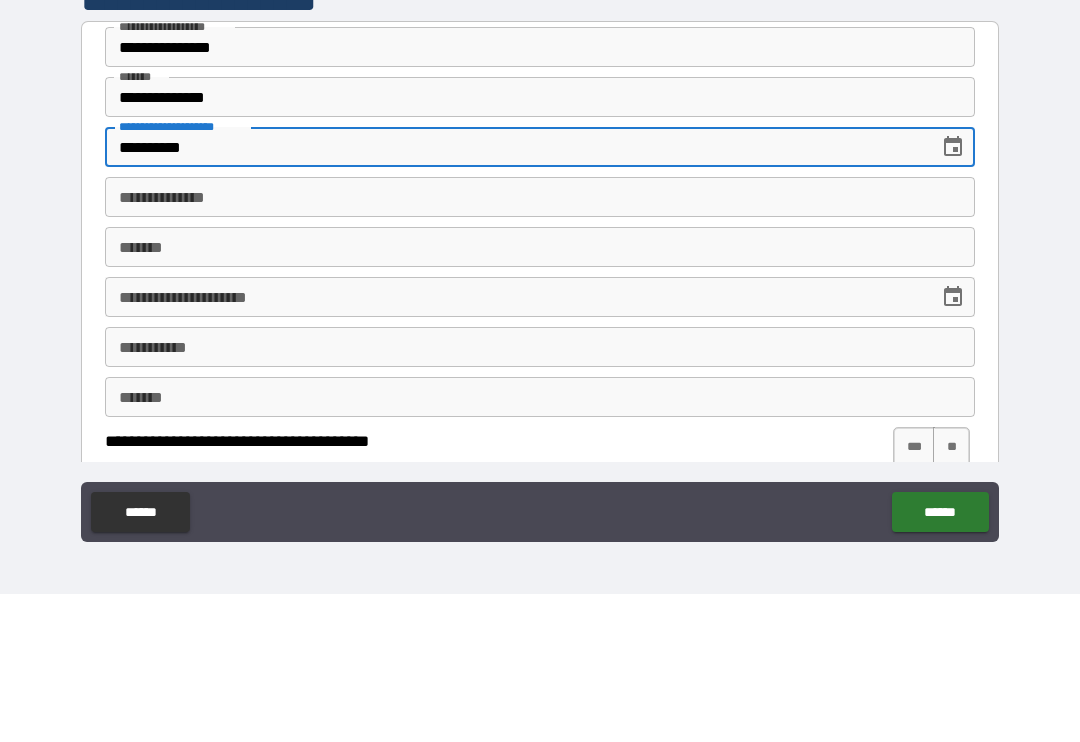 type on "*" 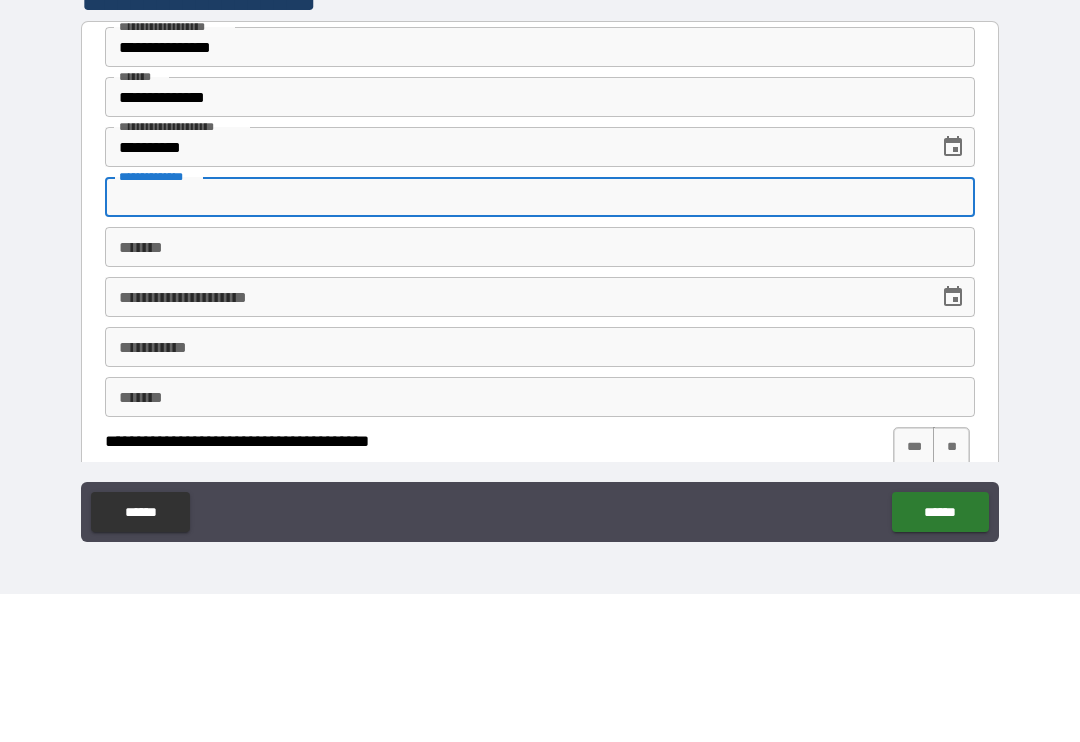 type on "*" 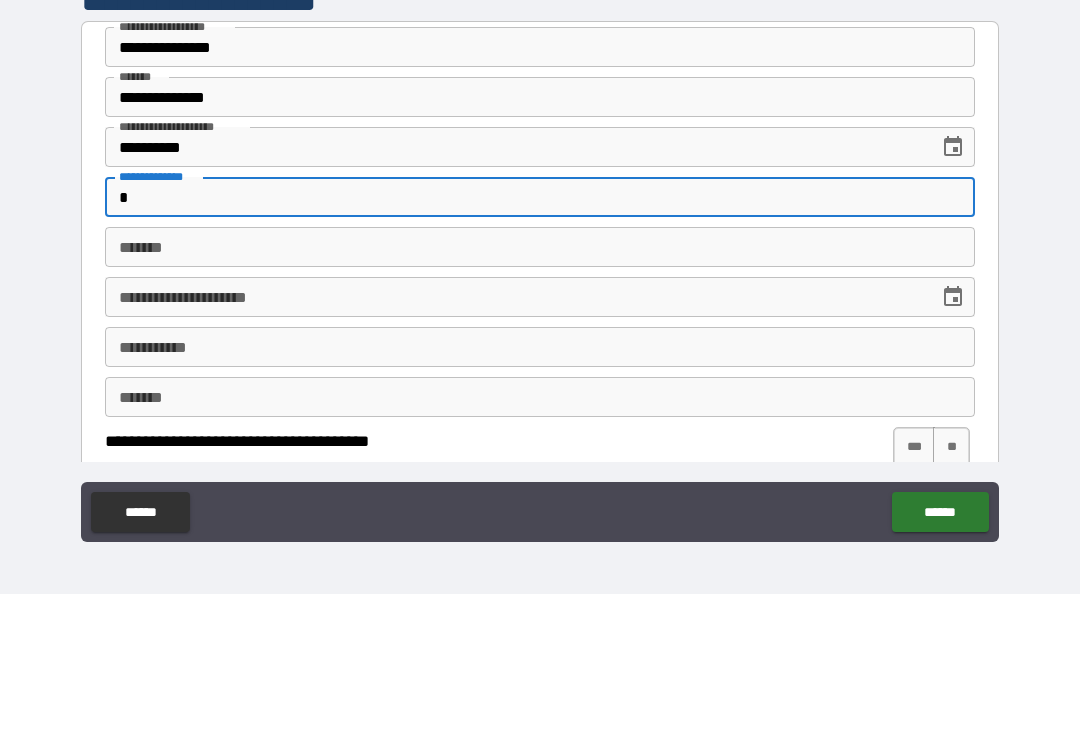 type on "*" 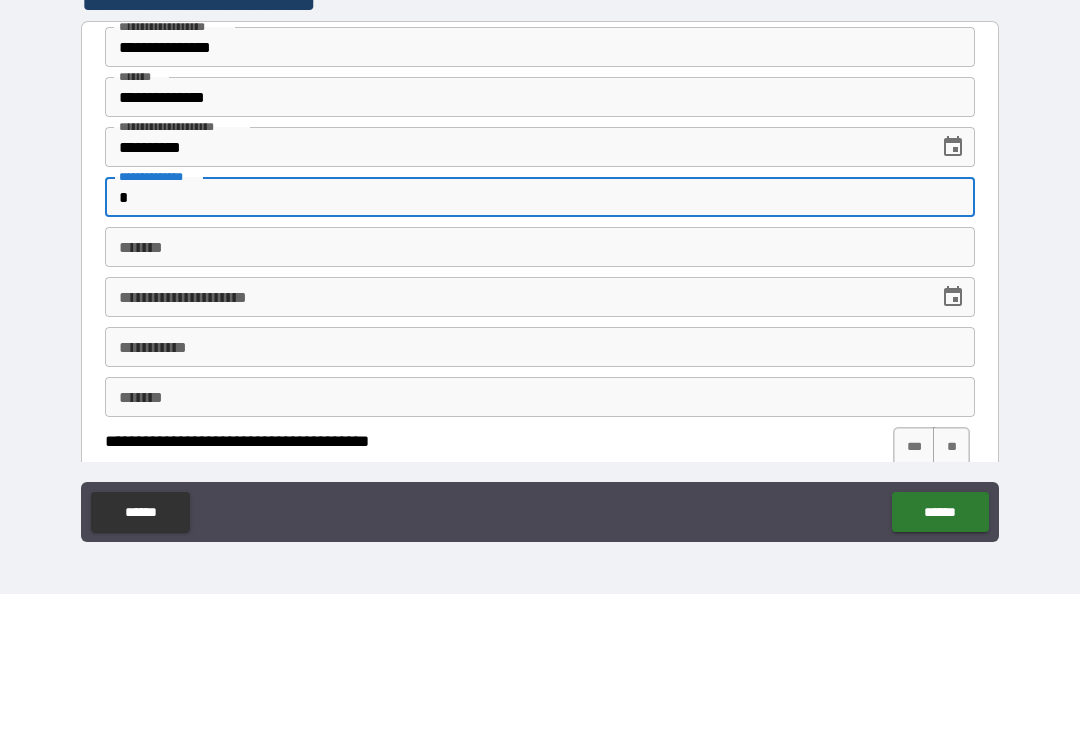 type on "**" 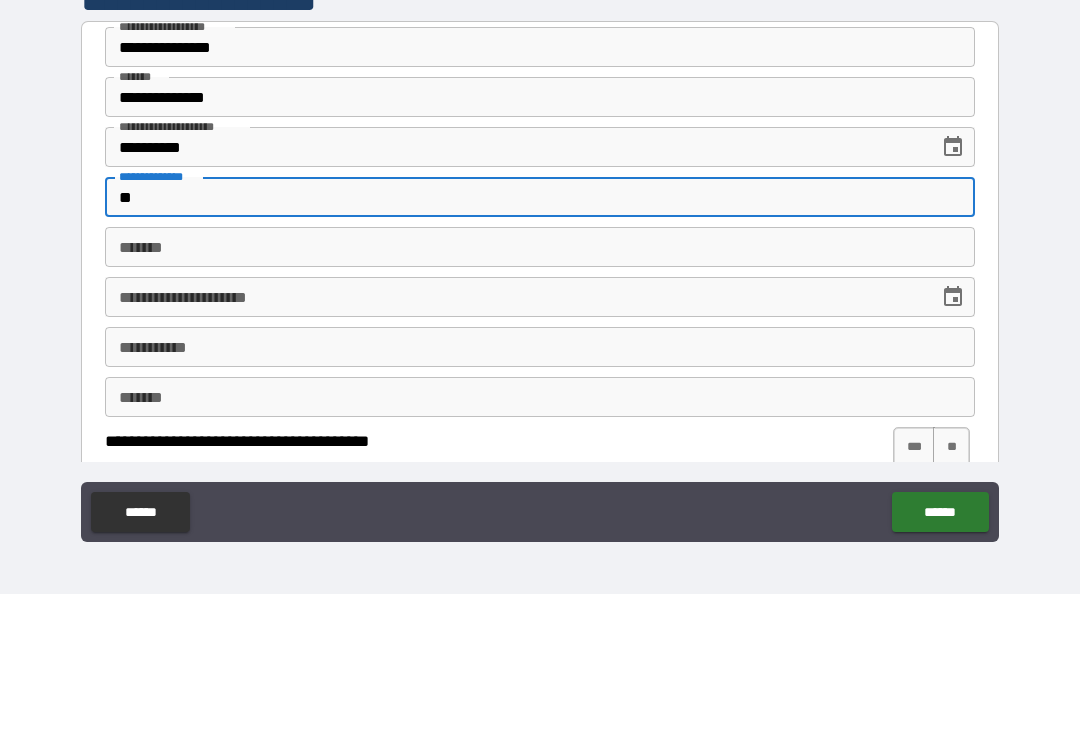 type on "*" 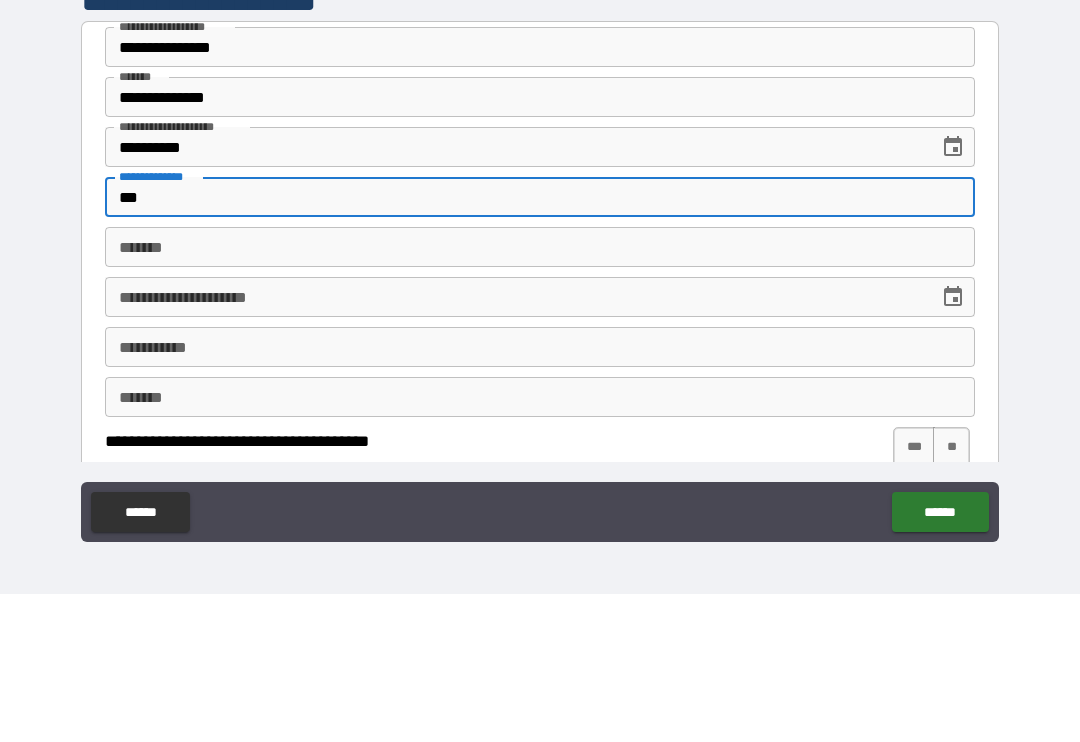 type on "*" 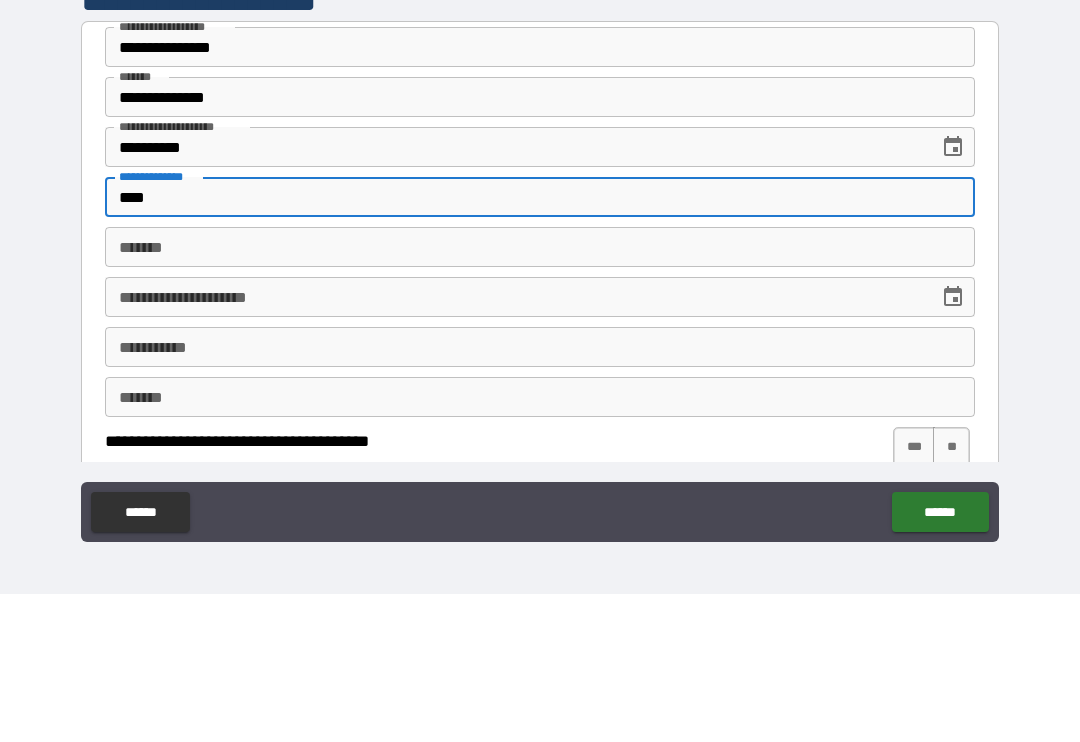type on "*" 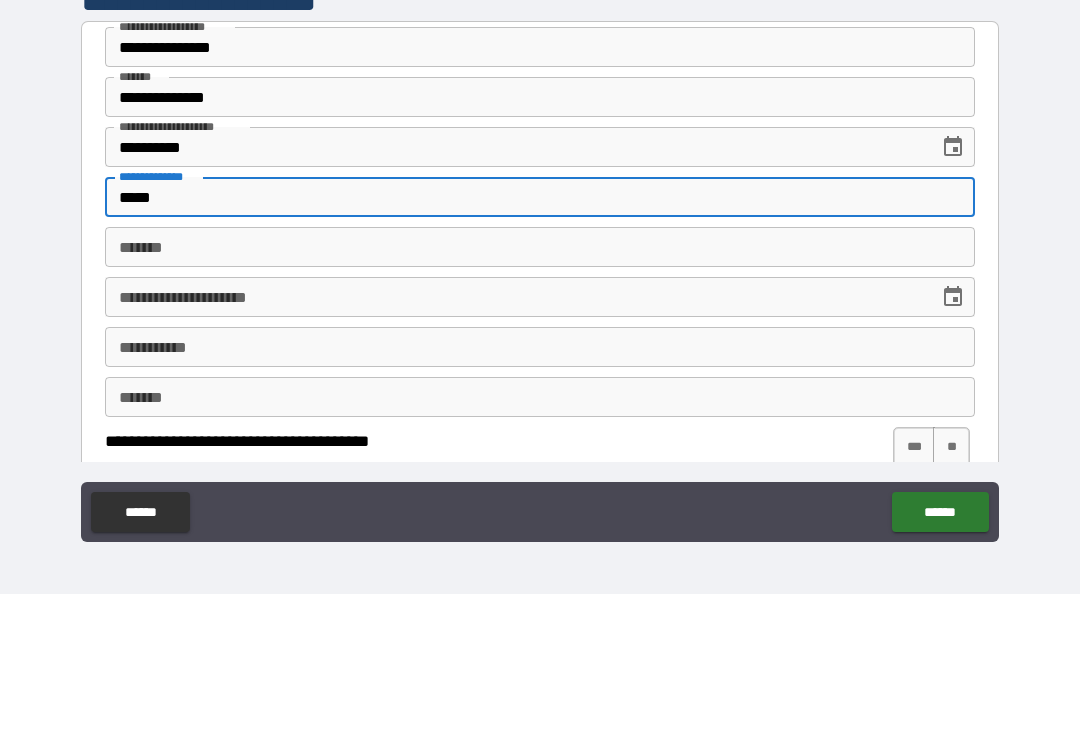 type on "*" 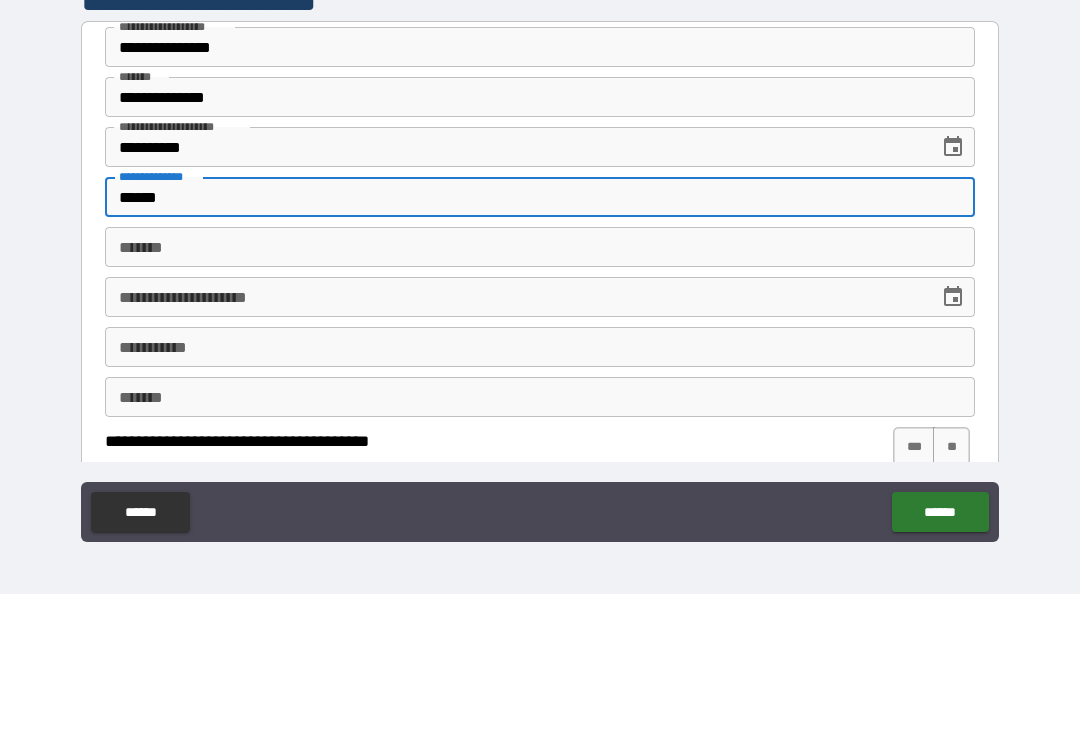type on "*" 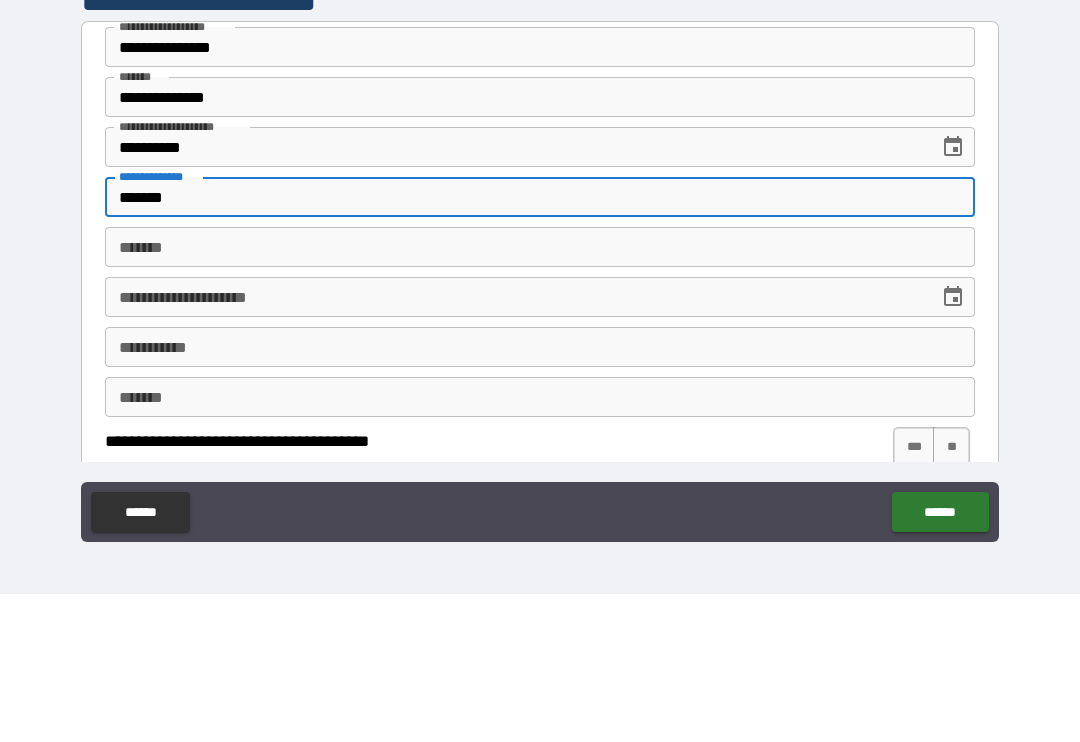 type on "*" 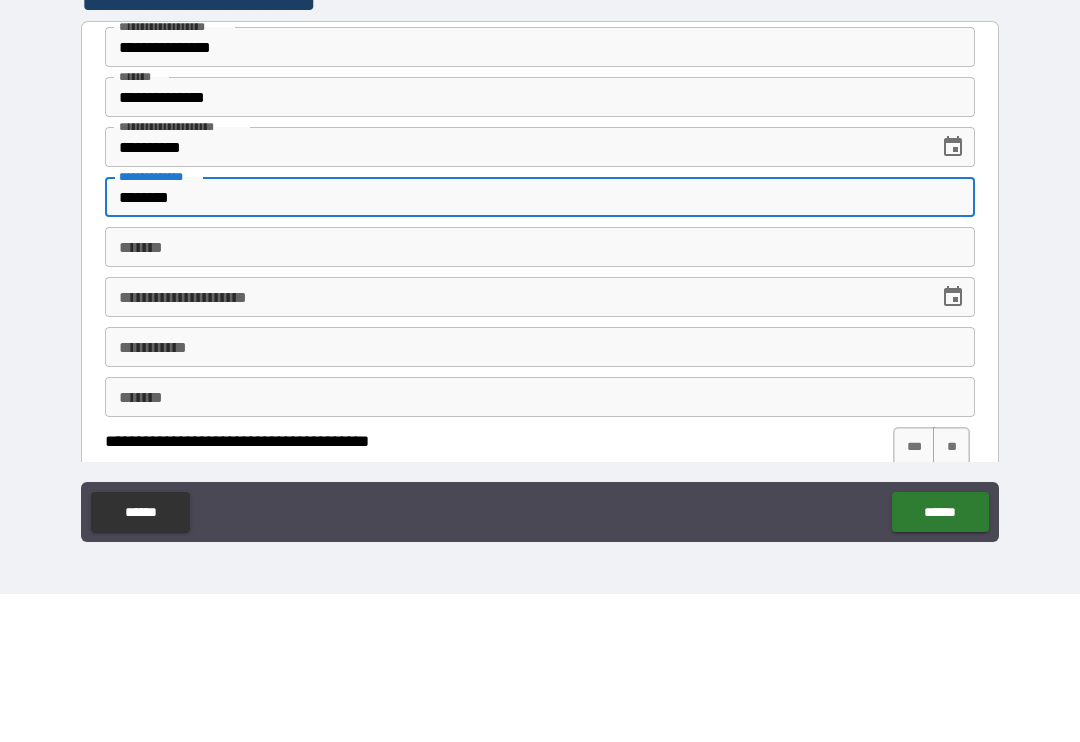 type 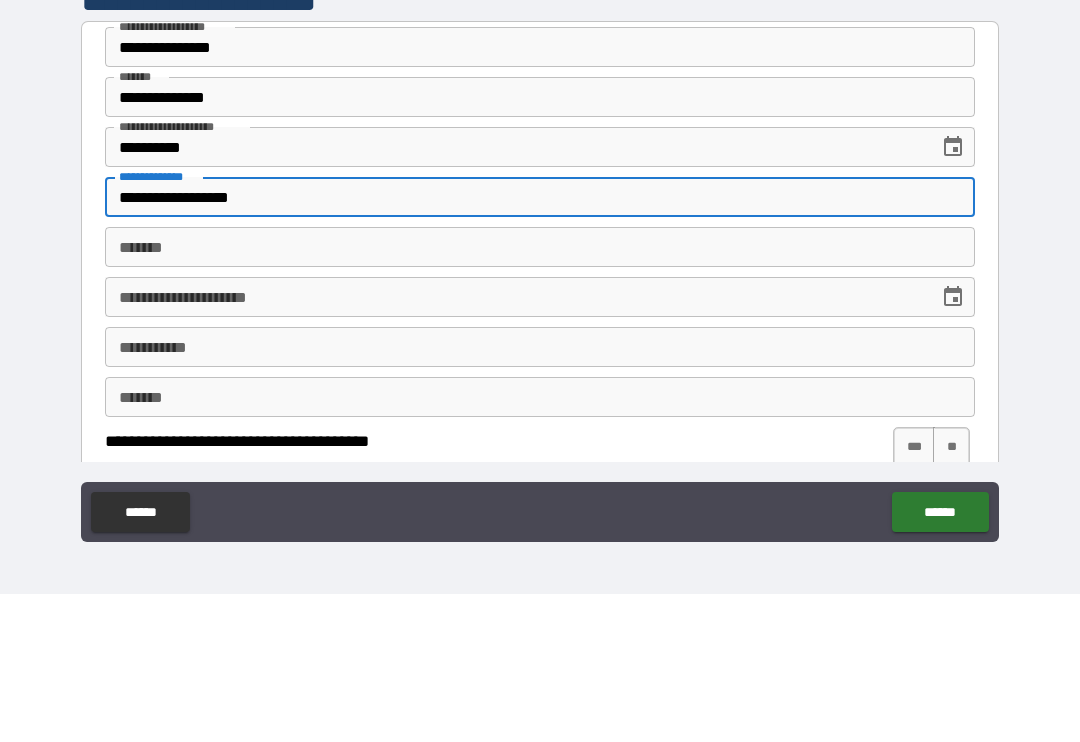 click on "*******" at bounding box center (540, 395) 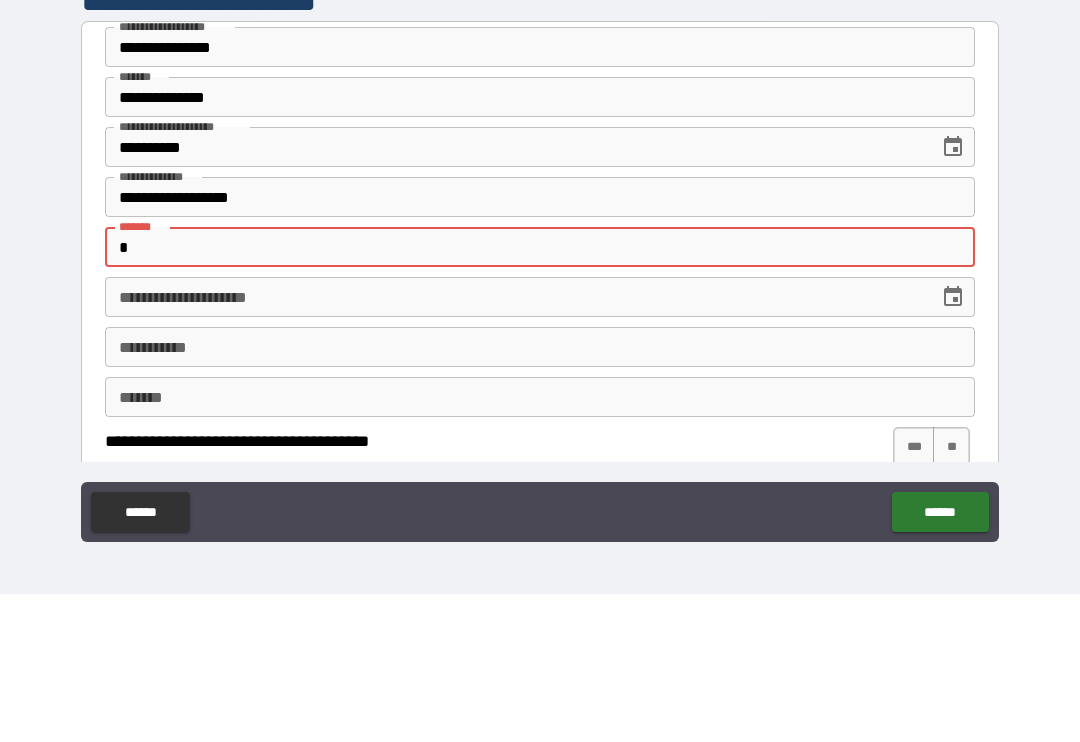 click on "**********" at bounding box center (540, 445) 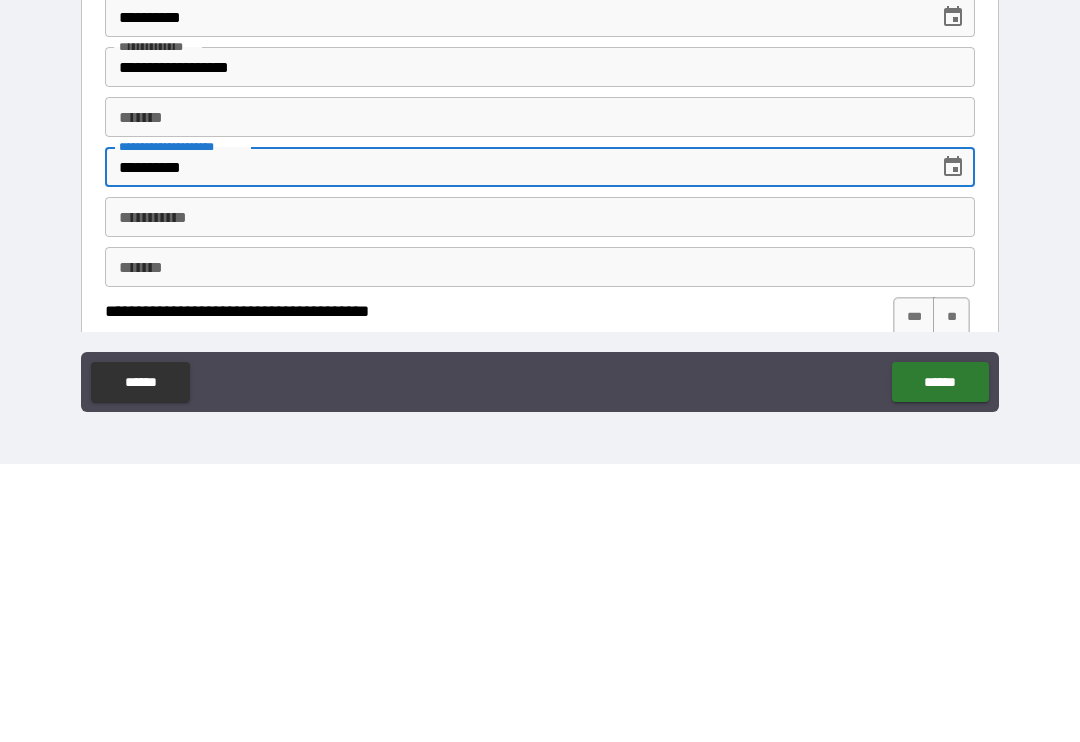 click on "*******" at bounding box center (540, 395) 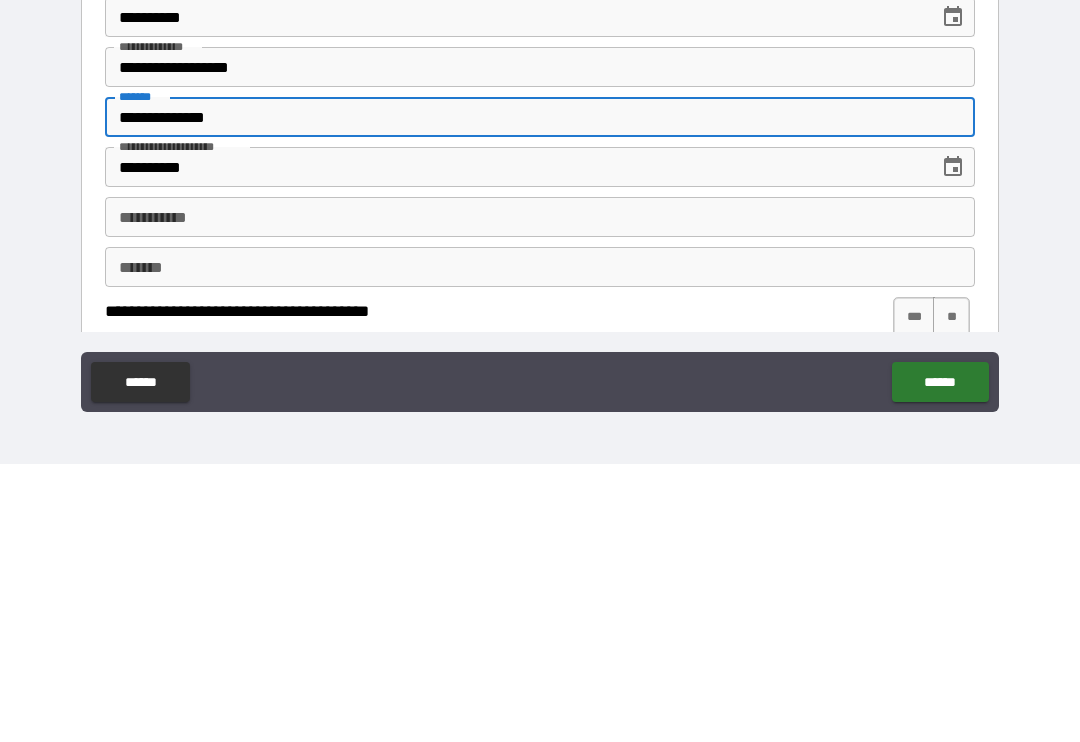 click on "**" at bounding box center [951, 595] 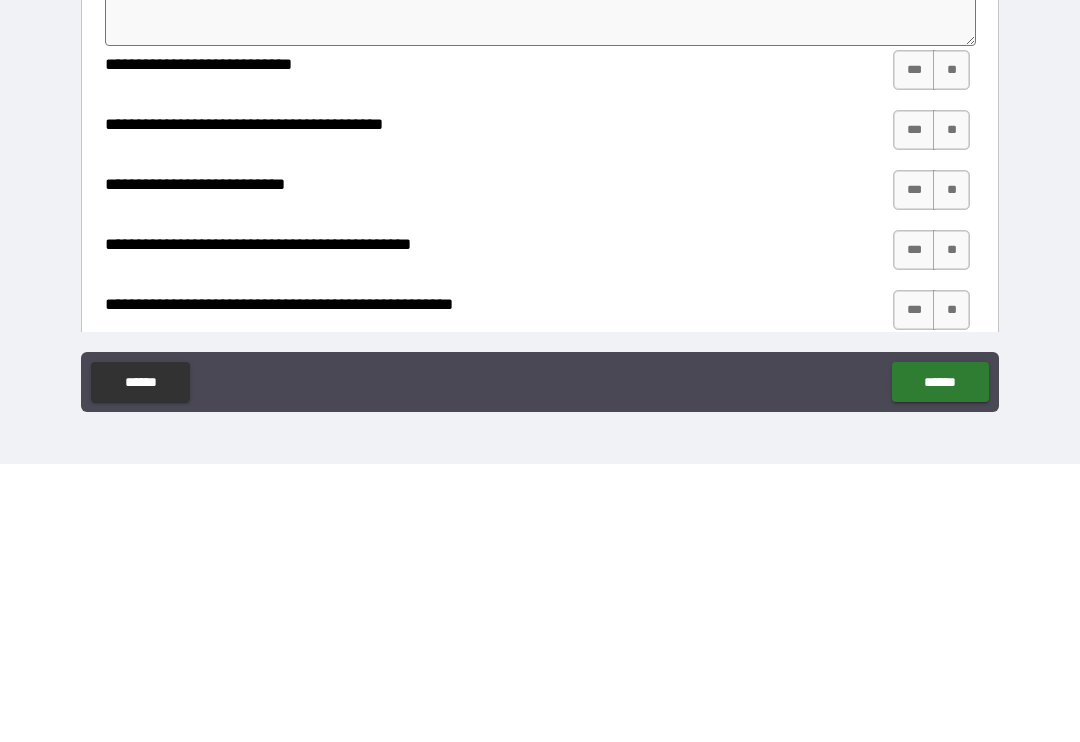 scroll, scrollTop: 1048, scrollLeft: 0, axis: vertical 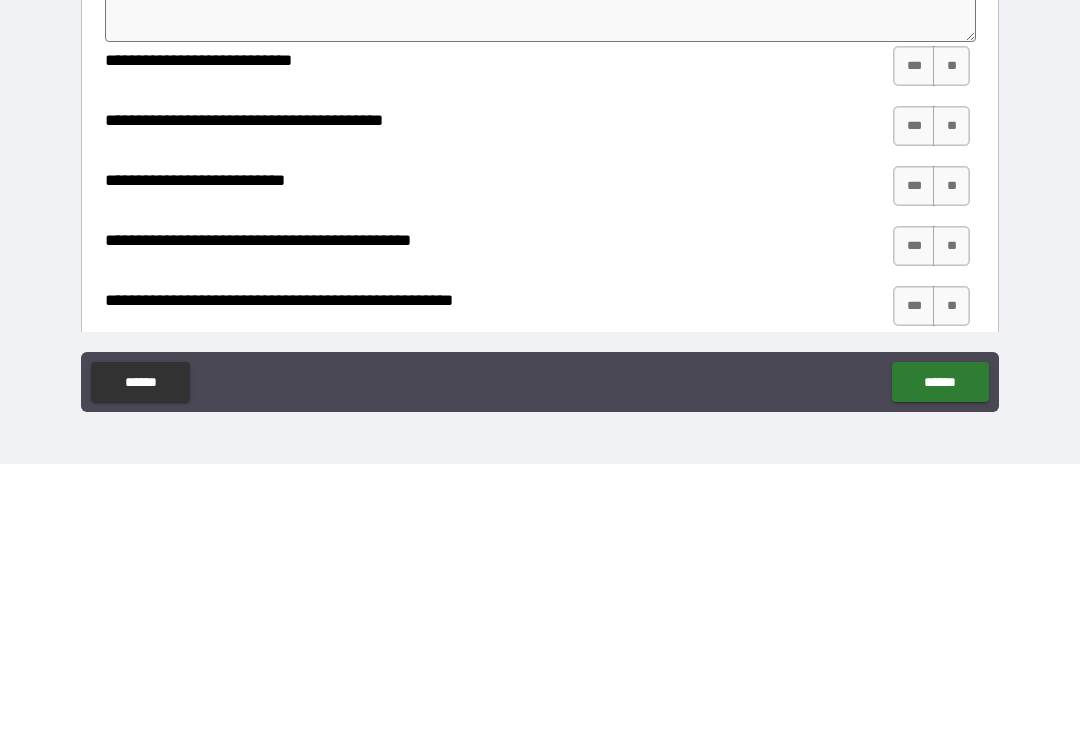 click on "**" at bounding box center (951, 344) 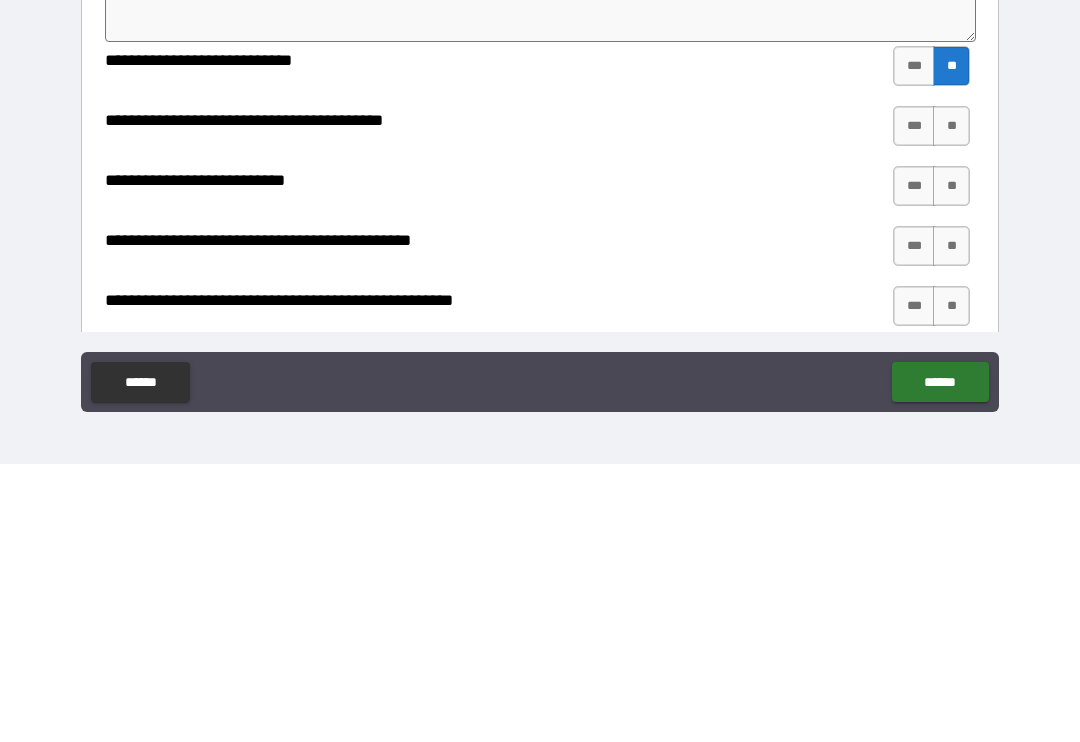 click on "**" at bounding box center [951, 404] 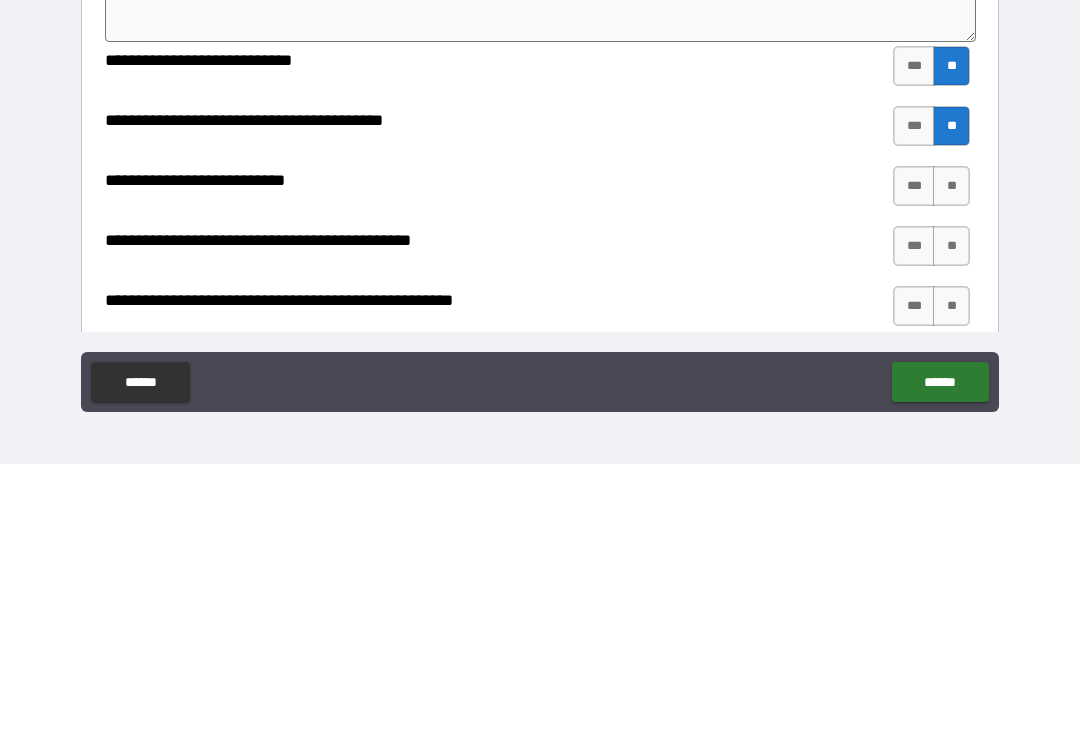 click on "***" at bounding box center (914, 464) 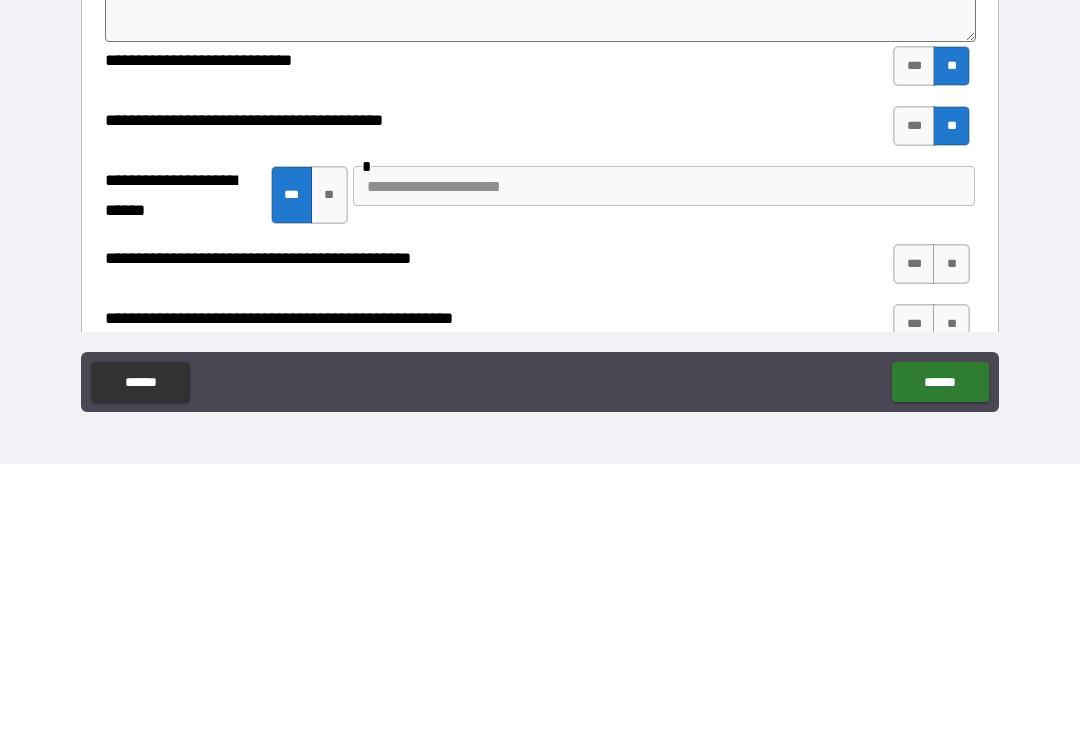 click at bounding box center [664, 464] 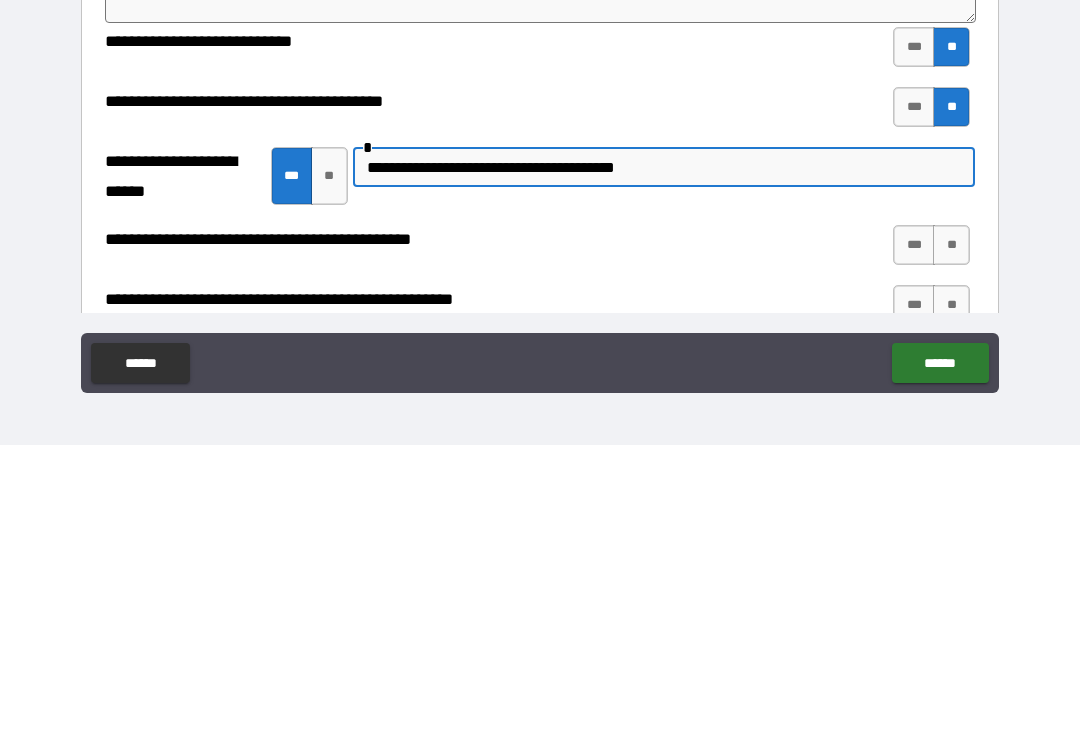 click on "**" at bounding box center [951, 542] 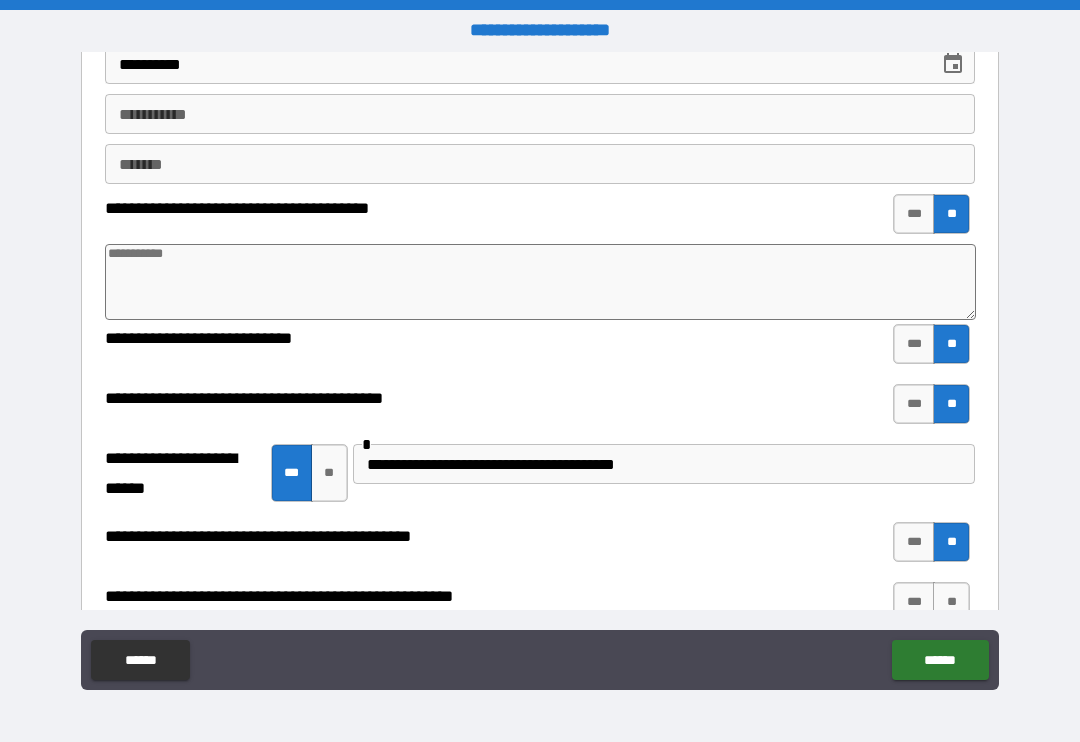 click on "***" at bounding box center [914, 542] 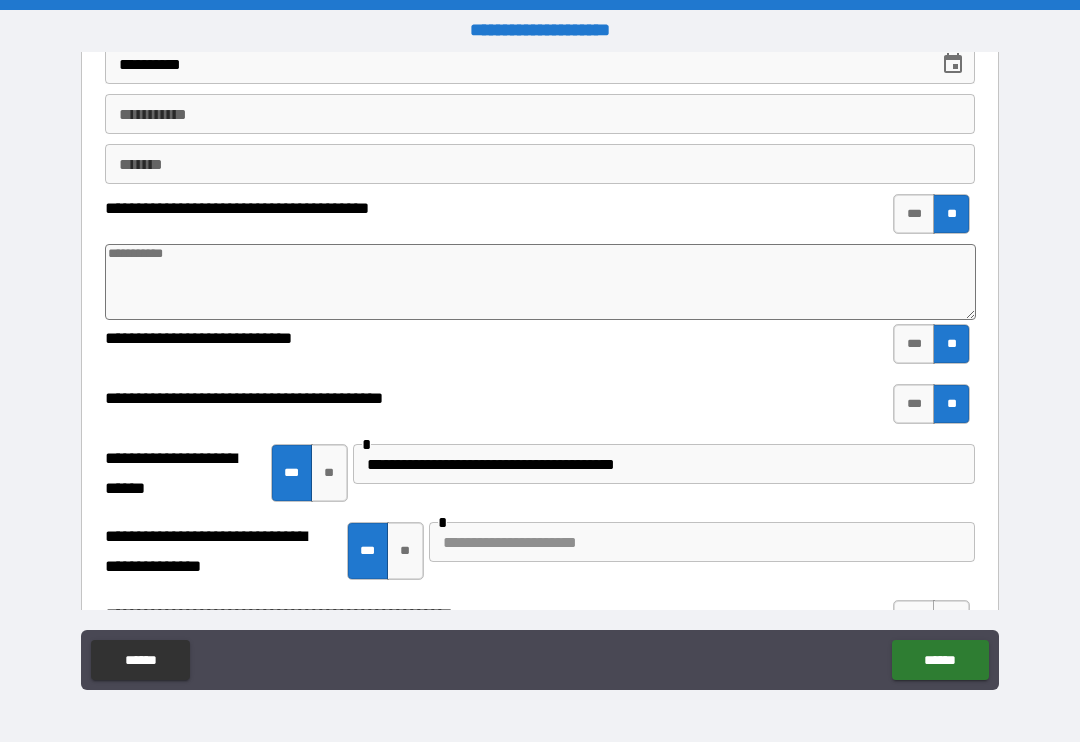 click at bounding box center (702, 542) 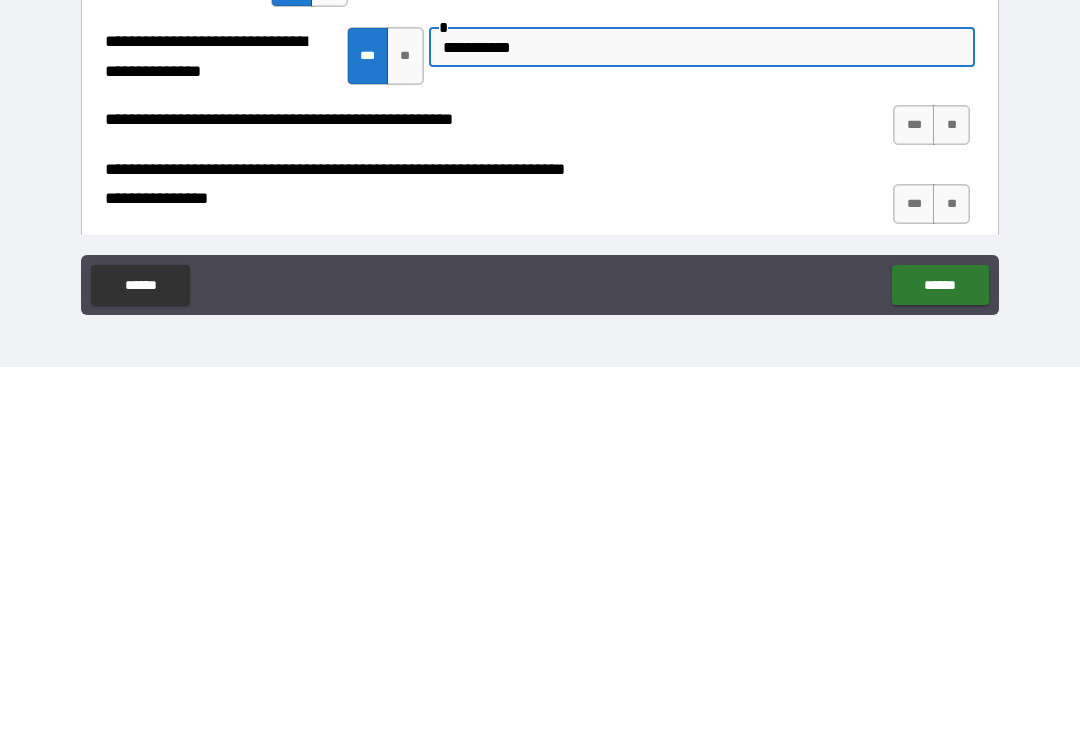 scroll, scrollTop: 1169, scrollLeft: 0, axis: vertical 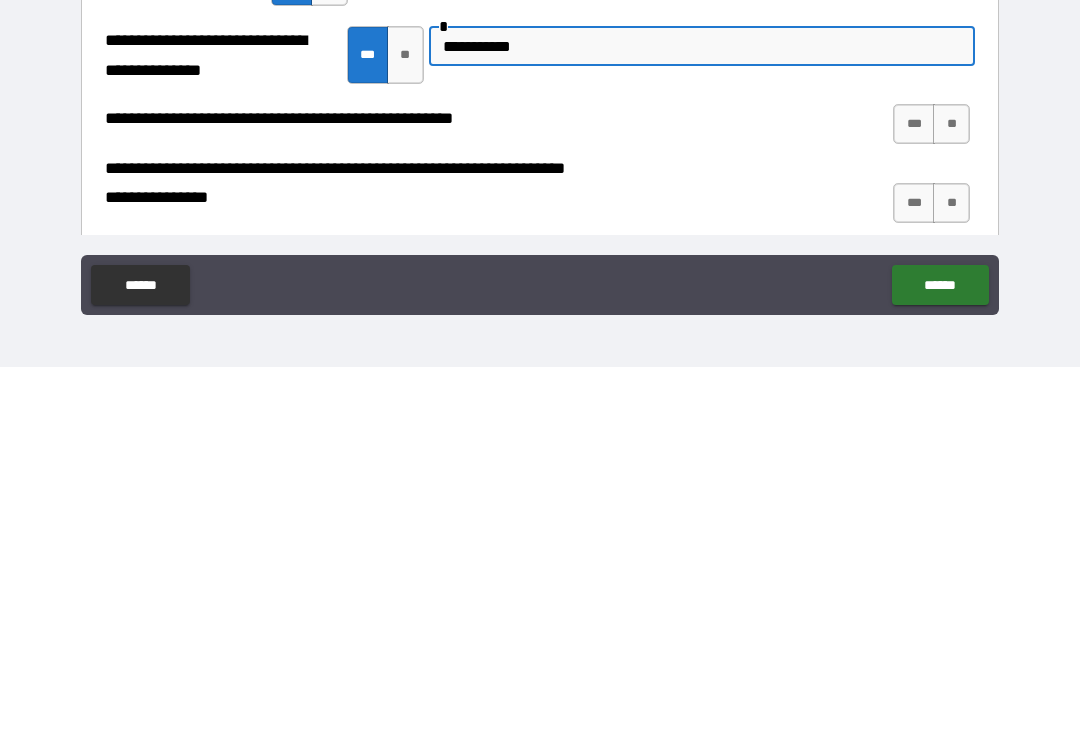 click on "**" at bounding box center (951, 499) 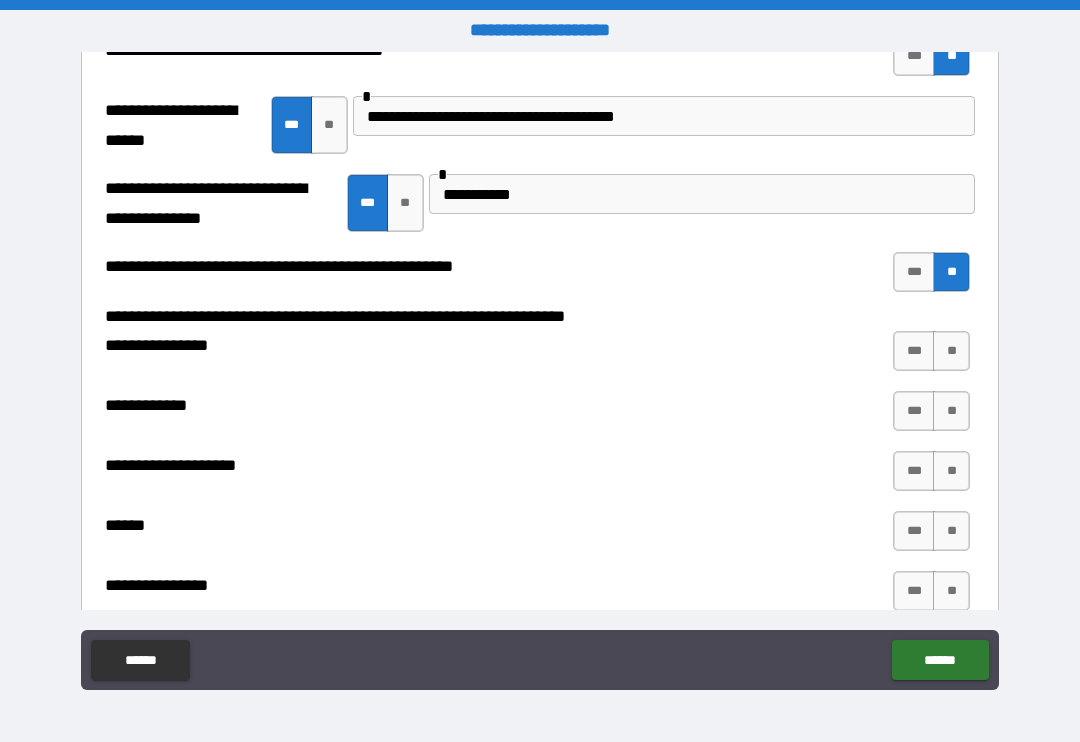 scroll, scrollTop: 1400, scrollLeft: 0, axis: vertical 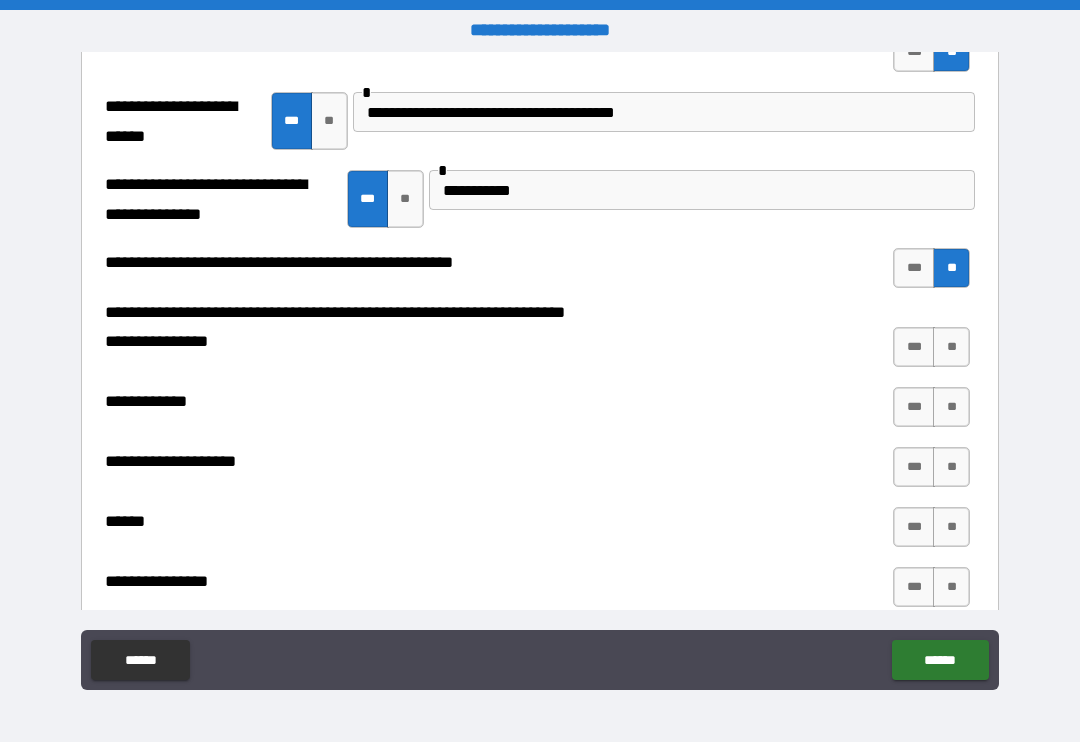 click on "**" at bounding box center (951, 347) 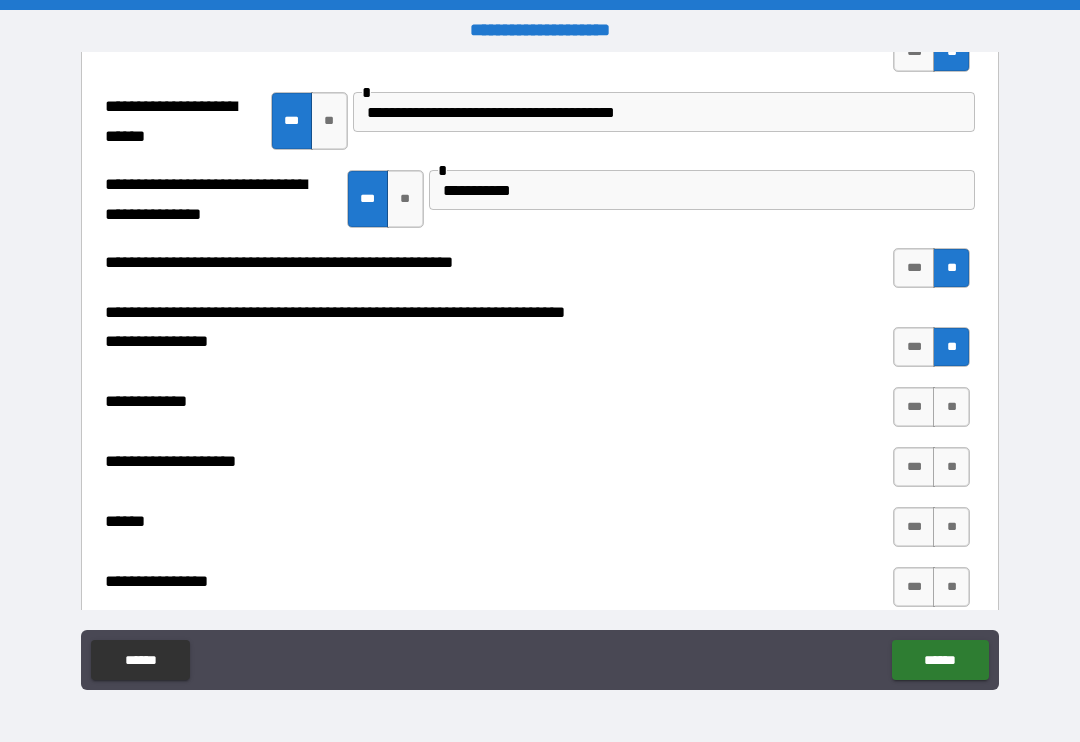 click on "**" at bounding box center [951, 407] 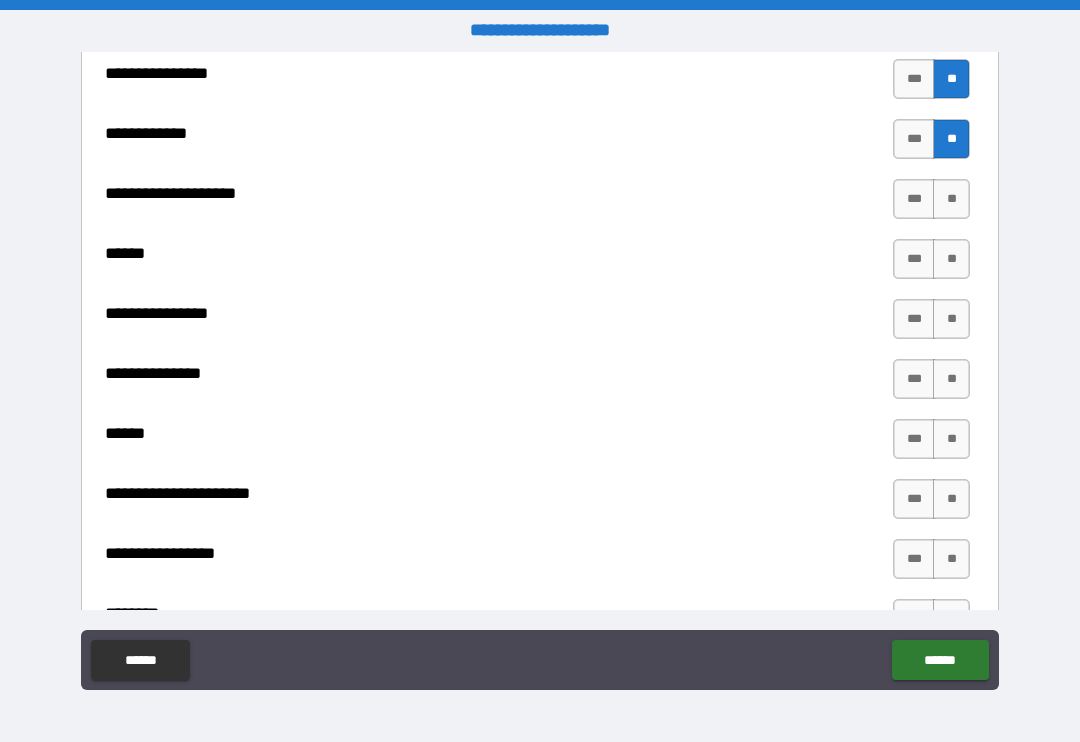 scroll, scrollTop: 1669, scrollLeft: 0, axis: vertical 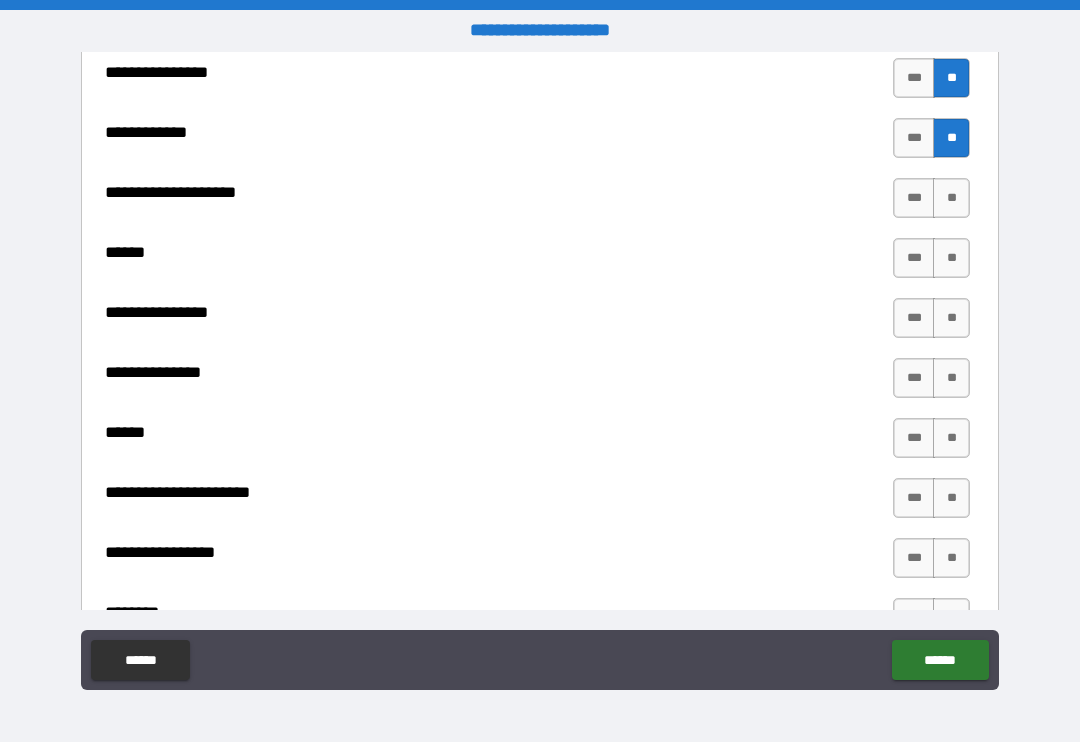 click on "***" at bounding box center [914, 198] 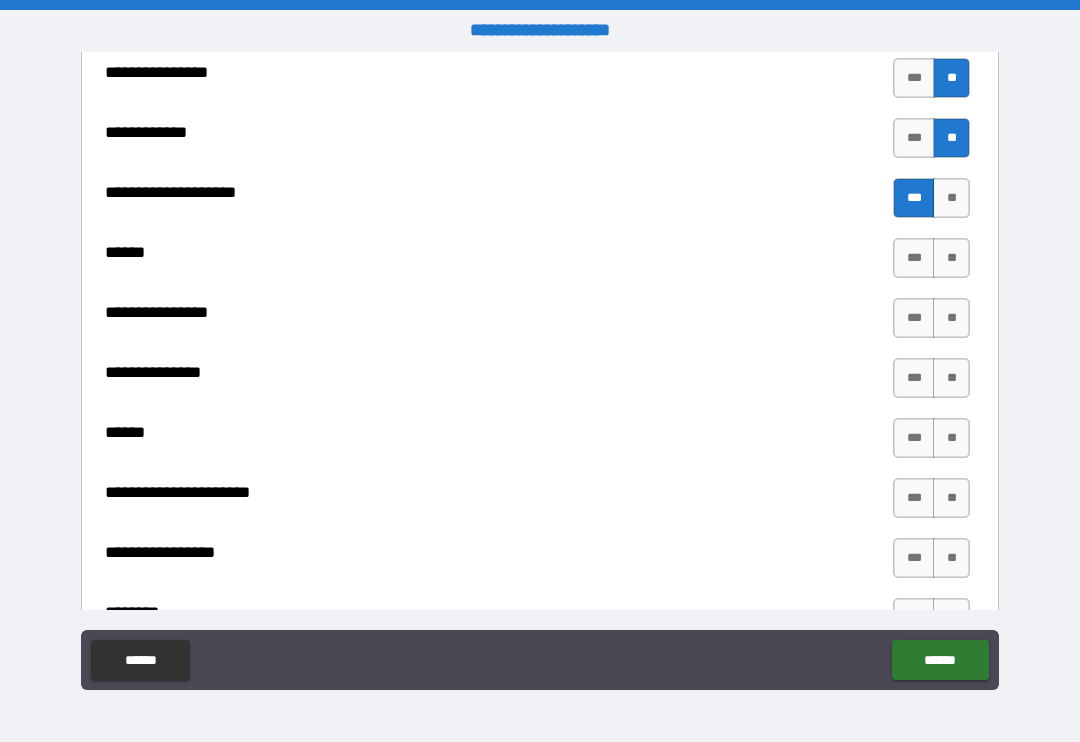 click on "**" at bounding box center [951, 258] 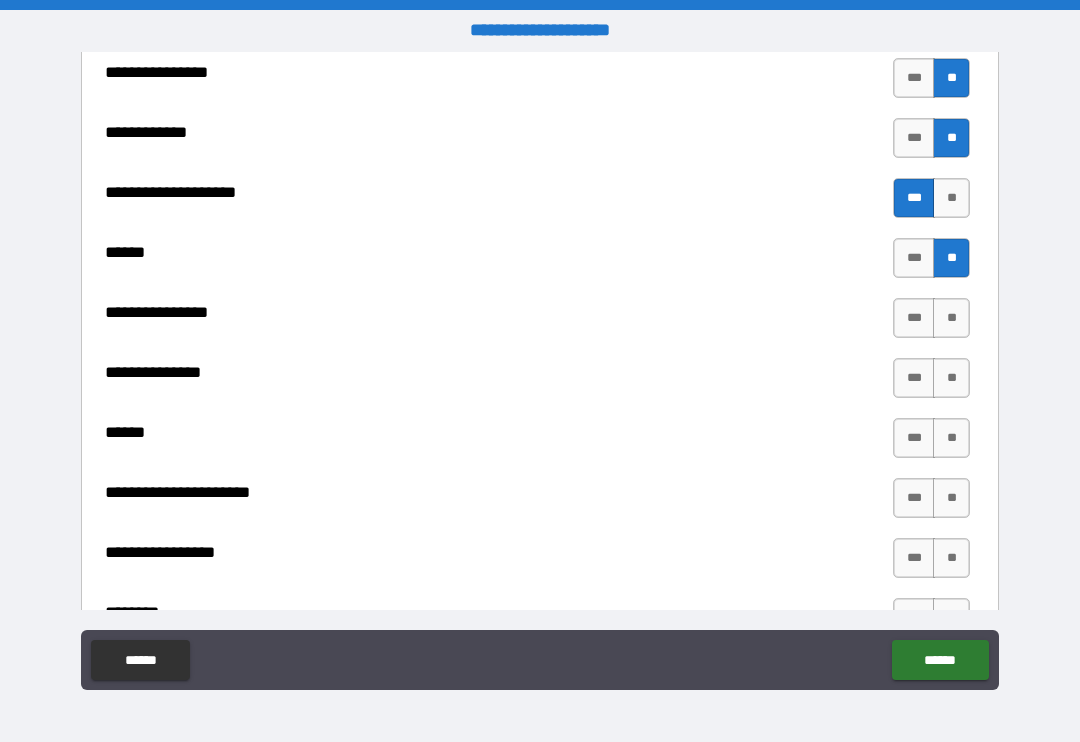 click on "**" at bounding box center (951, 318) 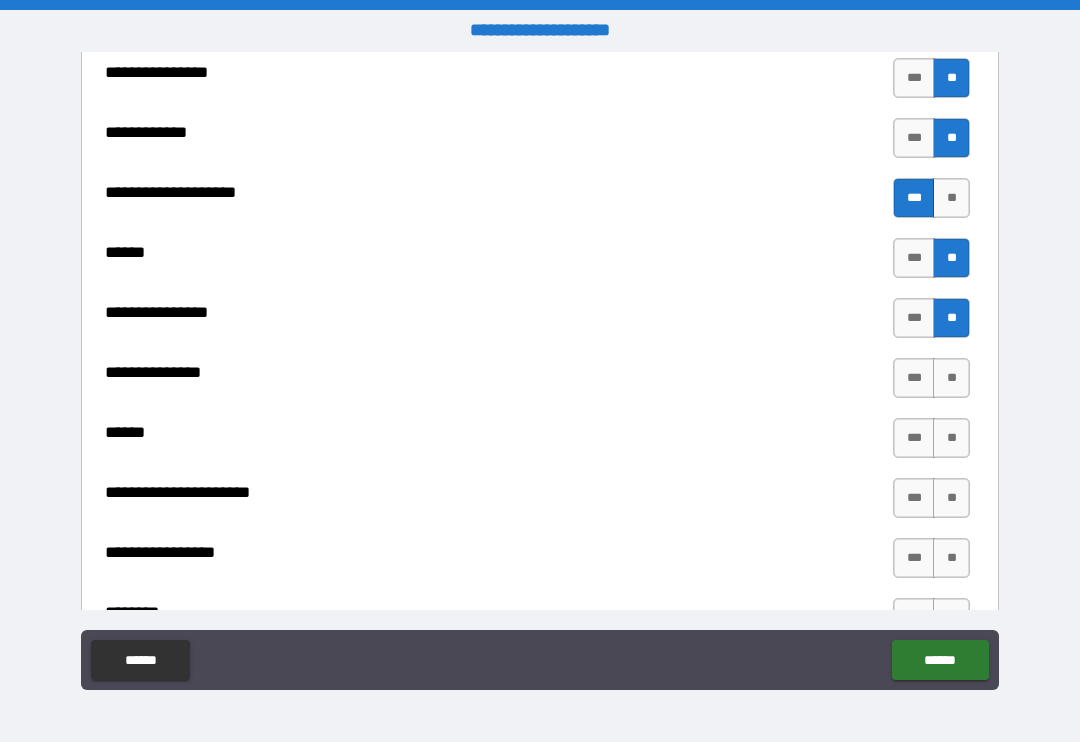 click on "**" at bounding box center (951, 378) 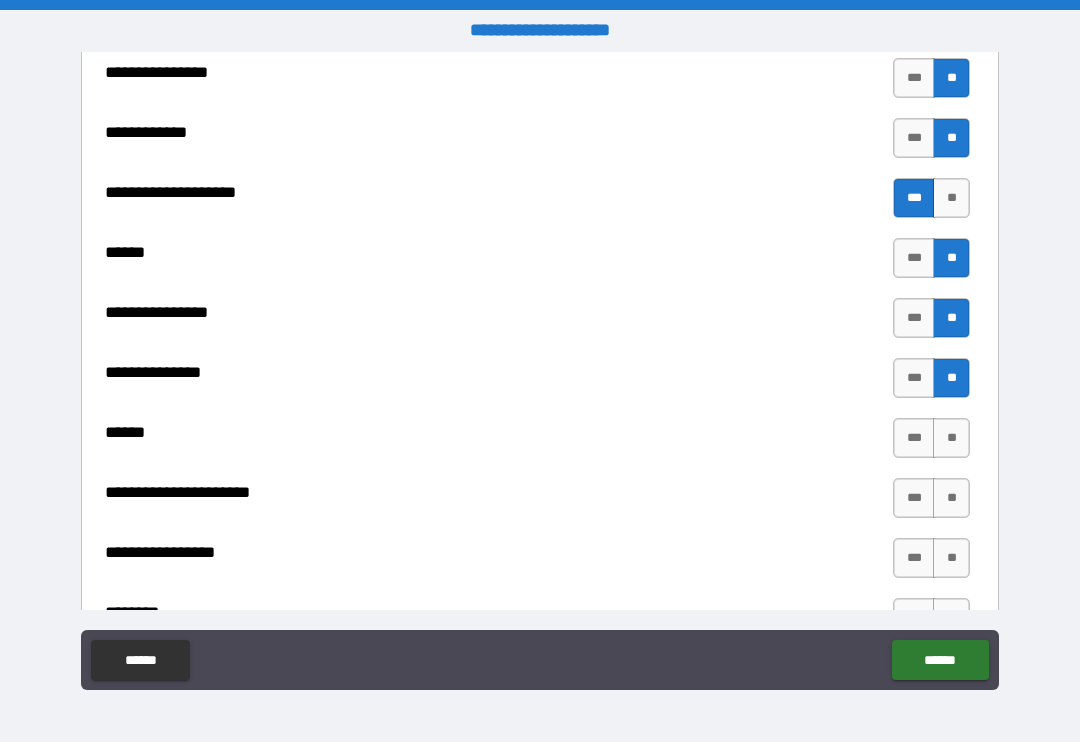 click on "**" at bounding box center [951, 438] 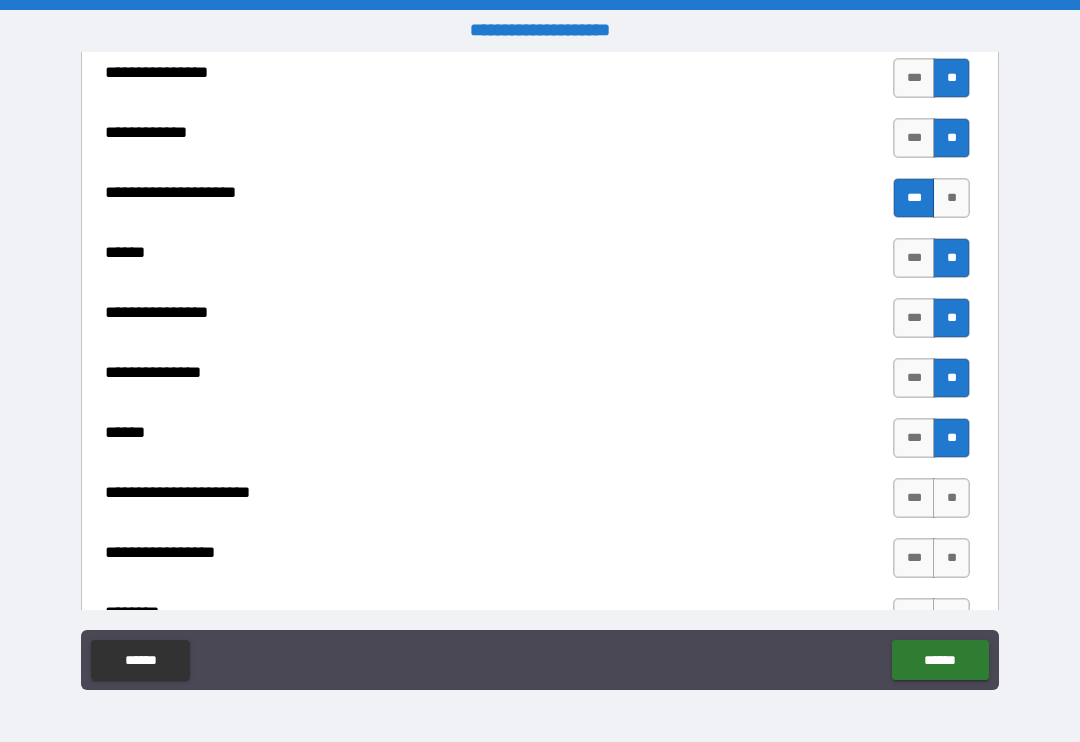 click on "**" at bounding box center (951, 498) 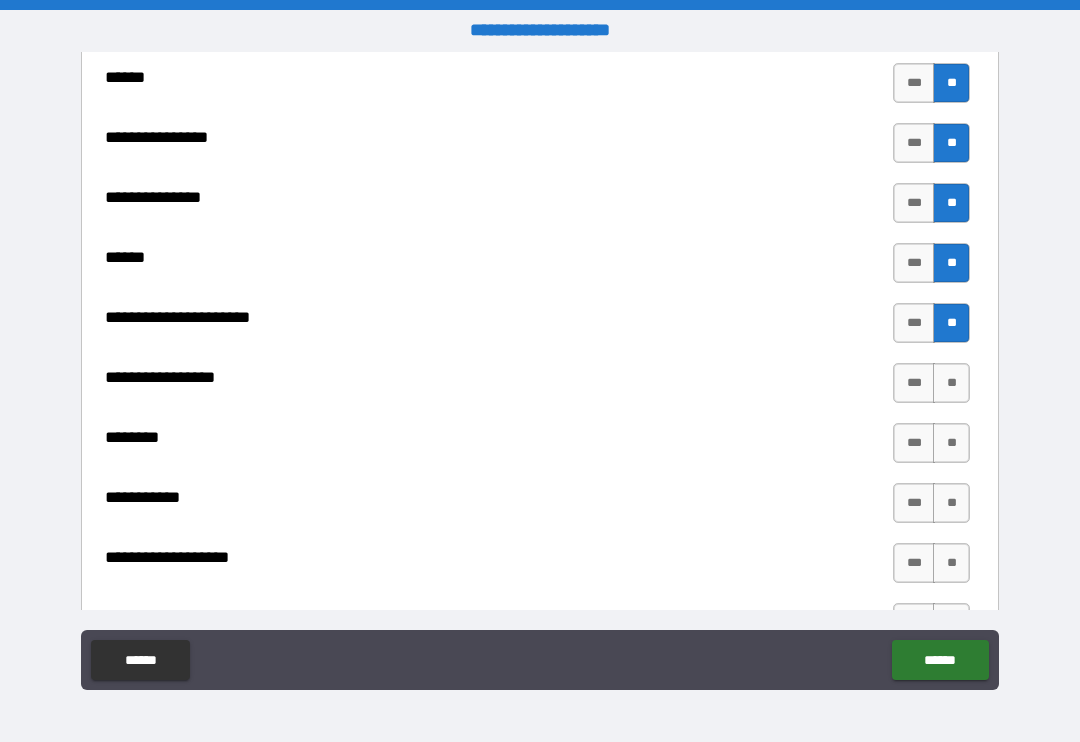 scroll, scrollTop: 1849, scrollLeft: 0, axis: vertical 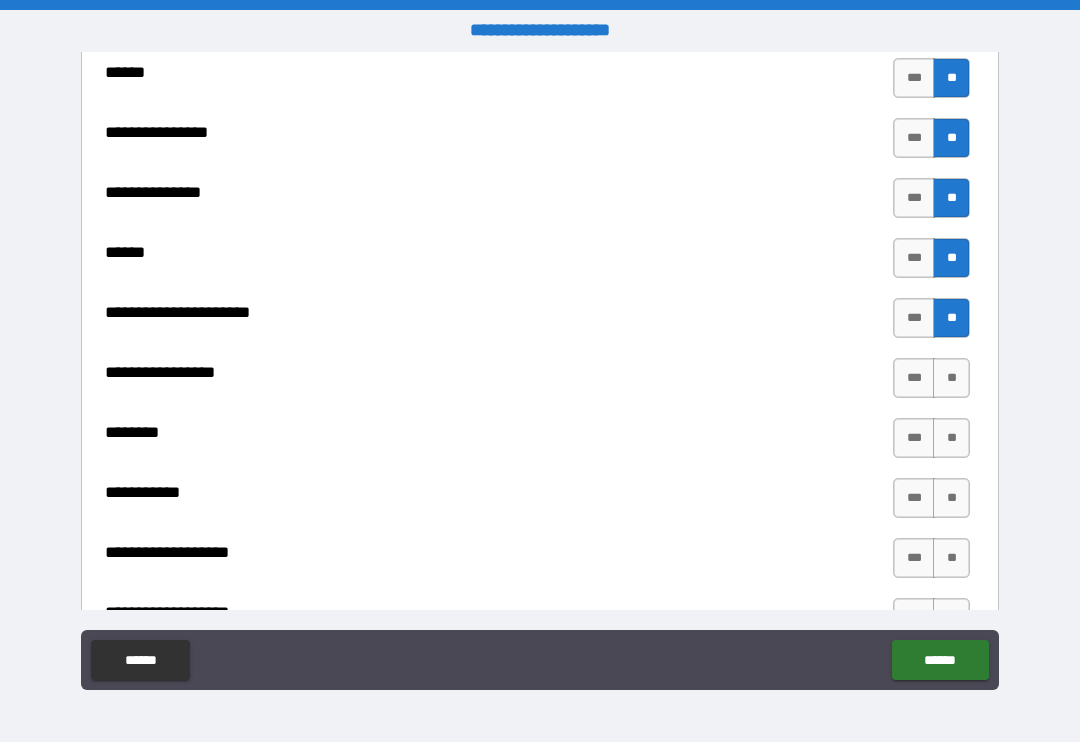 click on "**" at bounding box center (951, 378) 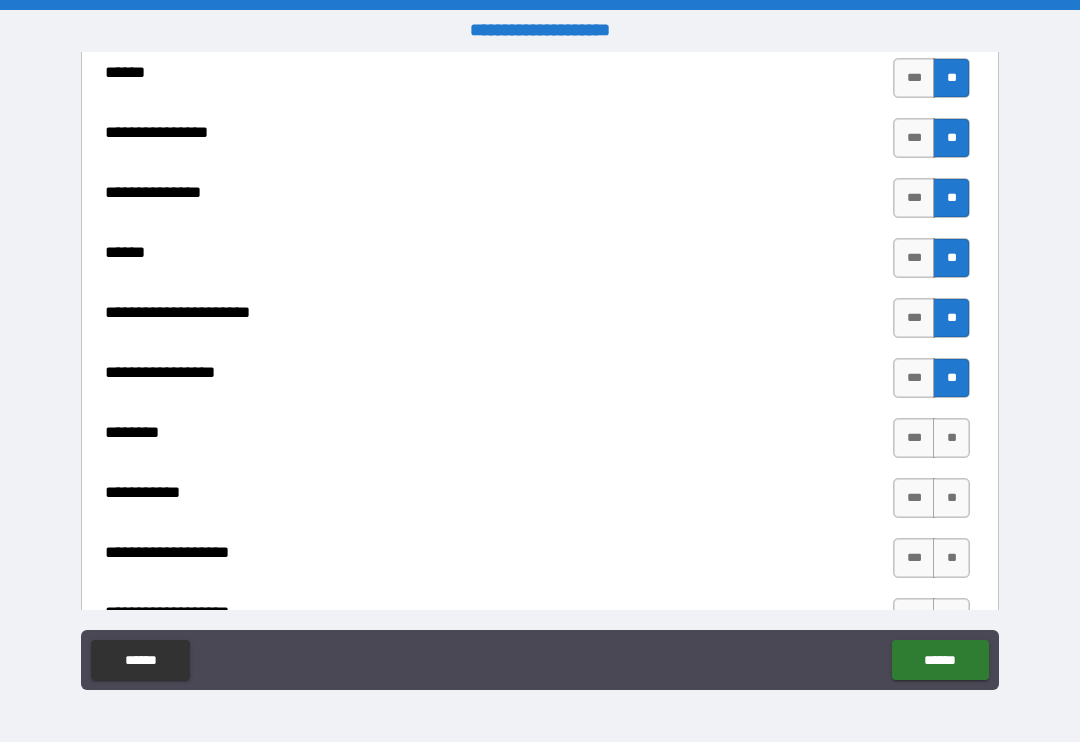 click on "**" at bounding box center [951, 438] 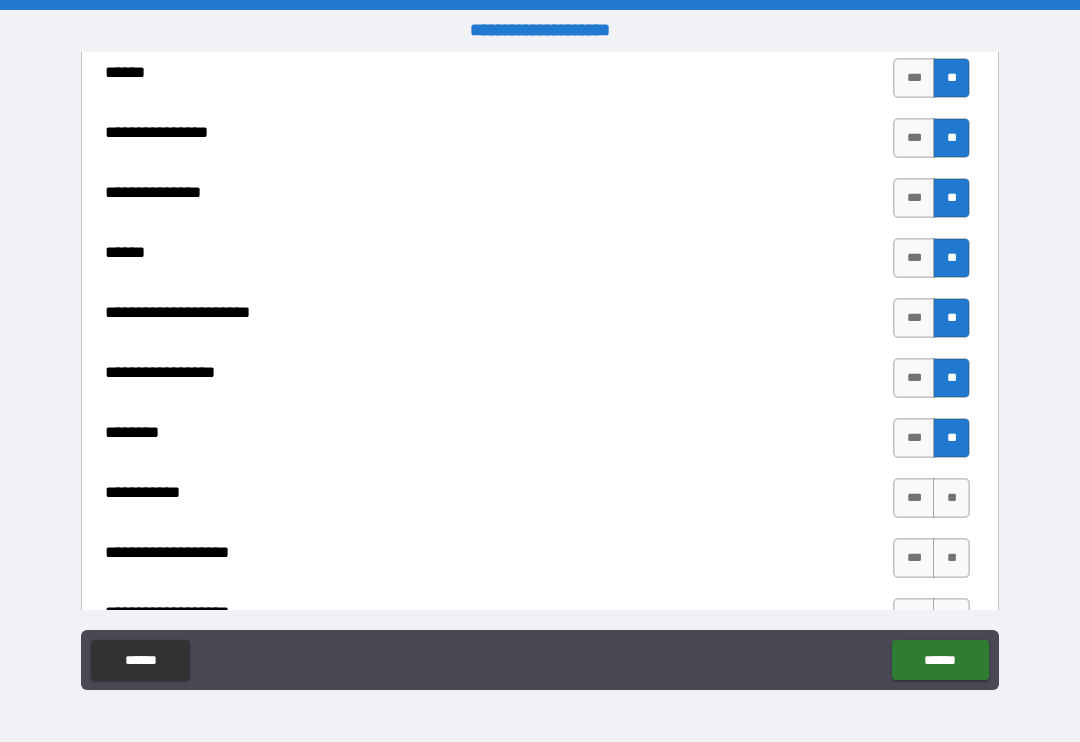 click on "**" at bounding box center [951, 498] 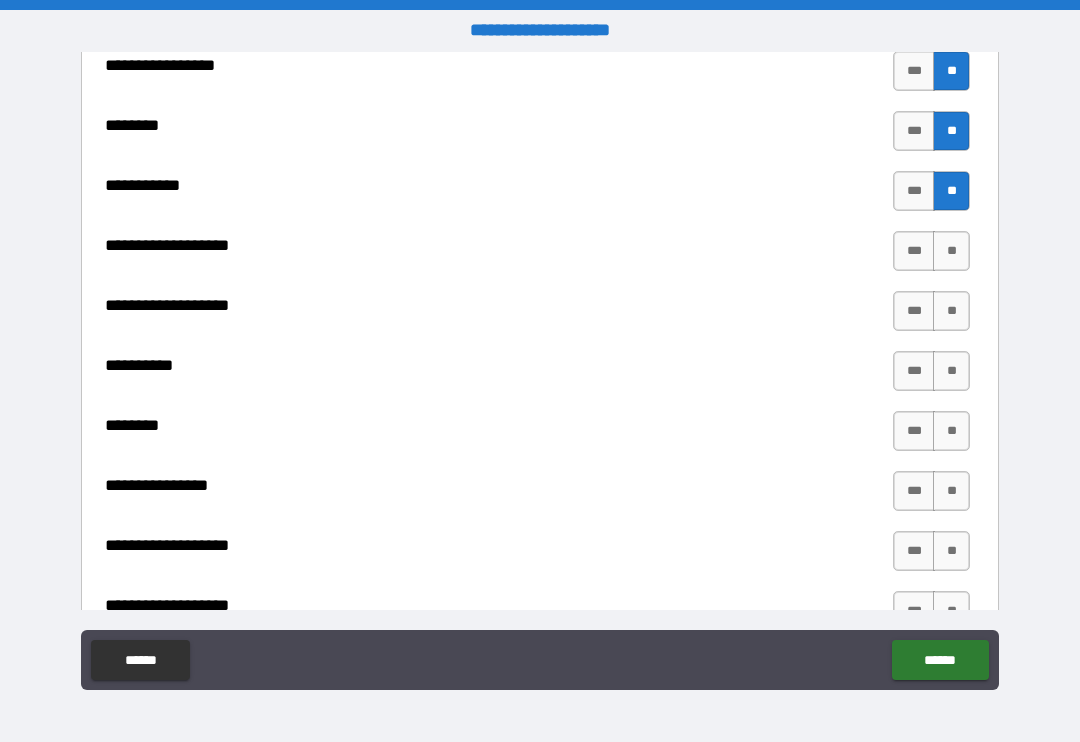 scroll, scrollTop: 2159, scrollLeft: 0, axis: vertical 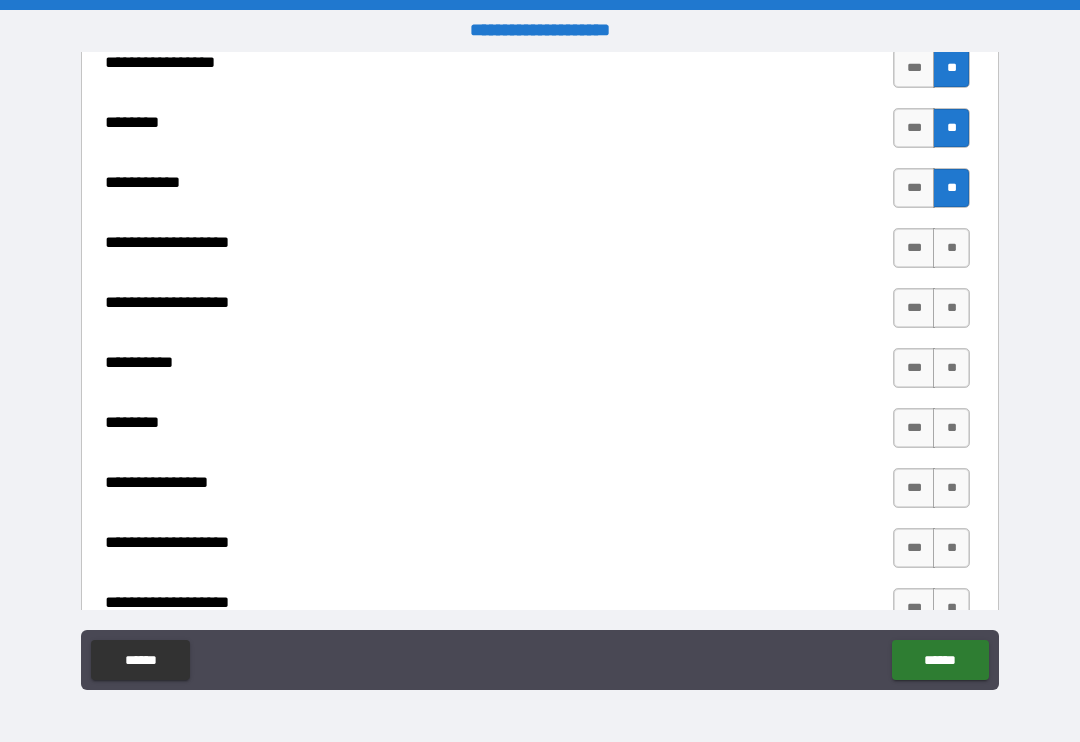 click on "**" at bounding box center (951, 308) 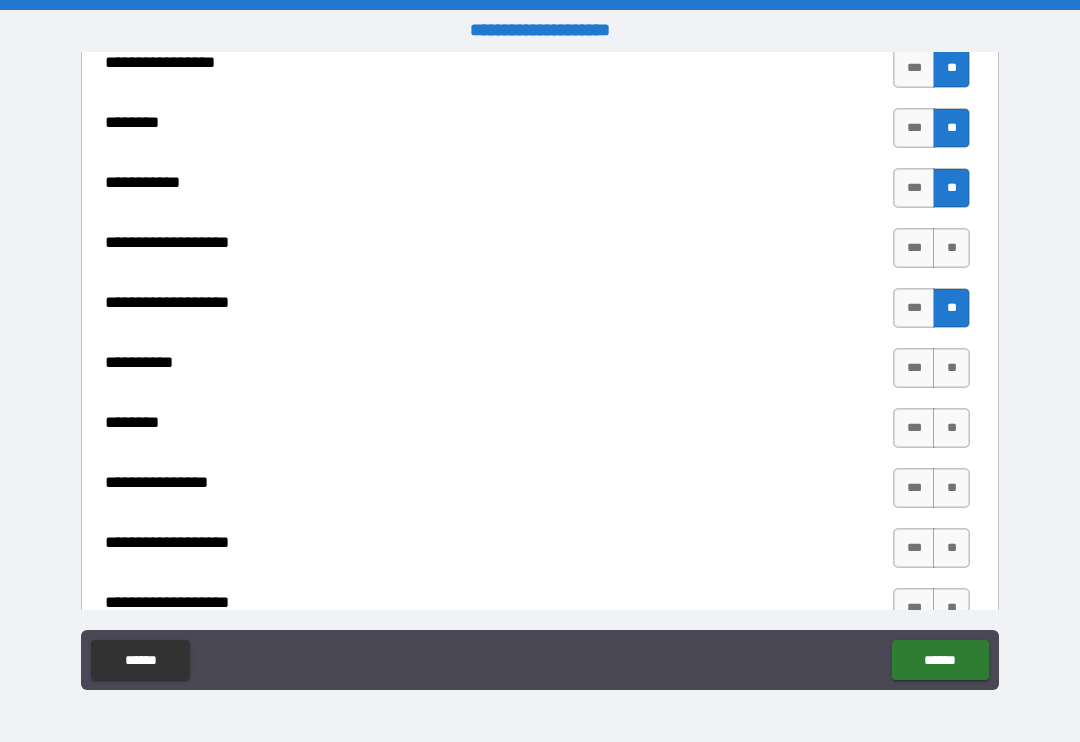 click on "**" at bounding box center [951, 368] 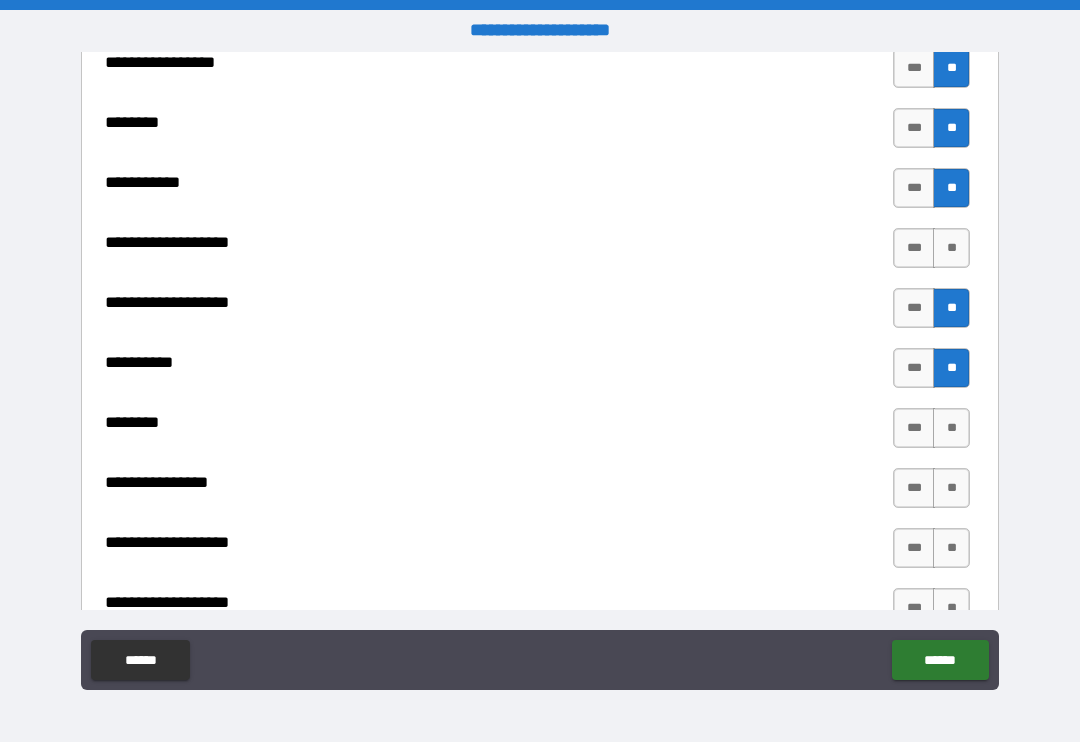 click on "**" at bounding box center (951, 428) 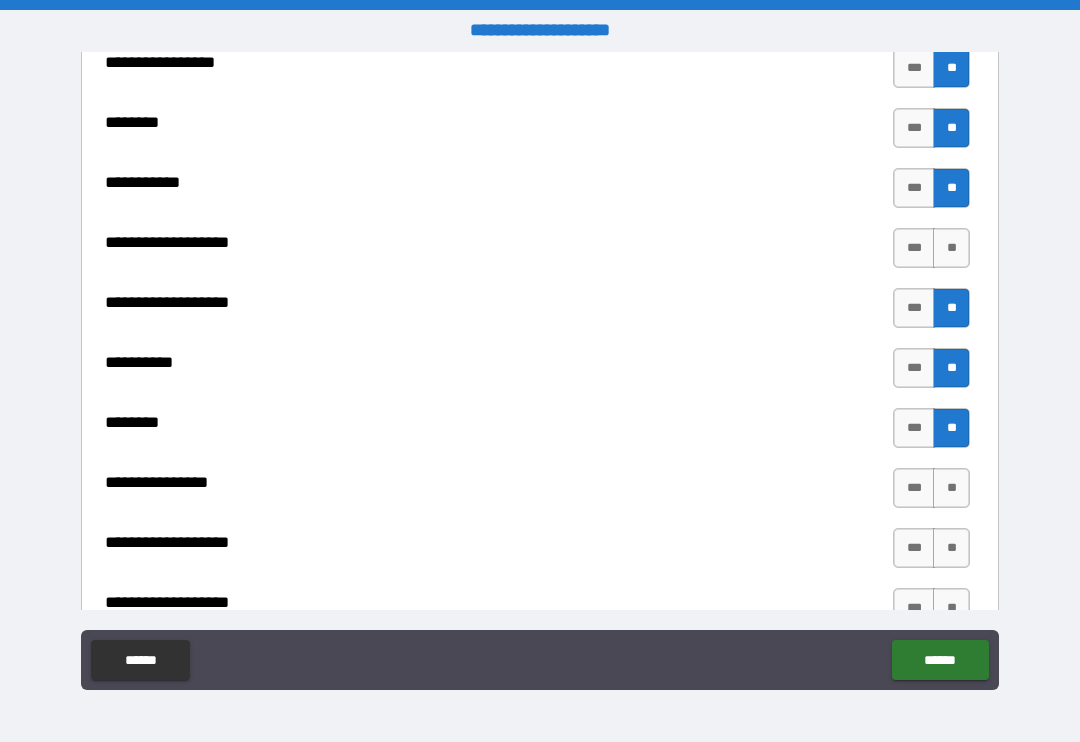 click on "**" at bounding box center (951, 488) 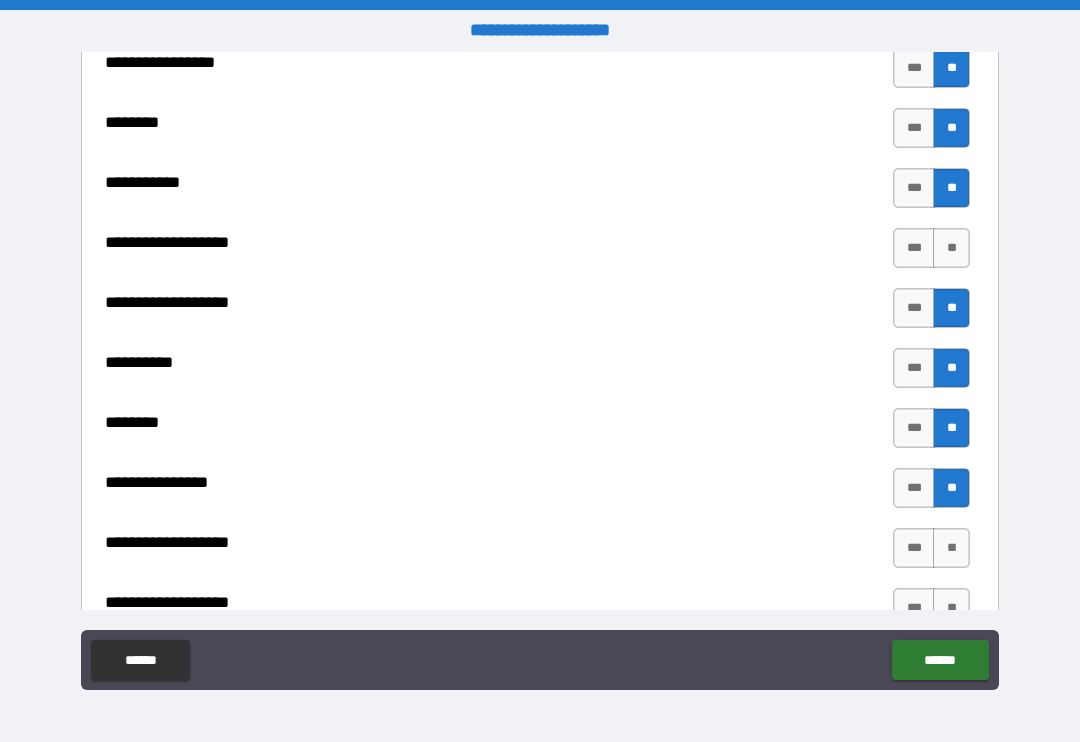 click on "**" at bounding box center [951, 548] 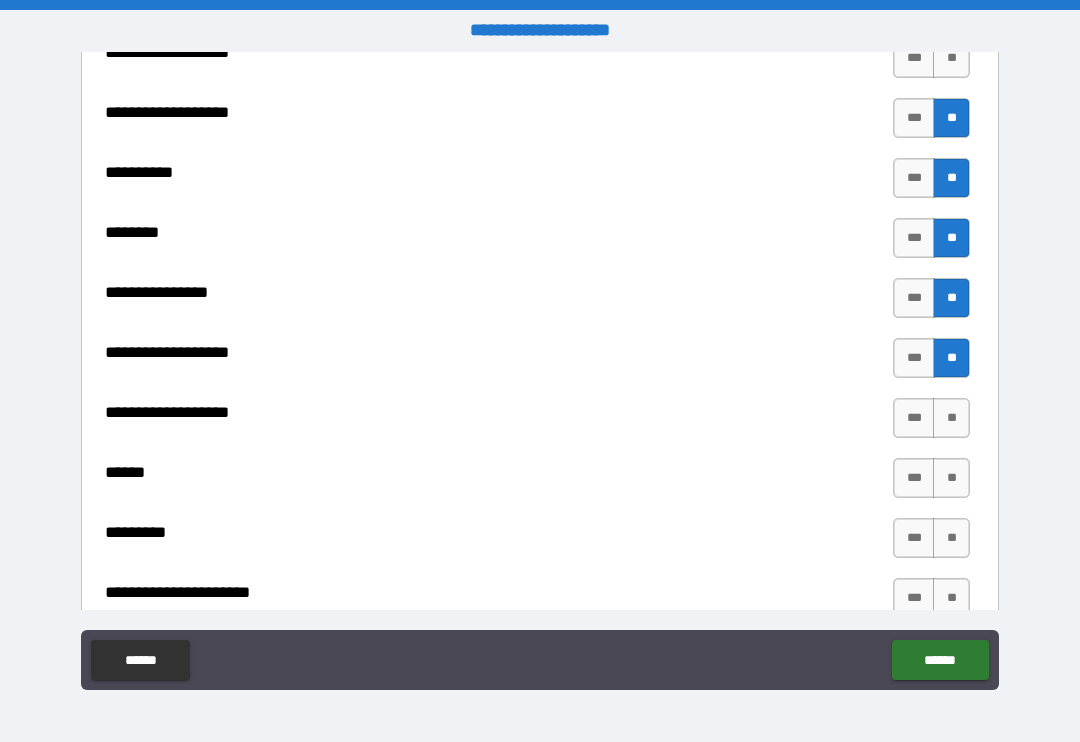scroll, scrollTop: 2354, scrollLeft: 0, axis: vertical 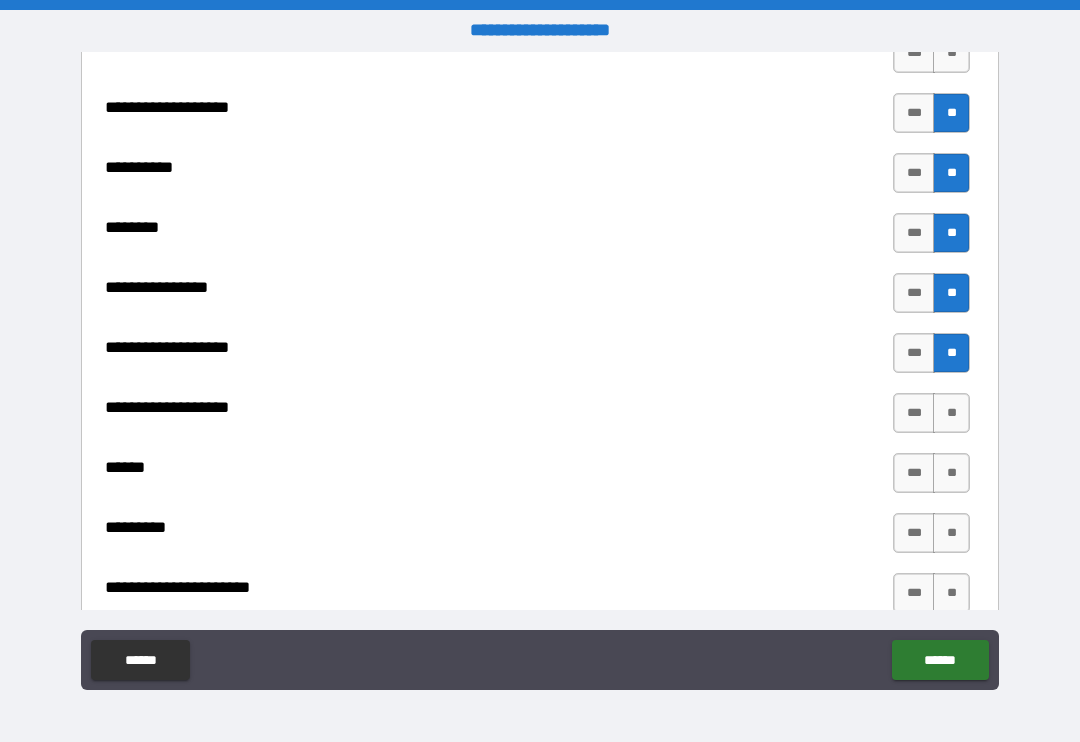 click on "**" at bounding box center [951, 413] 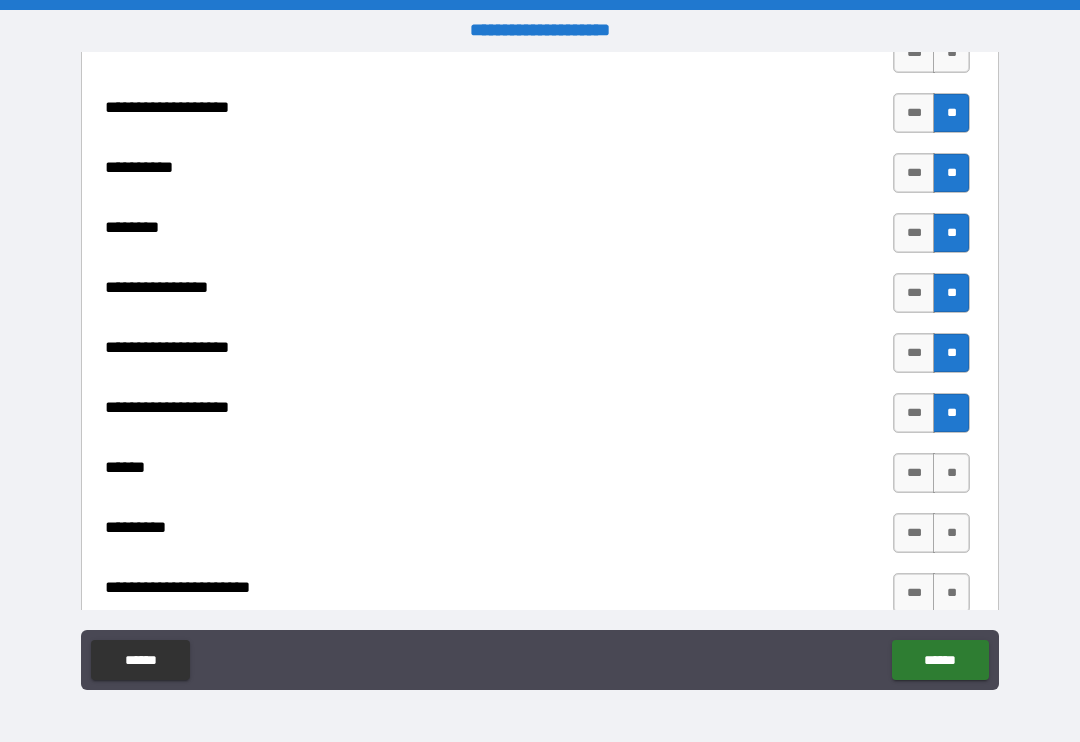 click on "**" at bounding box center [951, 473] 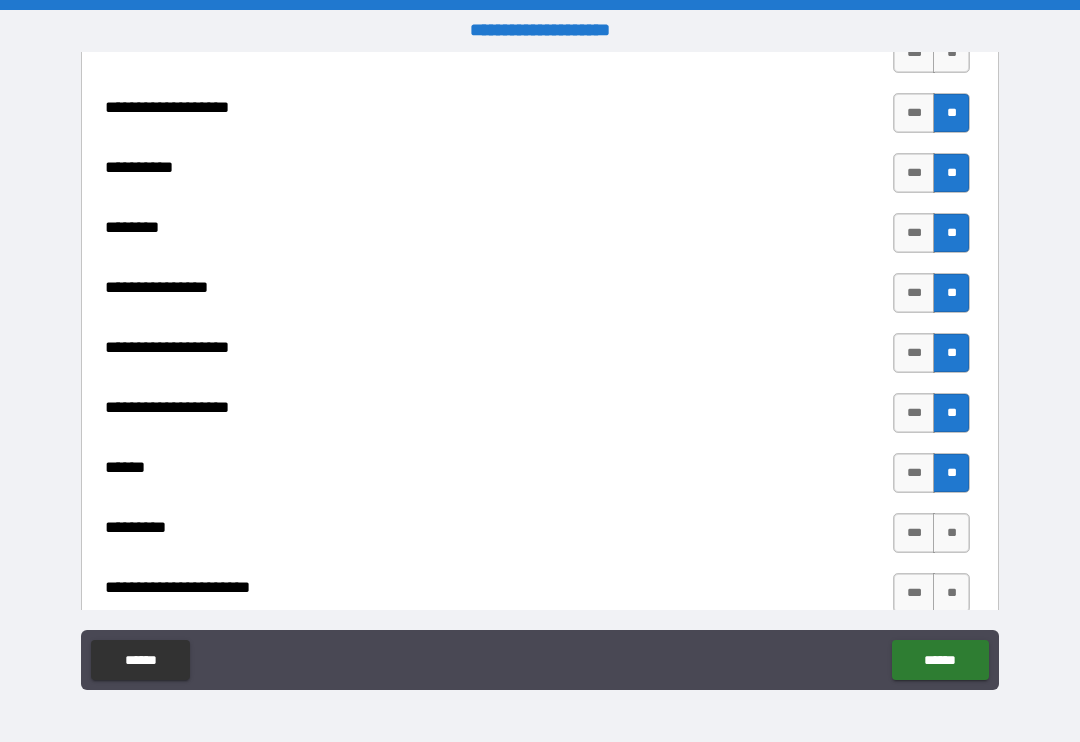click on "**" at bounding box center [951, 533] 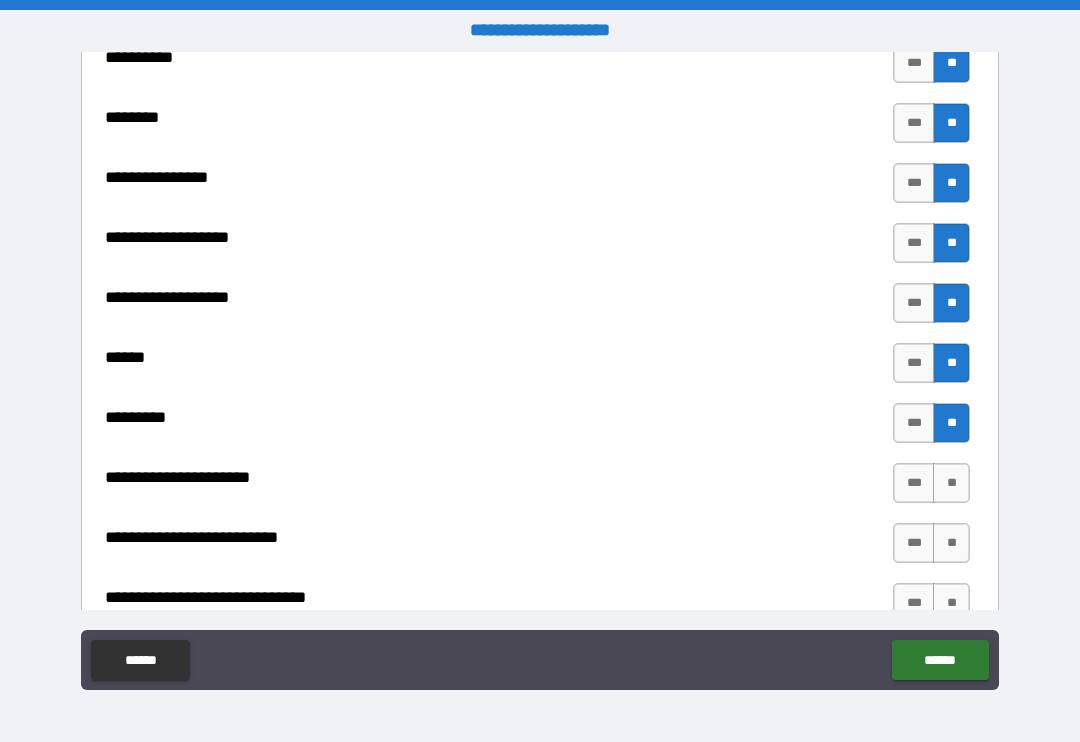 scroll, scrollTop: 2524, scrollLeft: 0, axis: vertical 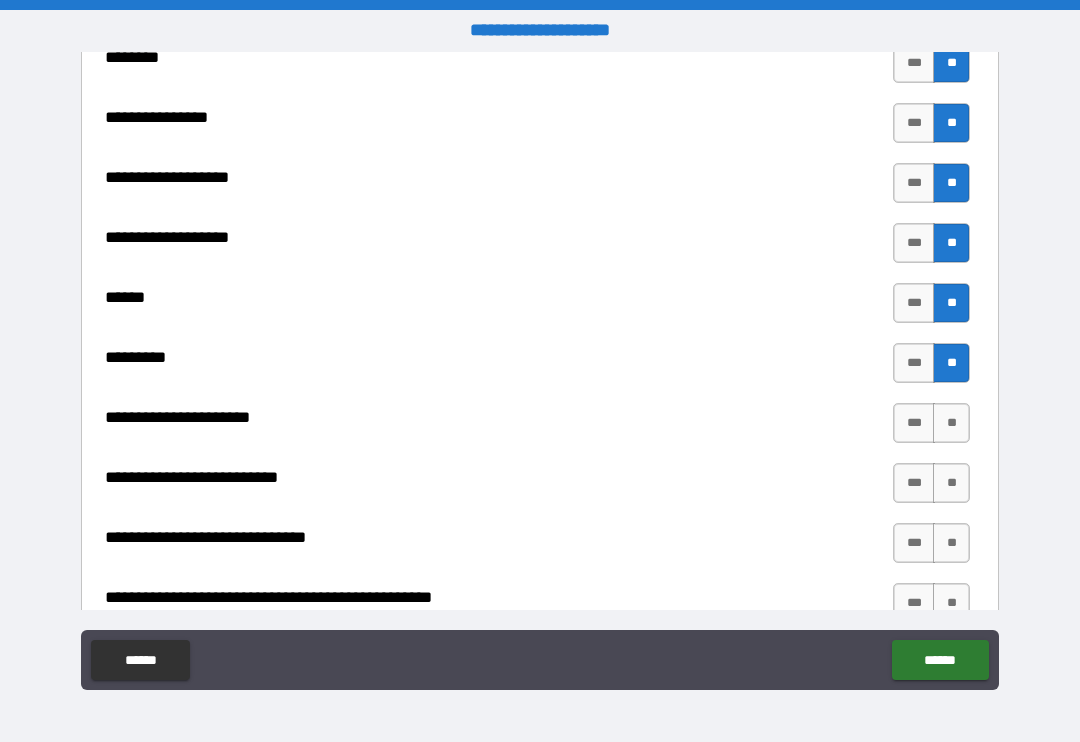click on "***" at bounding box center [914, 423] 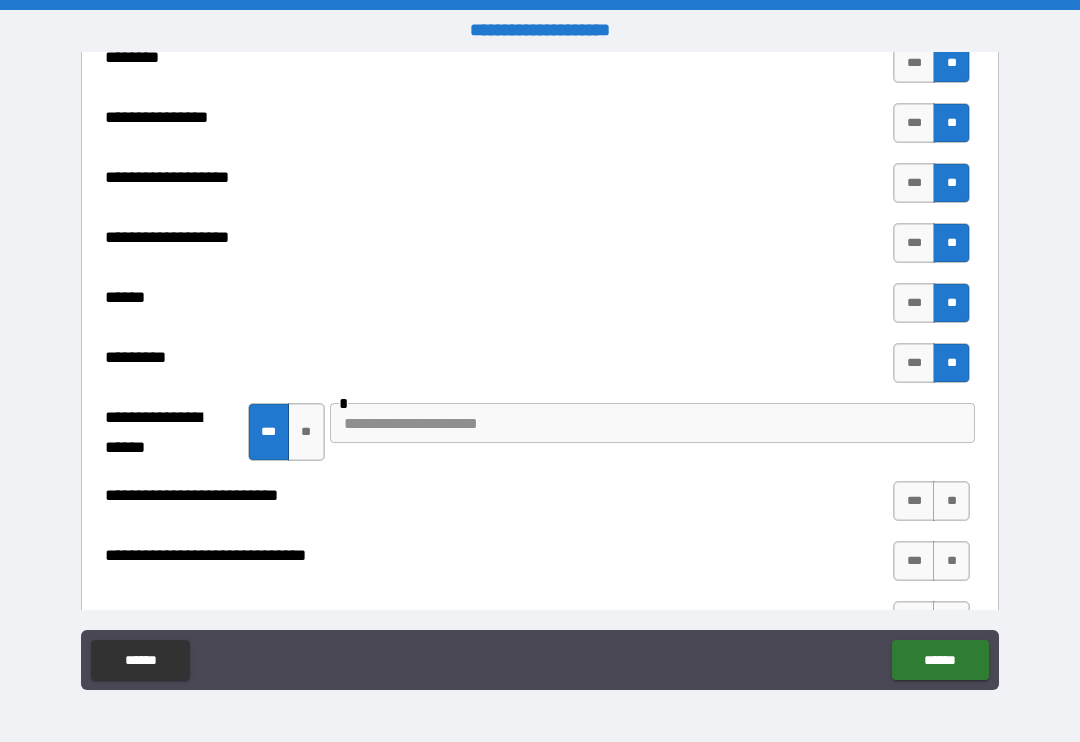 click at bounding box center [652, 423] 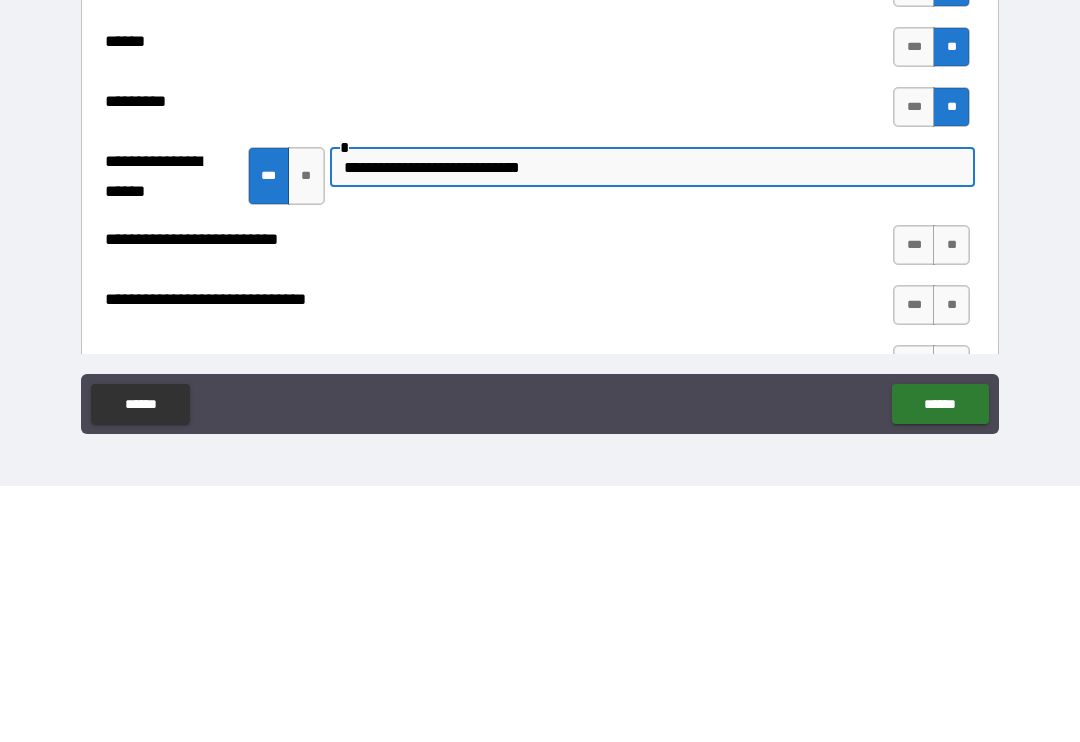 click on "**" at bounding box center [951, 501] 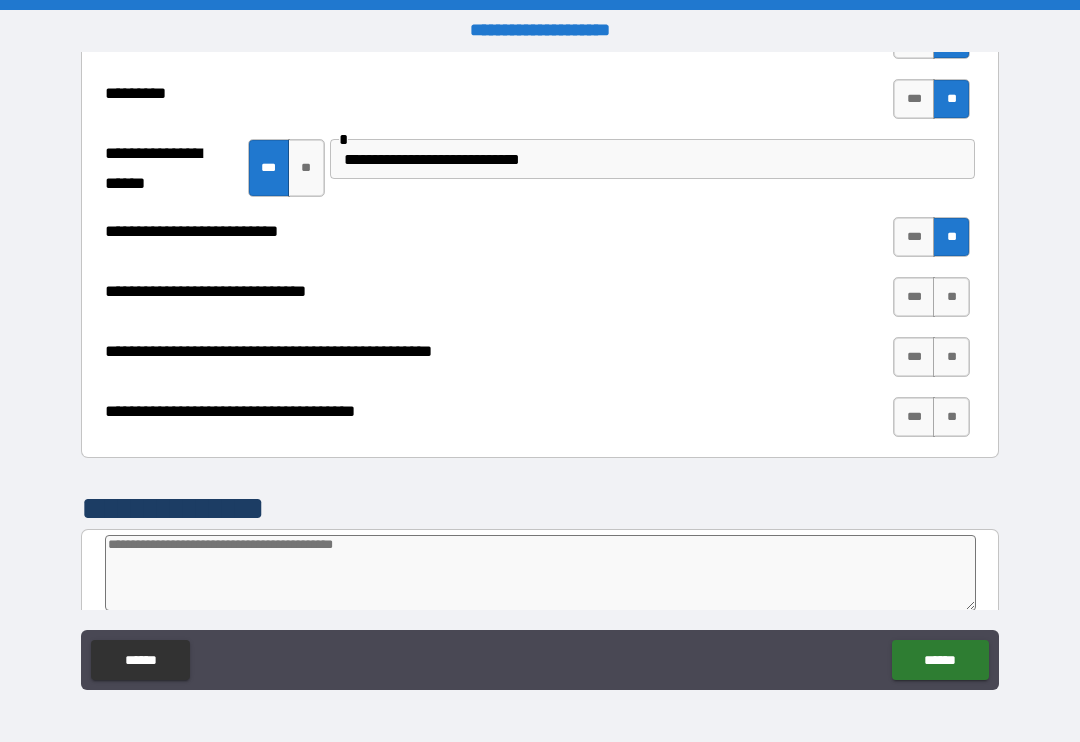 scroll, scrollTop: 2789, scrollLeft: 0, axis: vertical 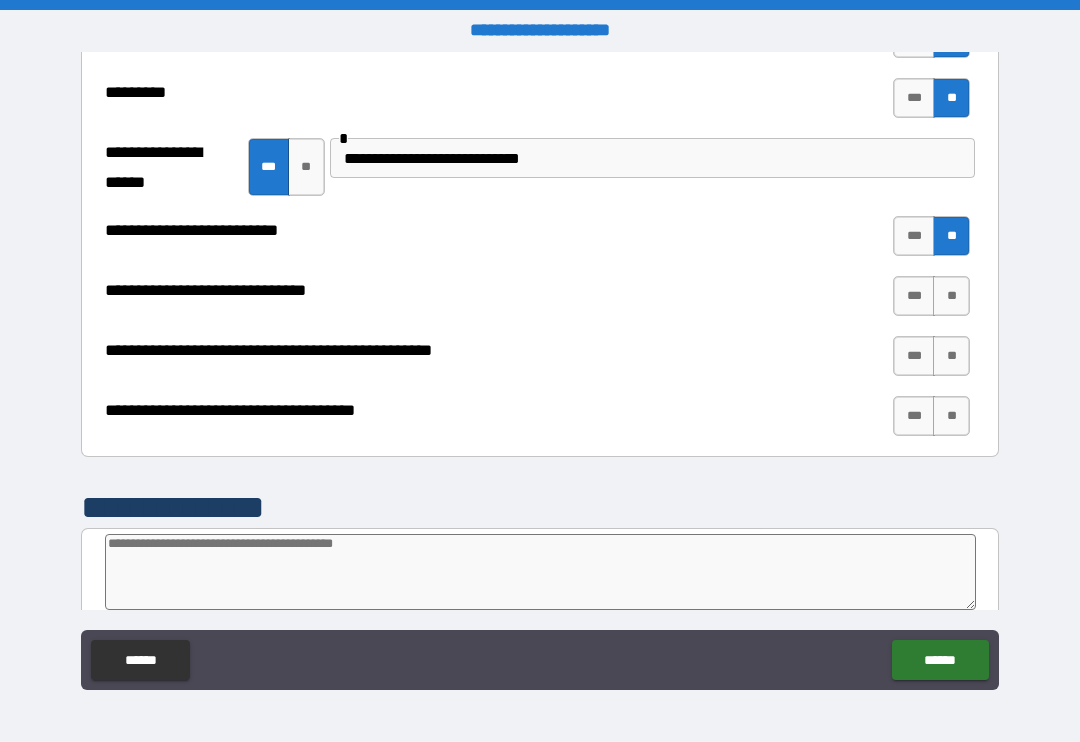 click on "**" at bounding box center [951, 296] 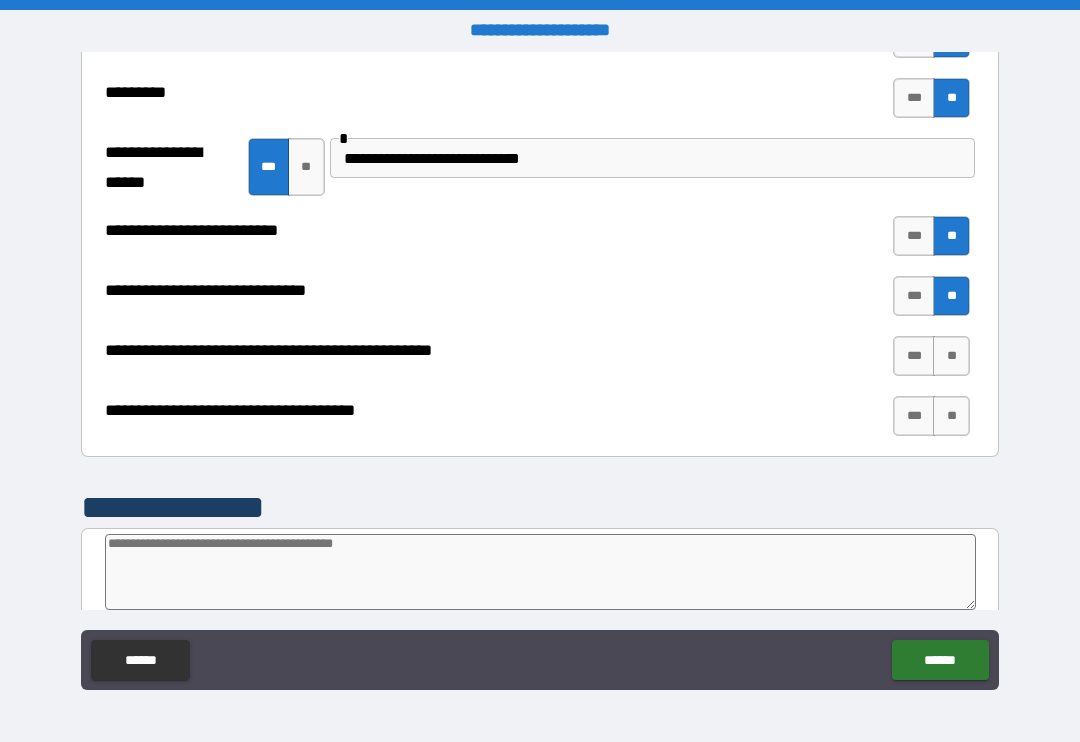 click on "**" at bounding box center (951, 356) 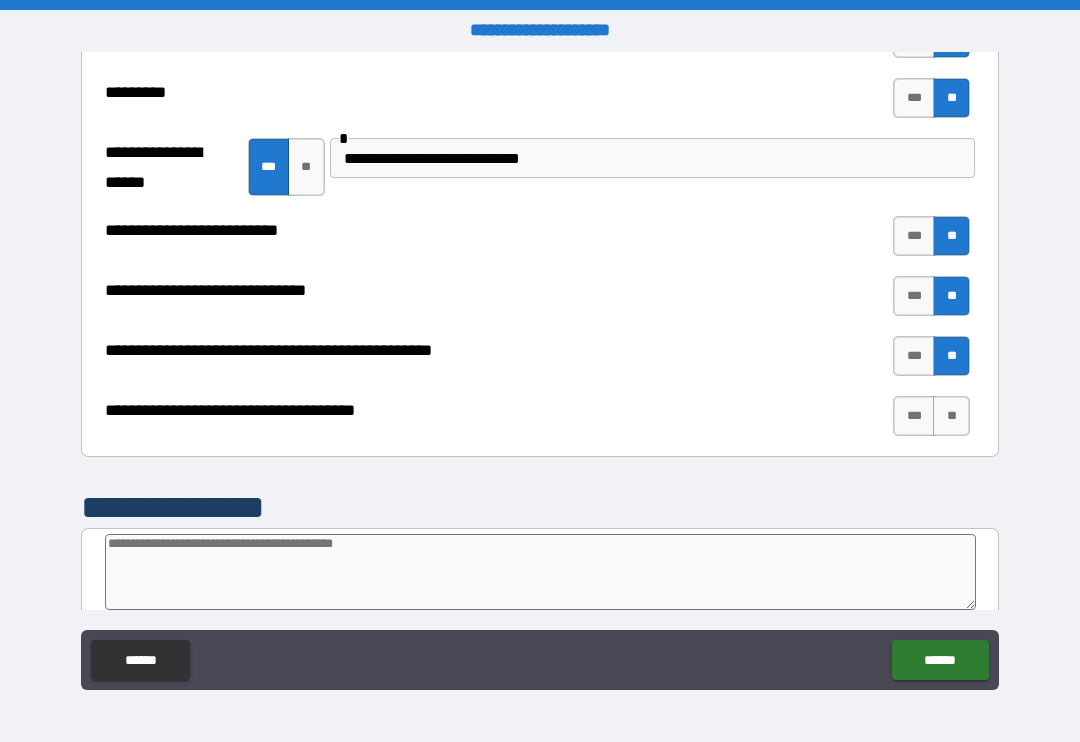 click on "***" at bounding box center (914, 416) 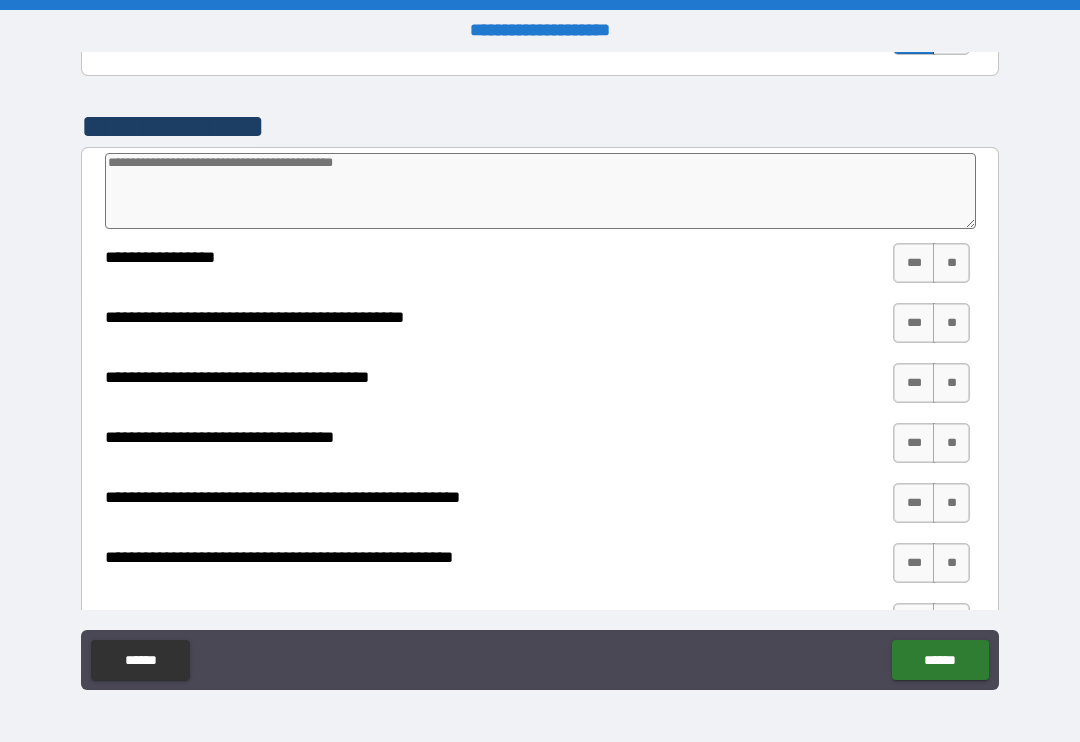 scroll, scrollTop: 3172, scrollLeft: 0, axis: vertical 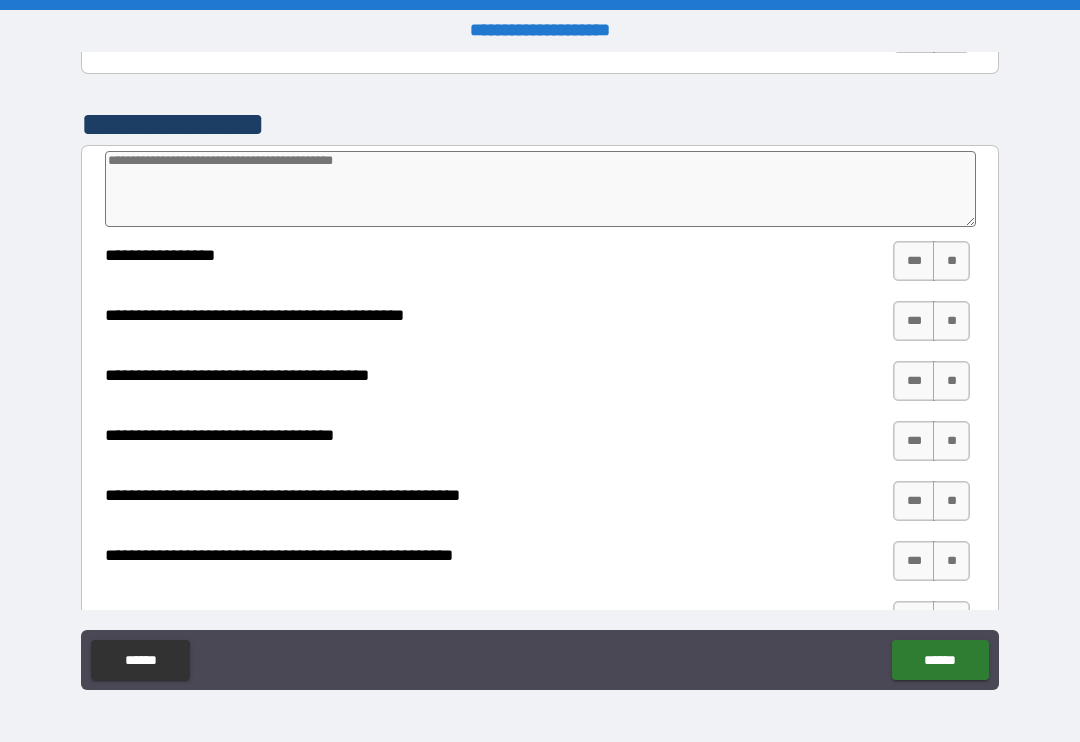 click on "**" at bounding box center (951, 261) 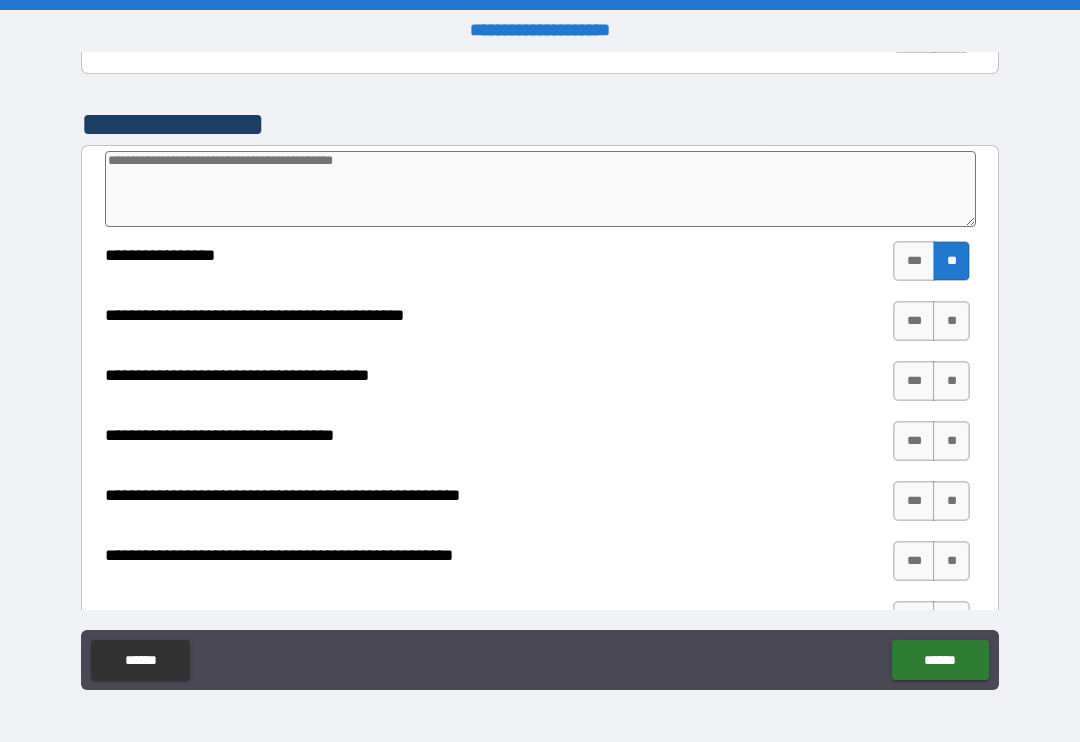 click on "**" at bounding box center (951, 321) 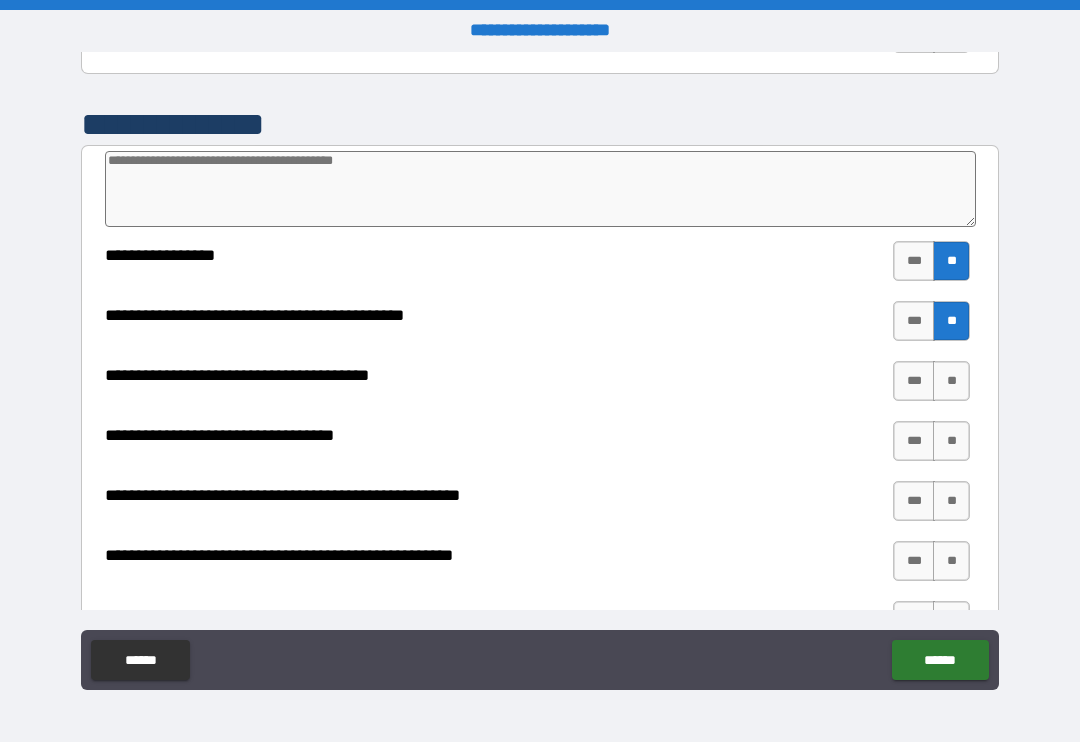 click on "**" at bounding box center [951, 381] 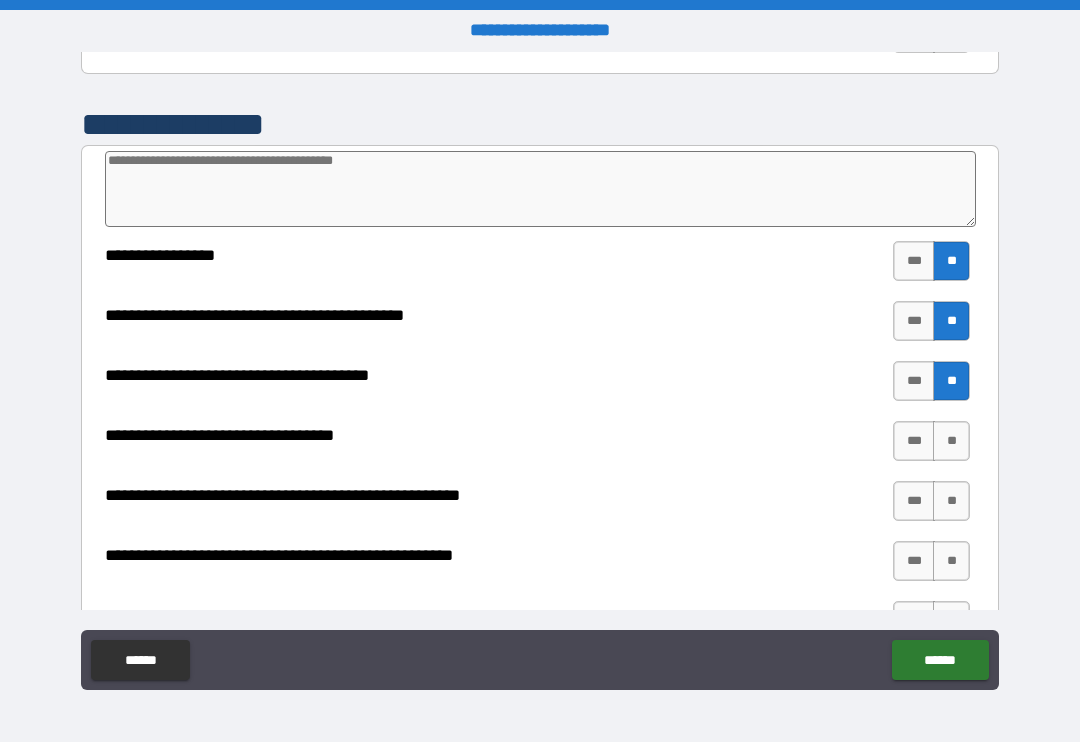 click on "**" at bounding box center [951, 441] 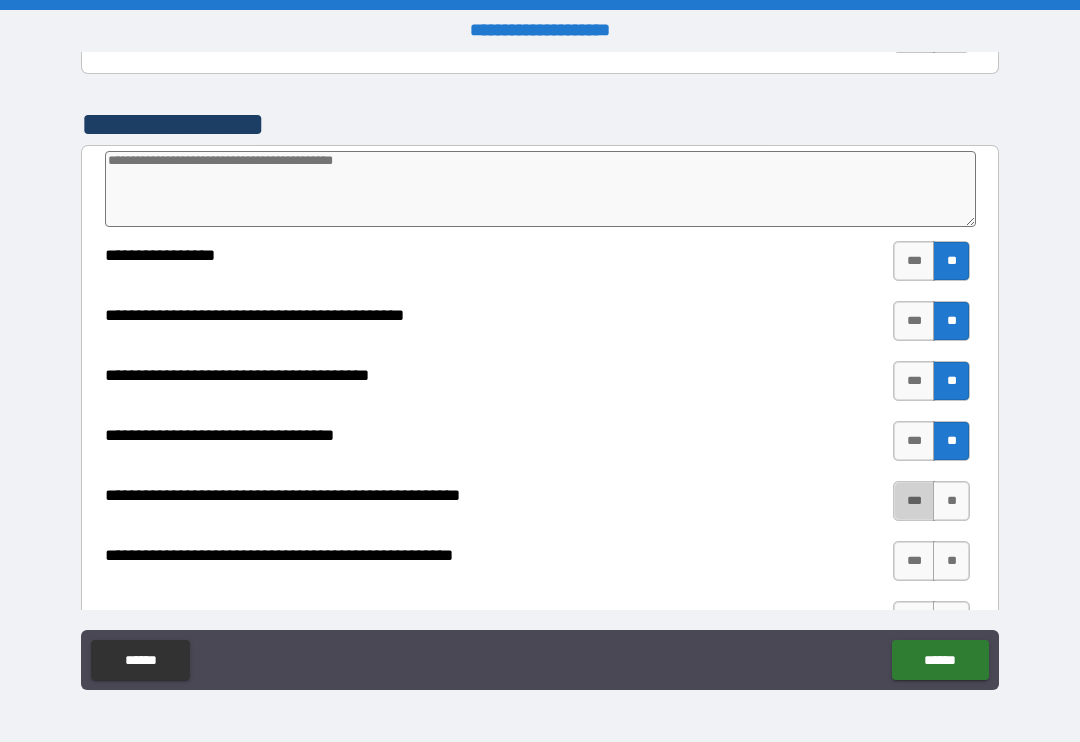 click on "***" at bounding box center [914, 501] 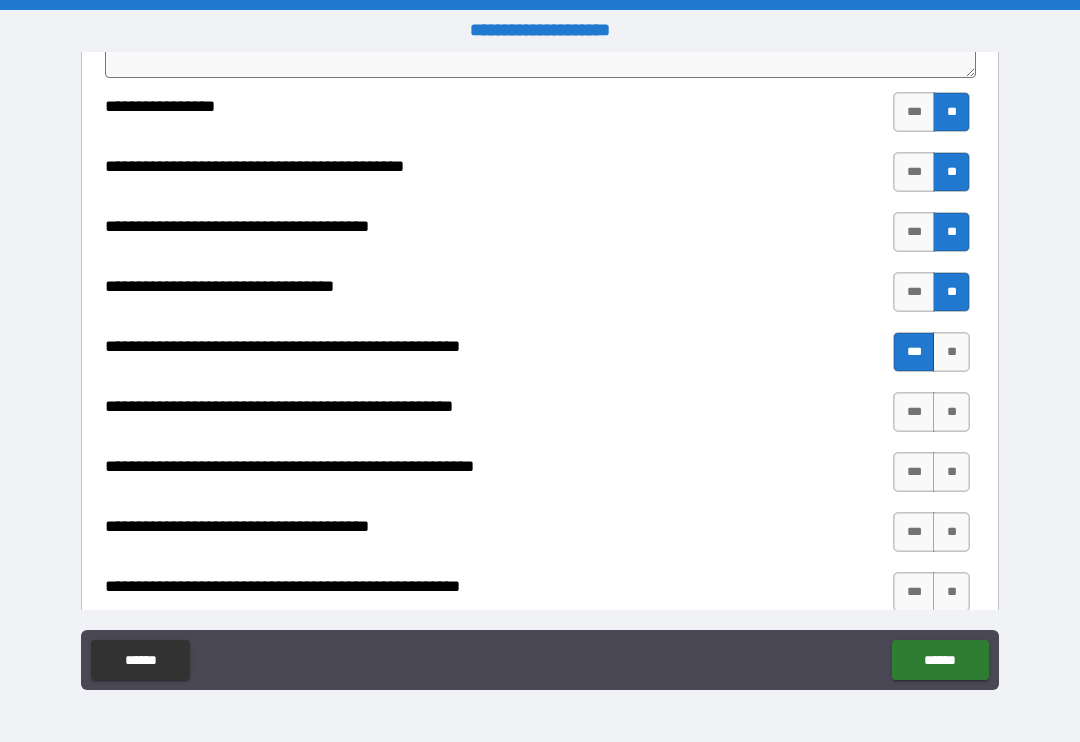 scroll, scrollTop: 3323, scrollLeft: 0, axis: vertical 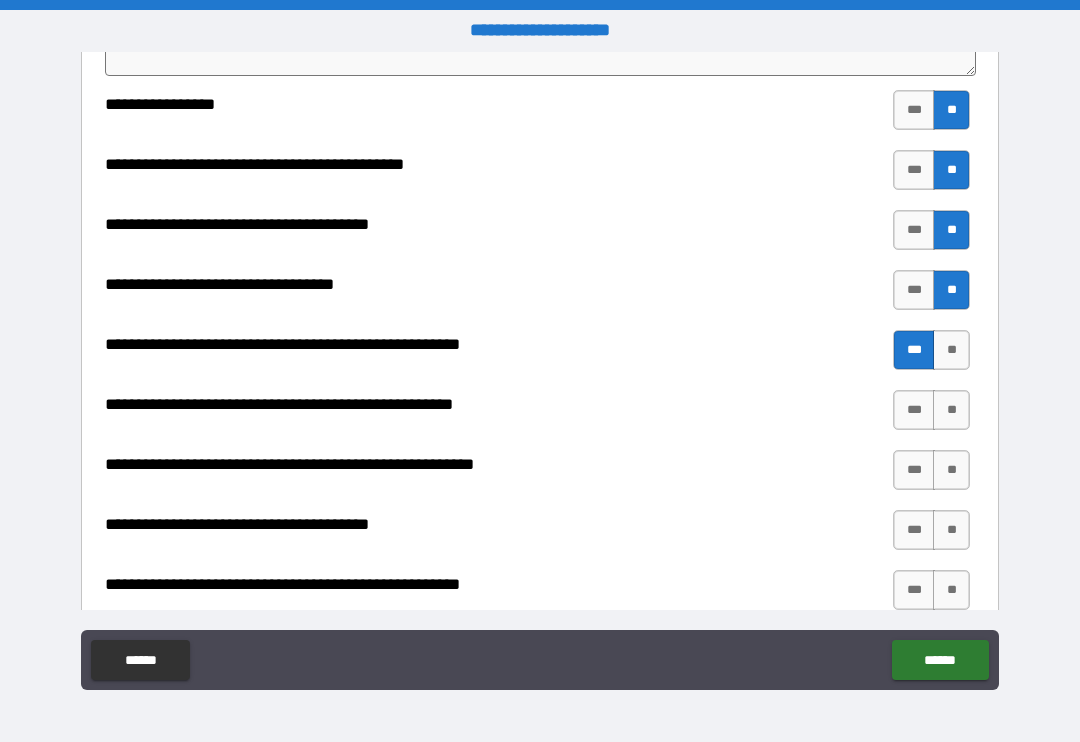 click on "**" at bounding box center [951, 410] 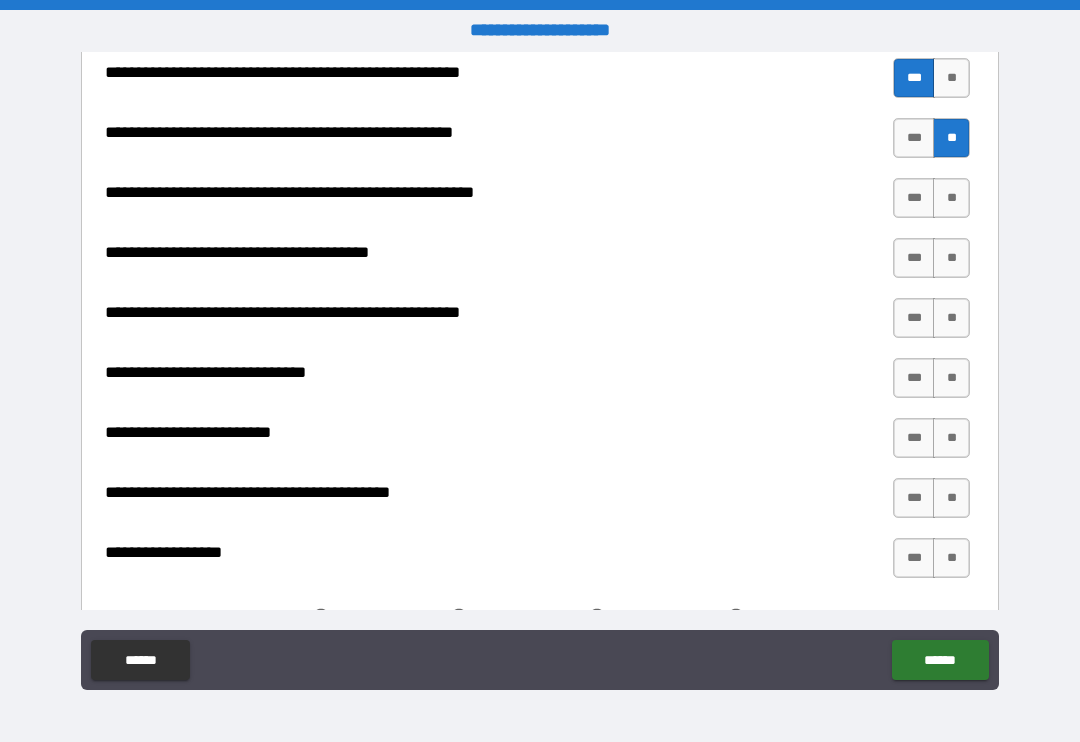 scroll, scrollTop: 3596, scrollLeft: 0, axis: vertical 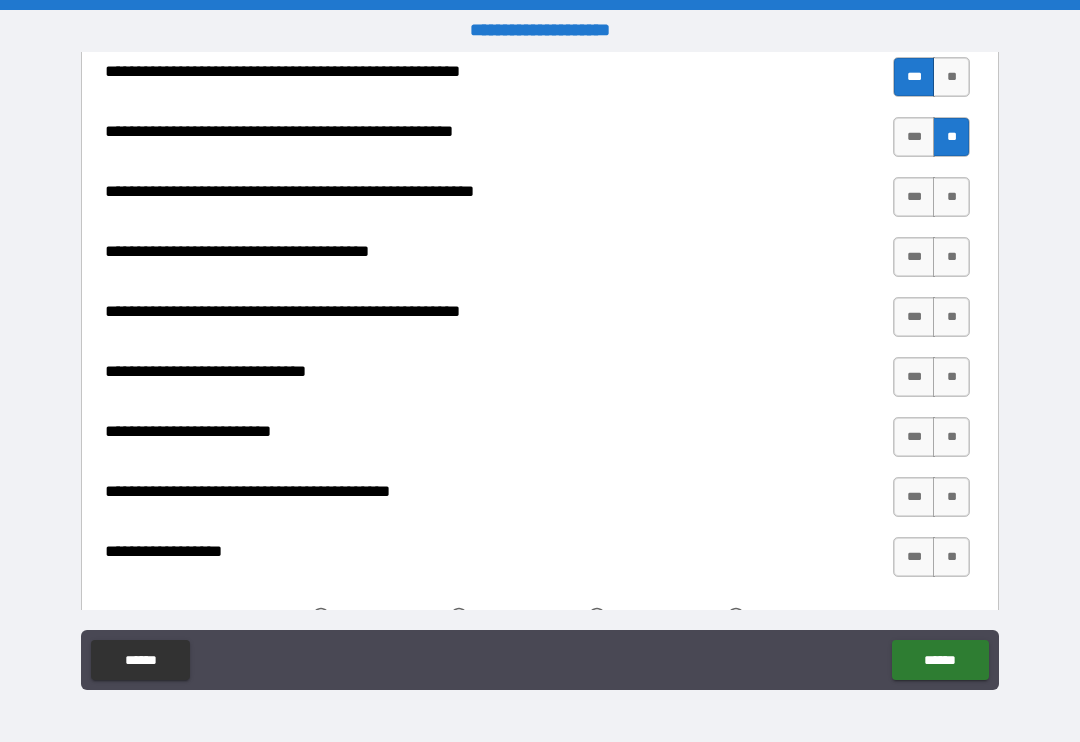 click on "**" at bounding box center [951, 257] 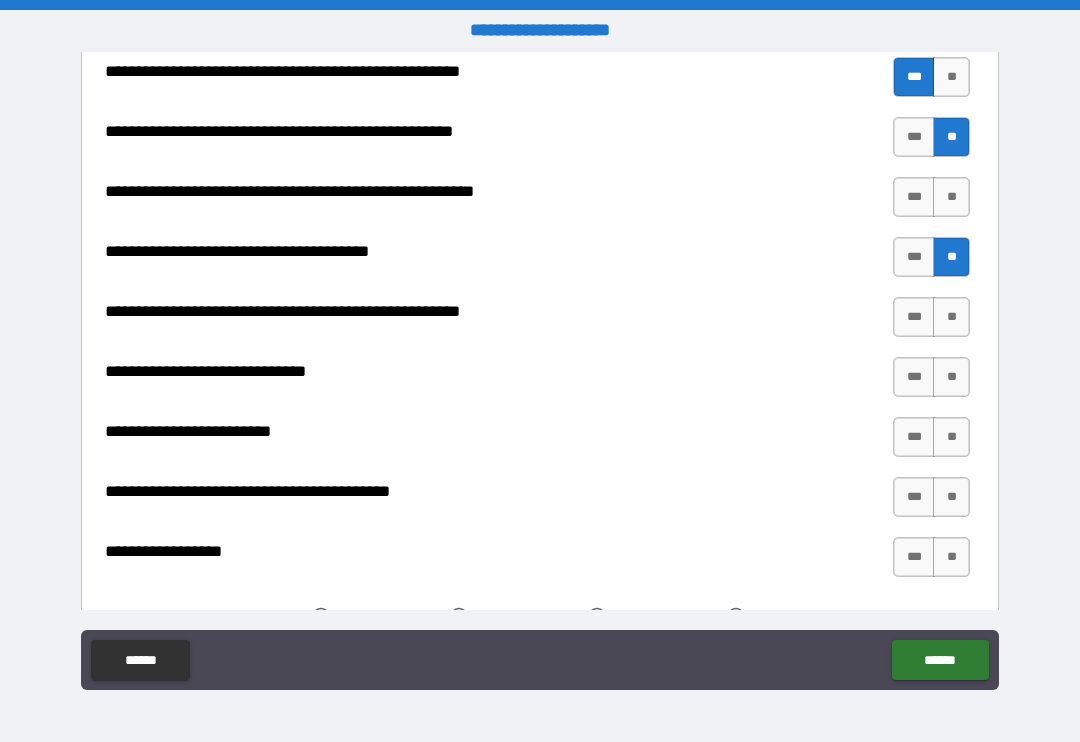 click on "**" at bounding box center [951, 317] 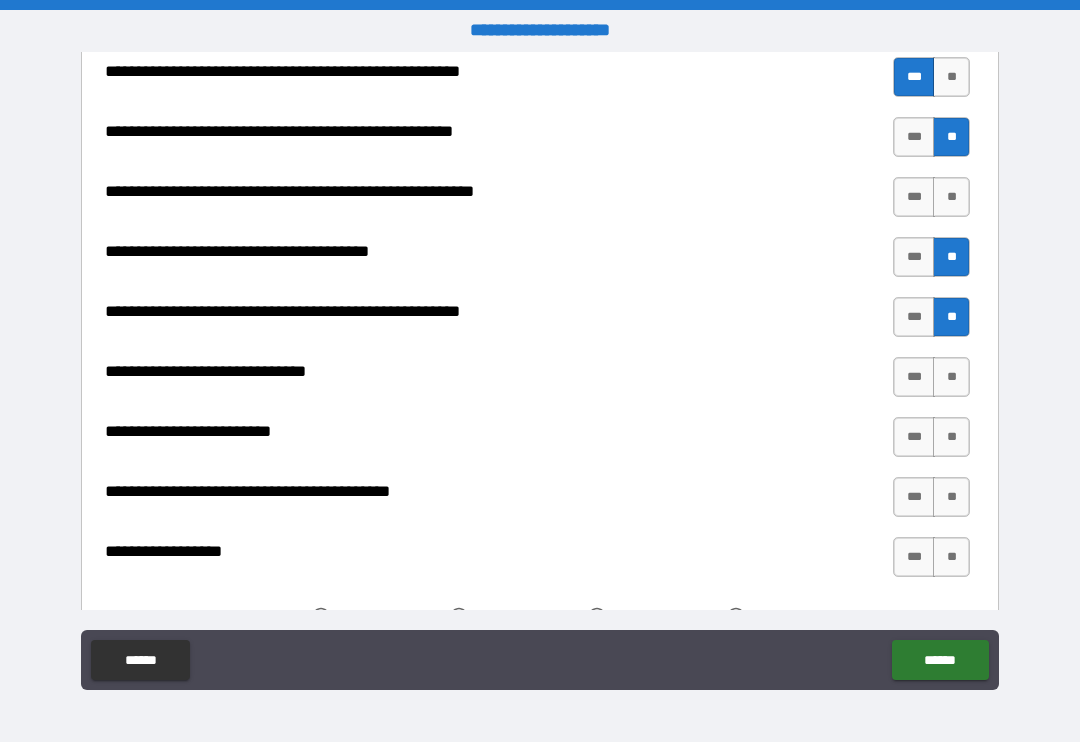 click on "**" at bounding box center (951, 377) 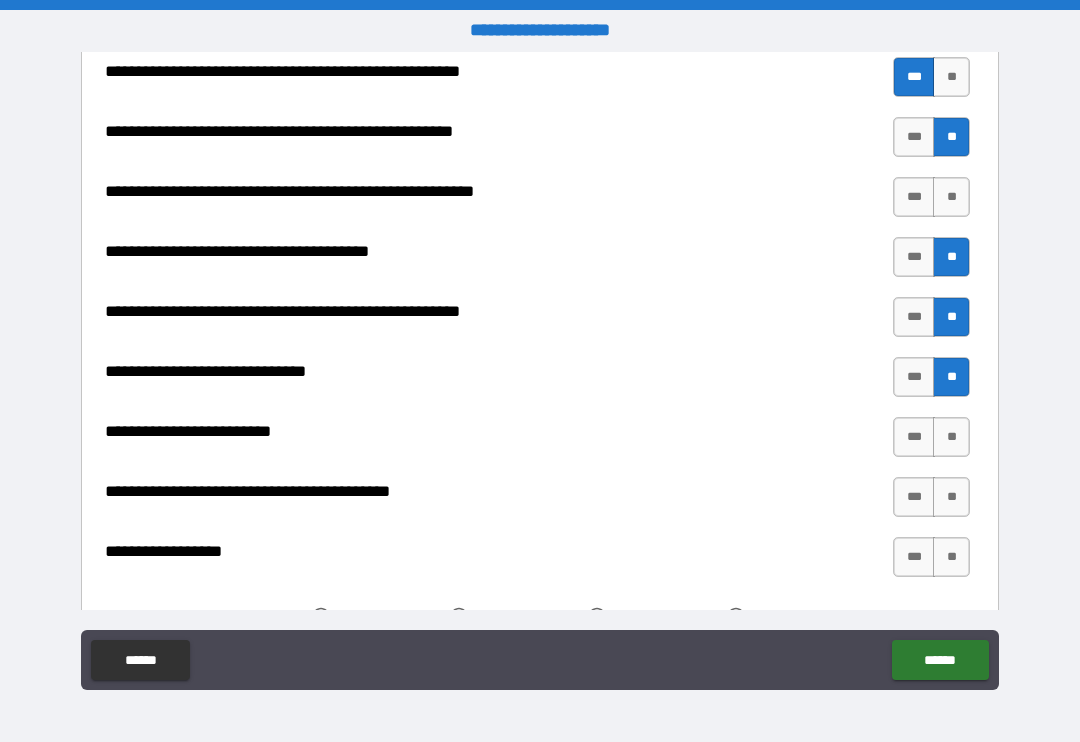 click on "**" at bounding box center [951, 437] 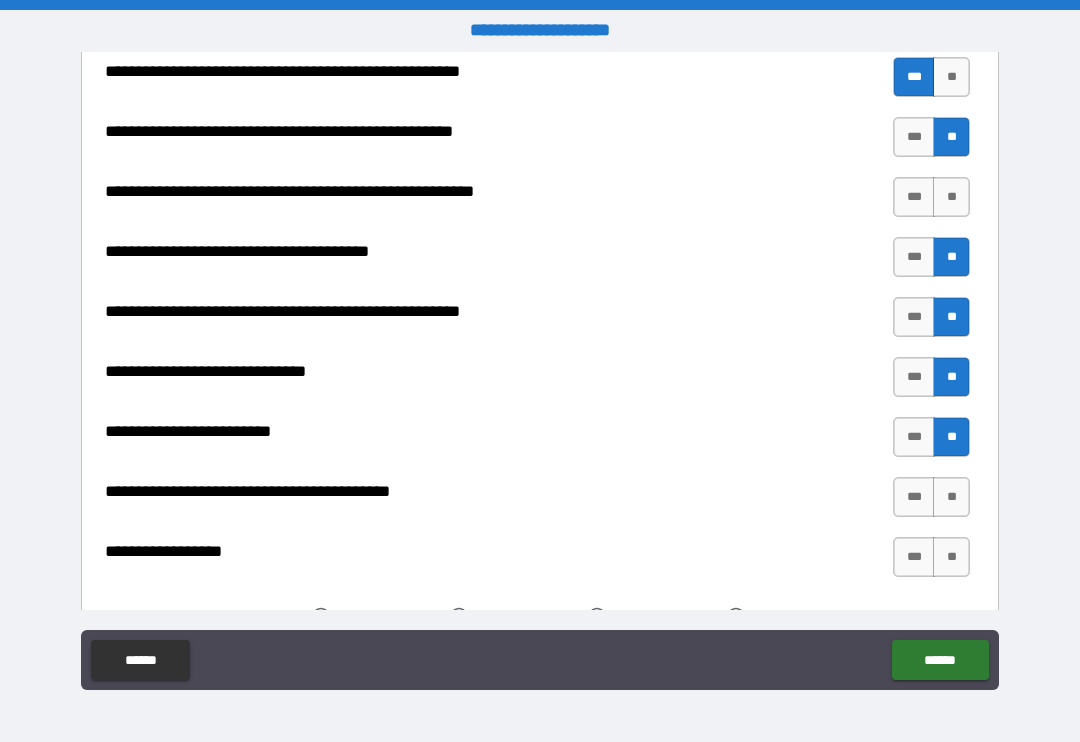 click on "**" at bounding box center [951, 497] 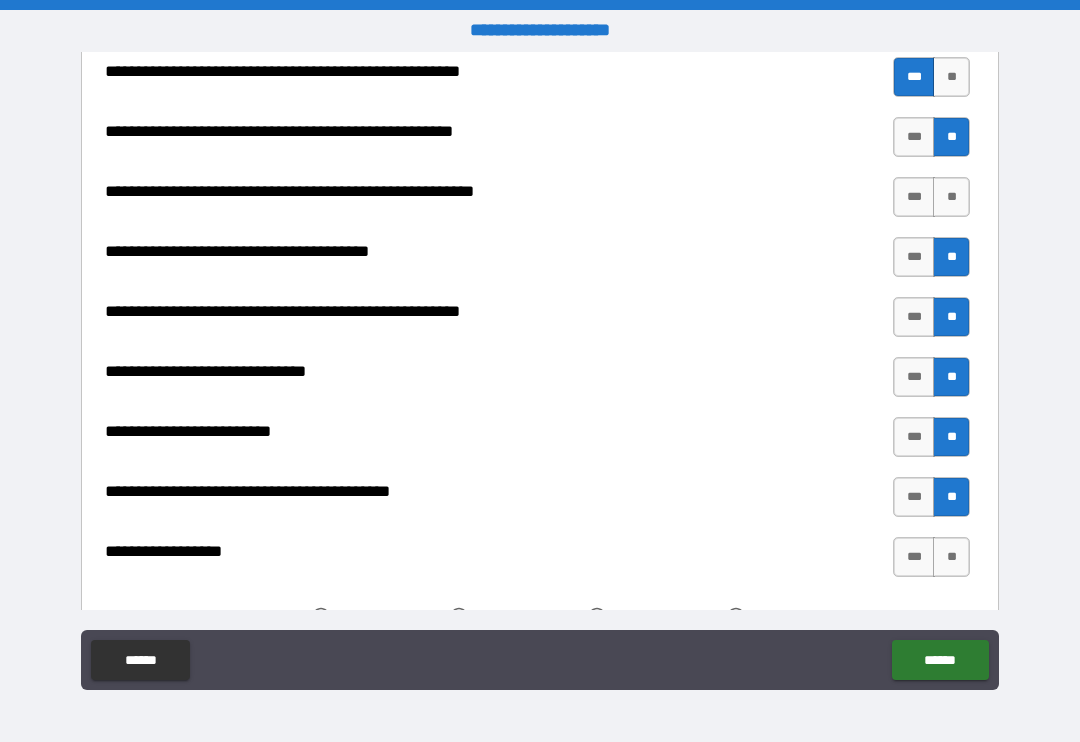 click on "**" at bounding box center [951, 557] 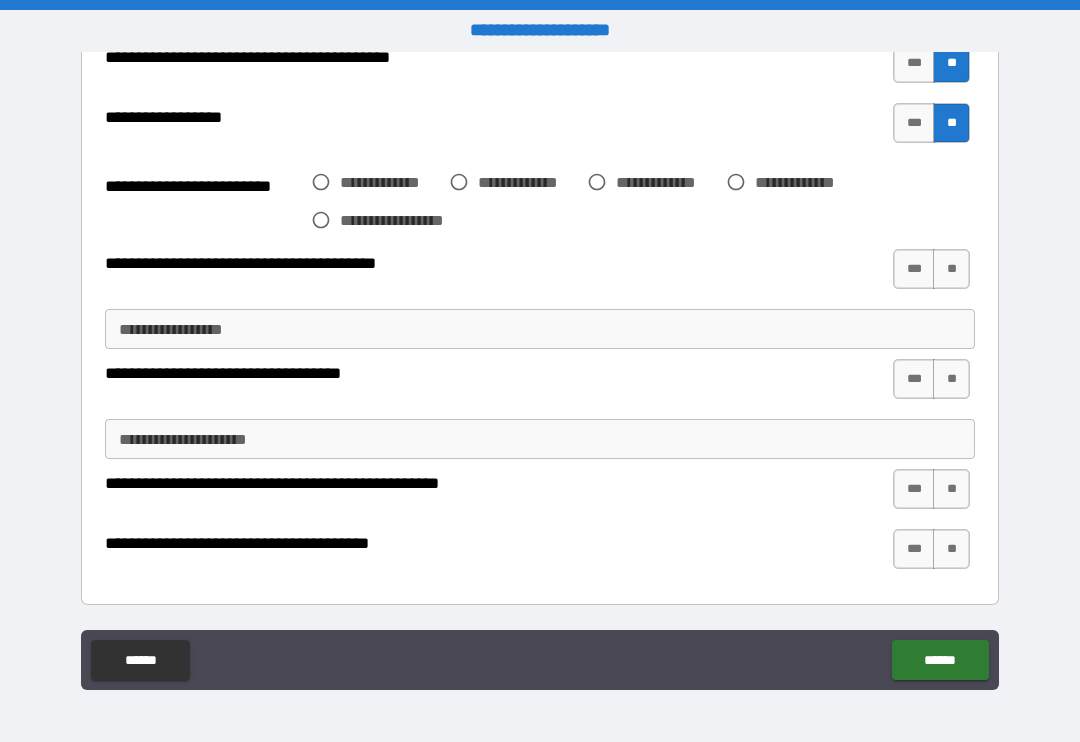 scroll, scrollTop: 4030, scrollLeft: 0, axis: vertical 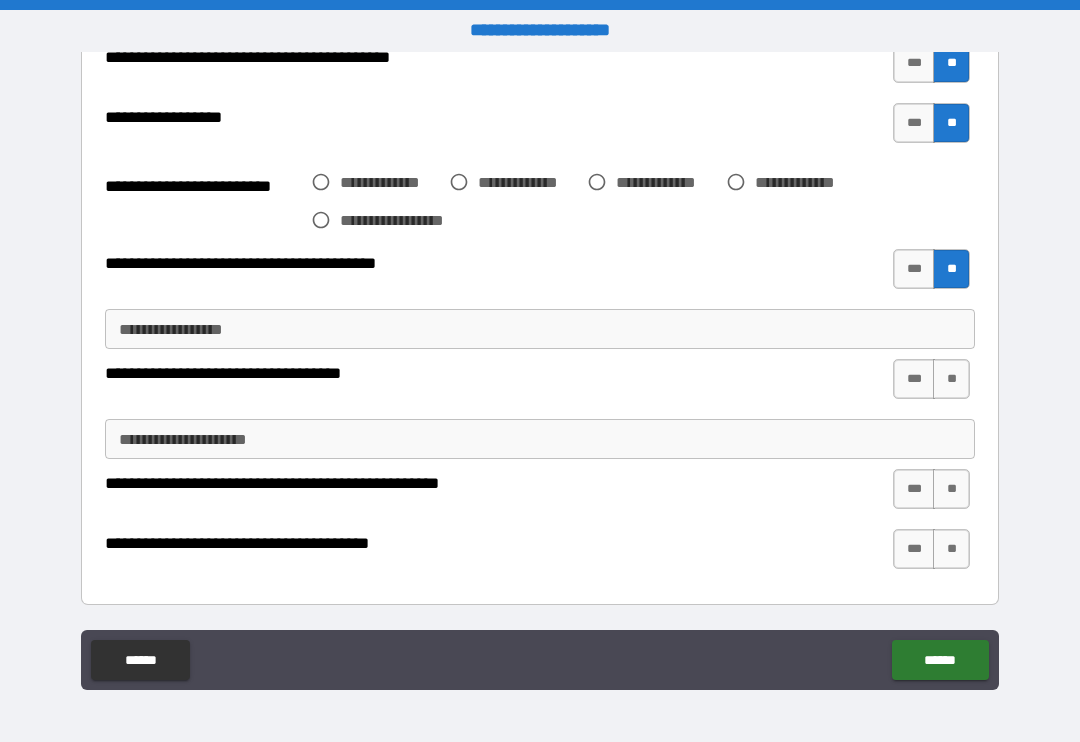 click on "**" at bounding box center (951, 379) 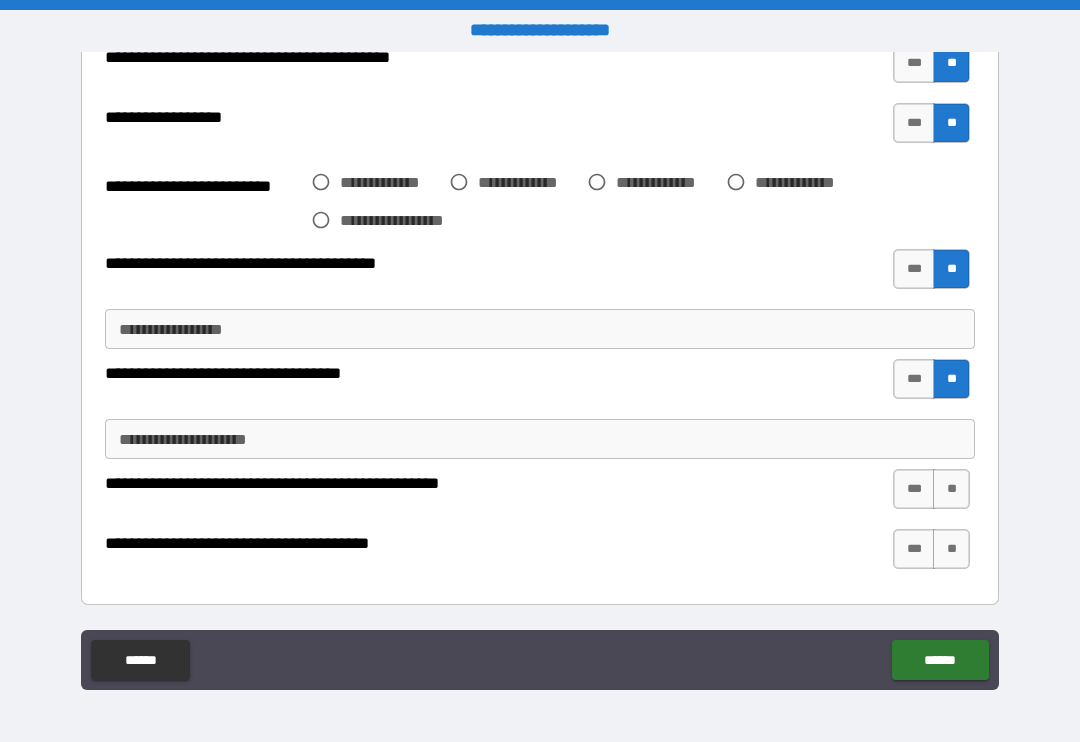 click on "**" at bounding box center [951, 489] 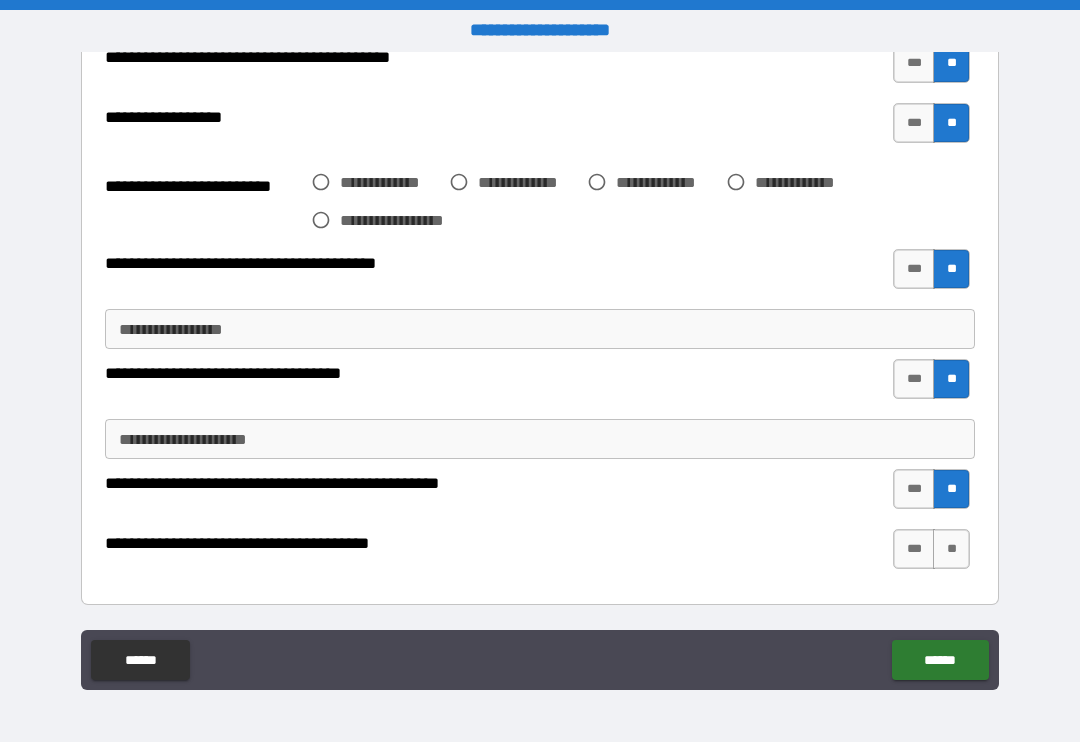 click on "***" at bounding box center (914, 549) 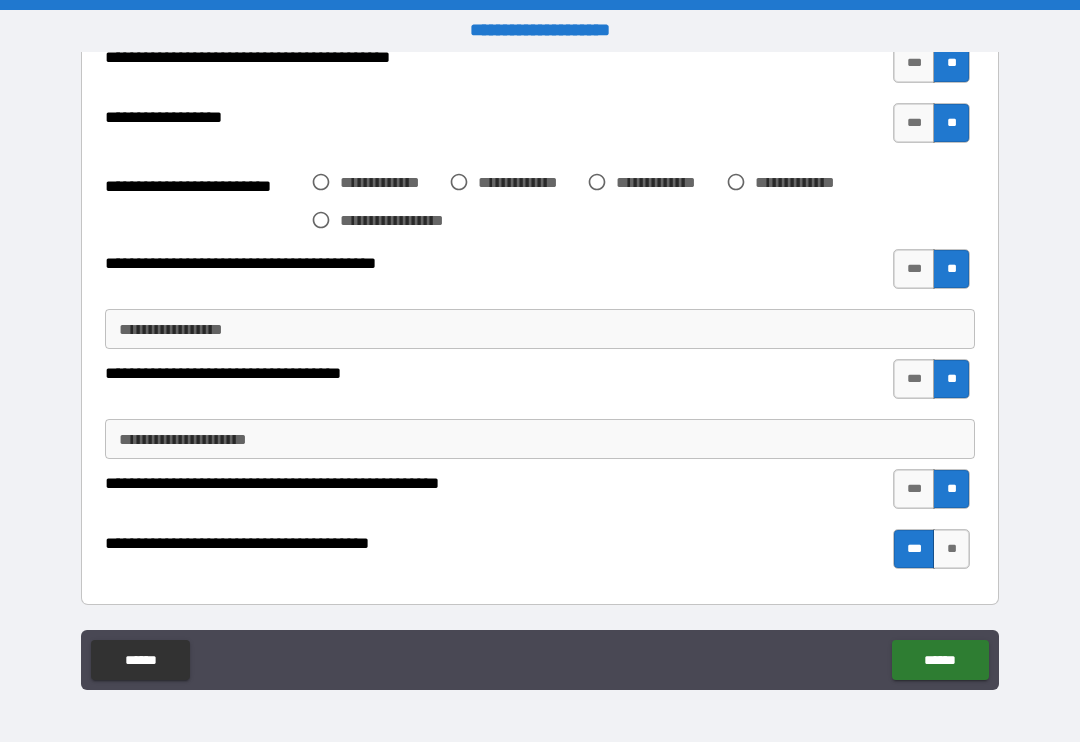 click on "******" at bounding box center (940, 660) 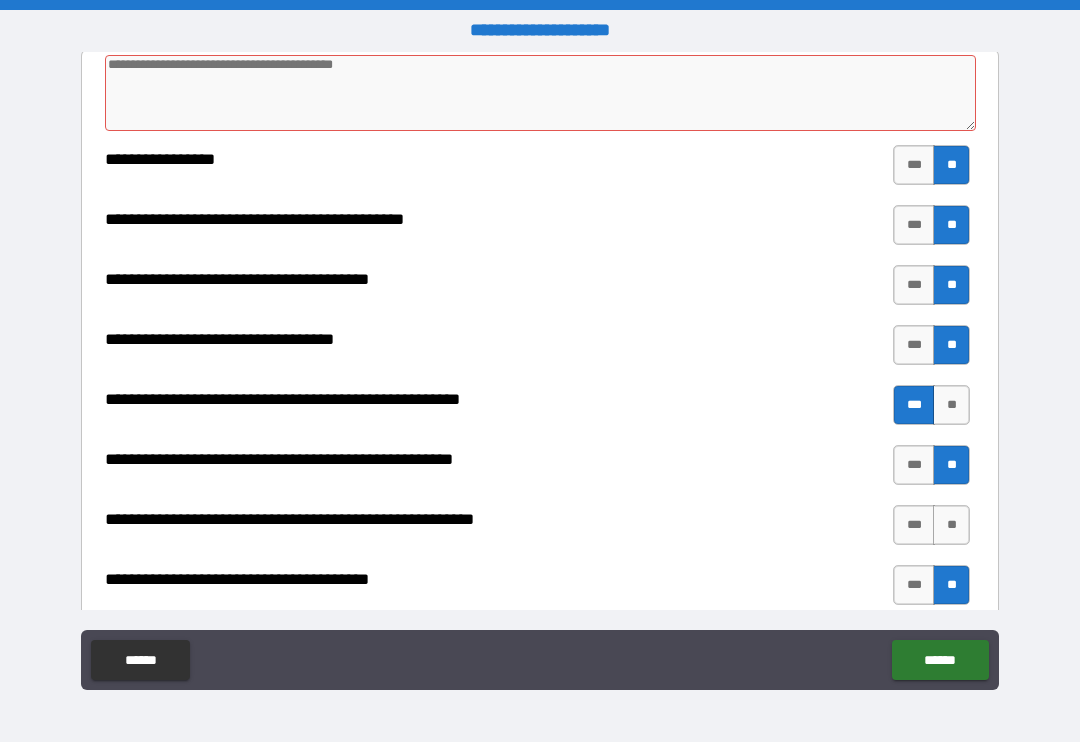 scroll, scrollTop: 3320, scrollLeft: 0, axis: vertical 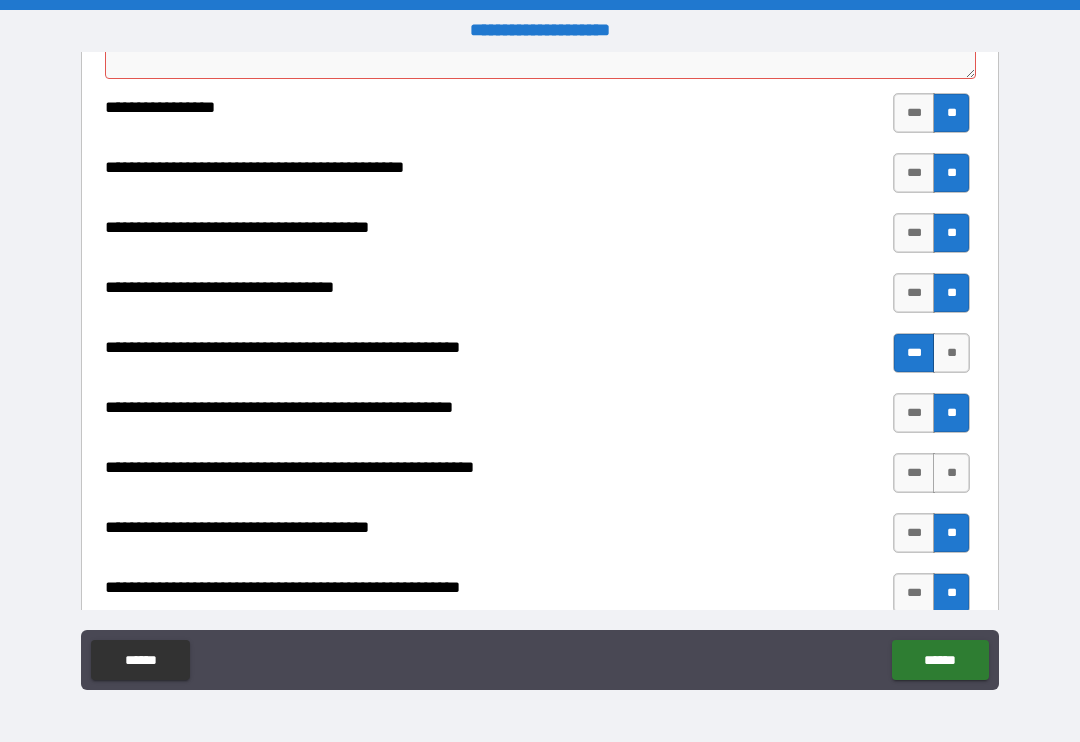 click on "**" at bounding box center [951, 473] 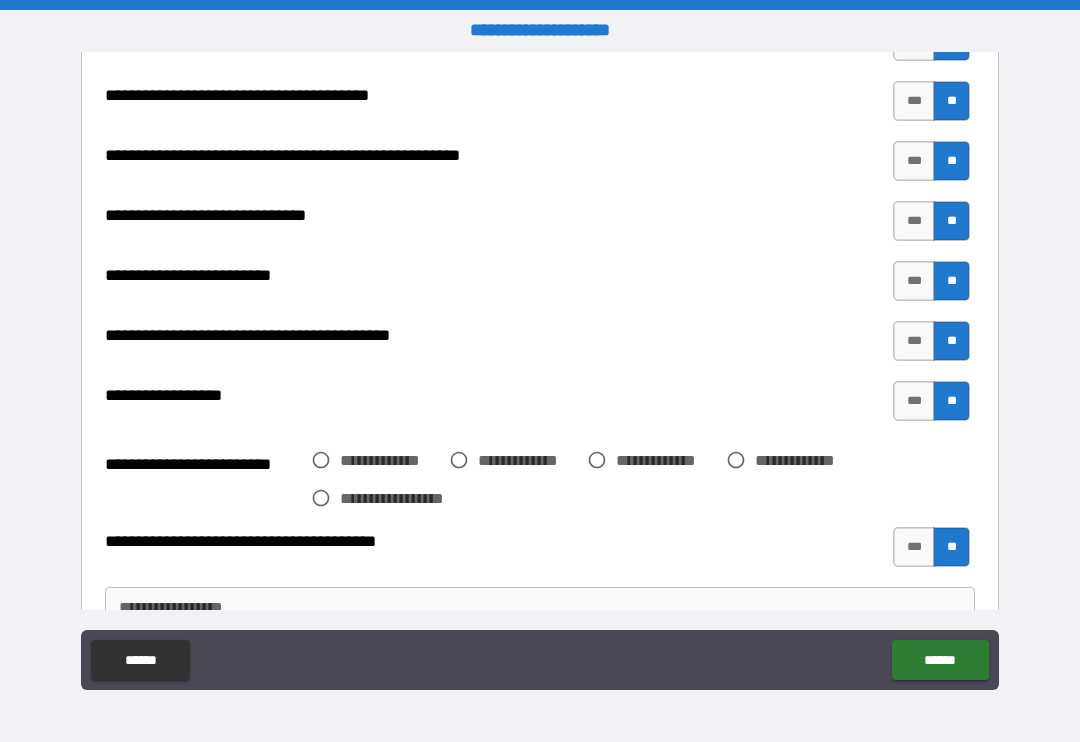 scroll, scrollTop: 3753, scrollLeft: 0, axis: vertical 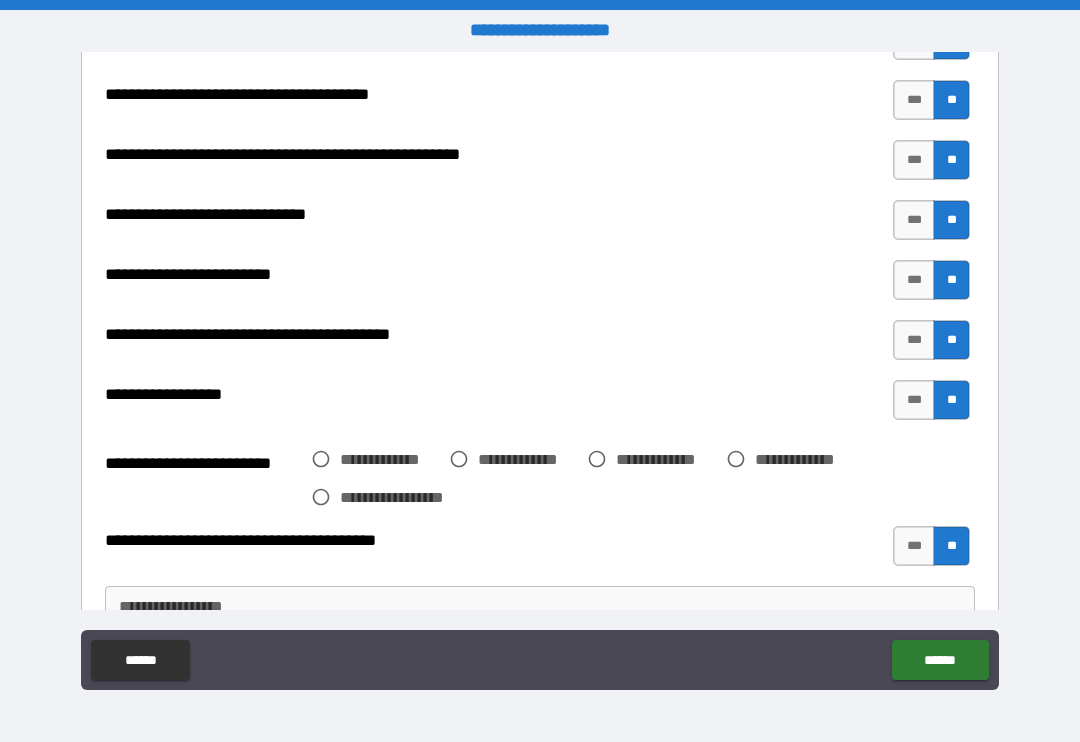 click on "******" at bounding box center (940, 660) 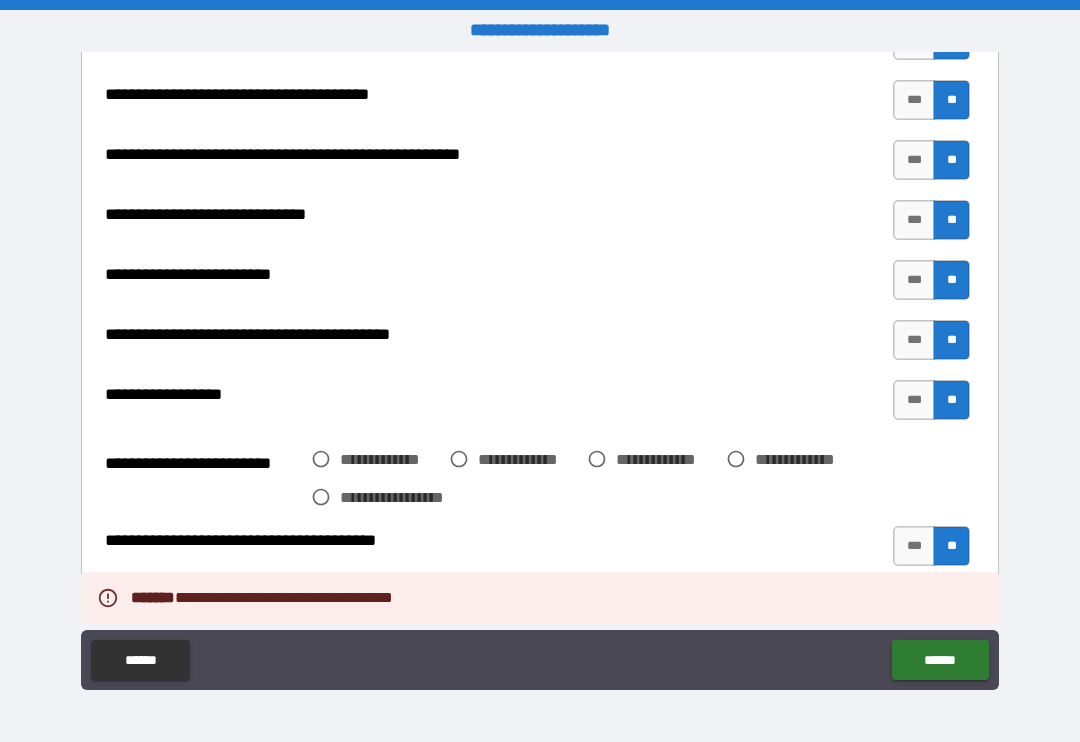 click on "******" at bounding box center (940, 660) 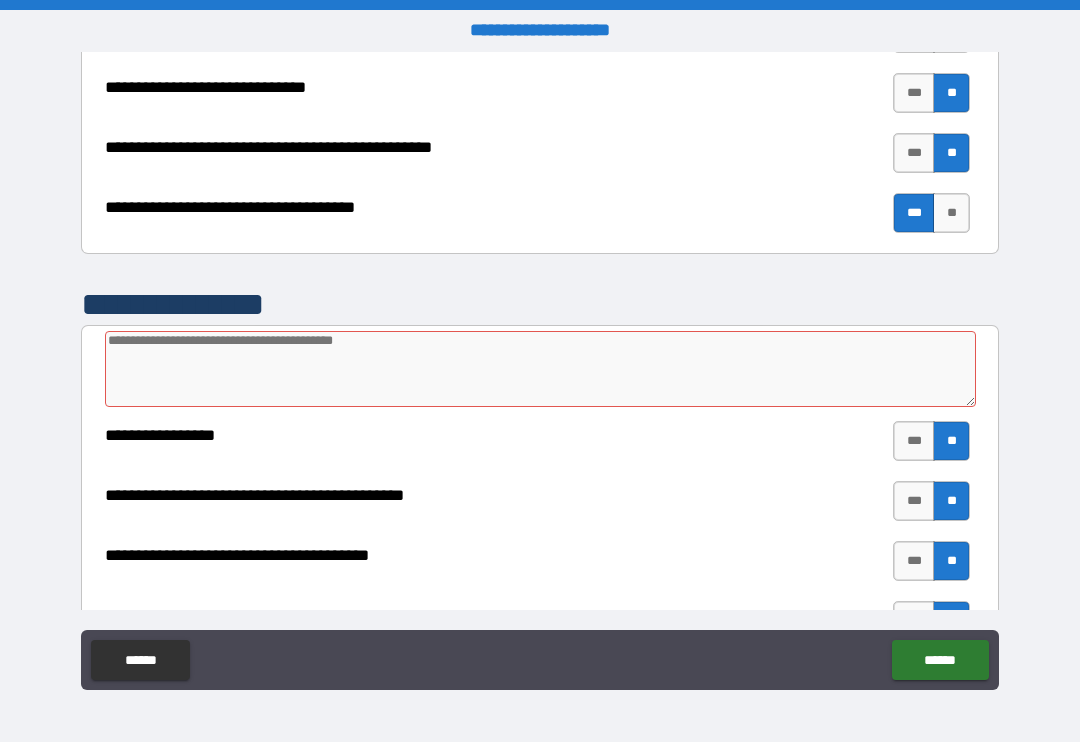 scroll, scrollTop: 2993, scrollLeft: 0, axis: vertical 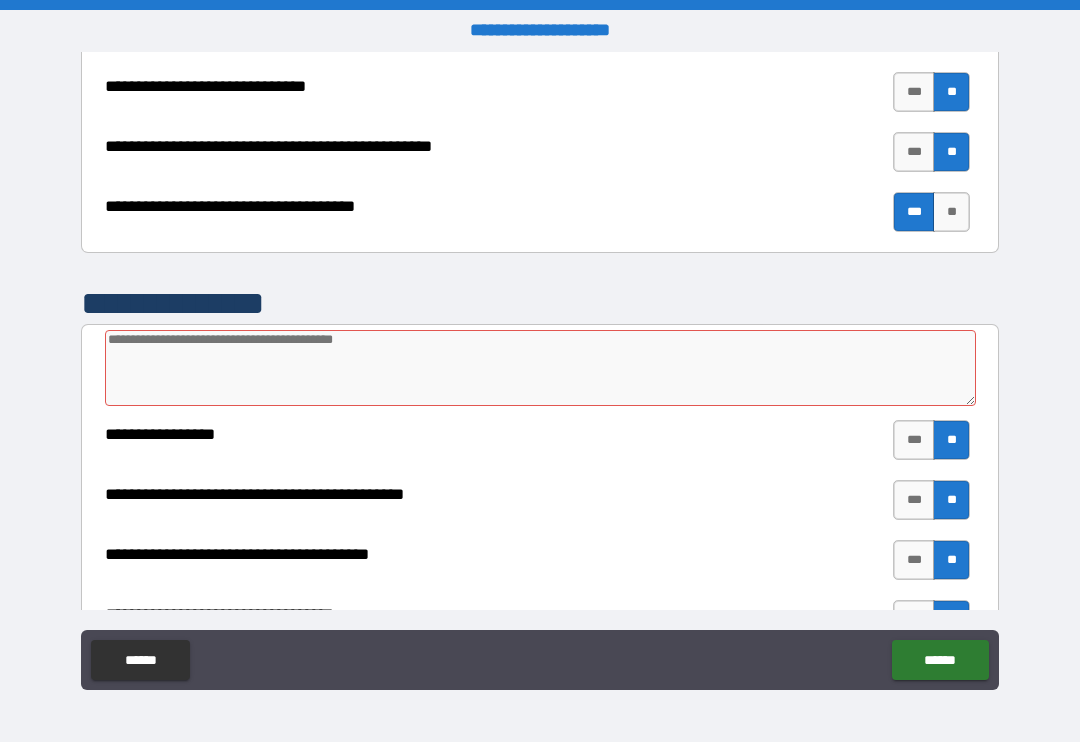 click at bounding box center [540, 368] 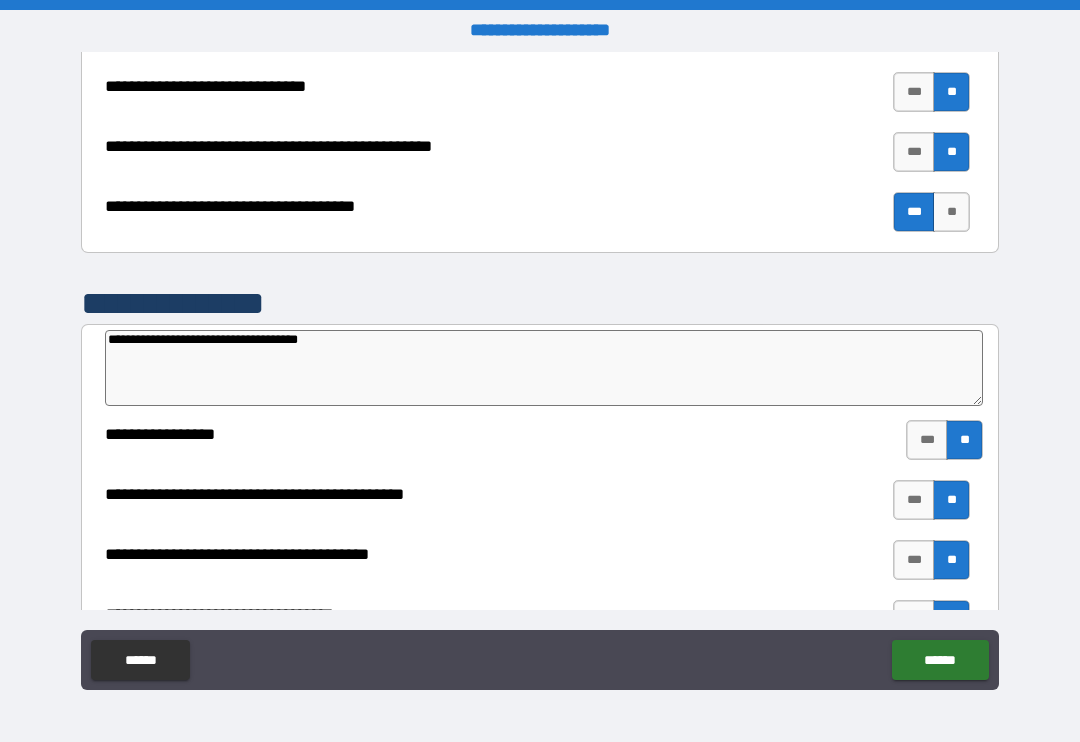 click on "******" at bounding box center (940, 660) 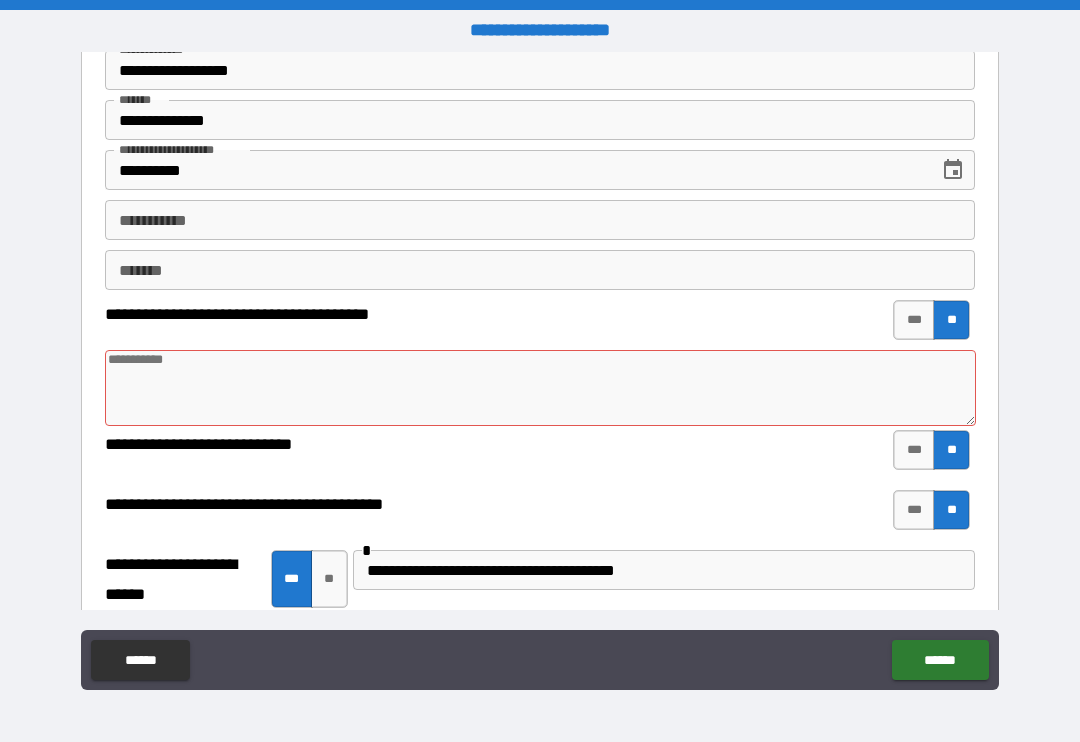 scroll, scrollTop: 946, scrollLeft: 0, axis: vertical 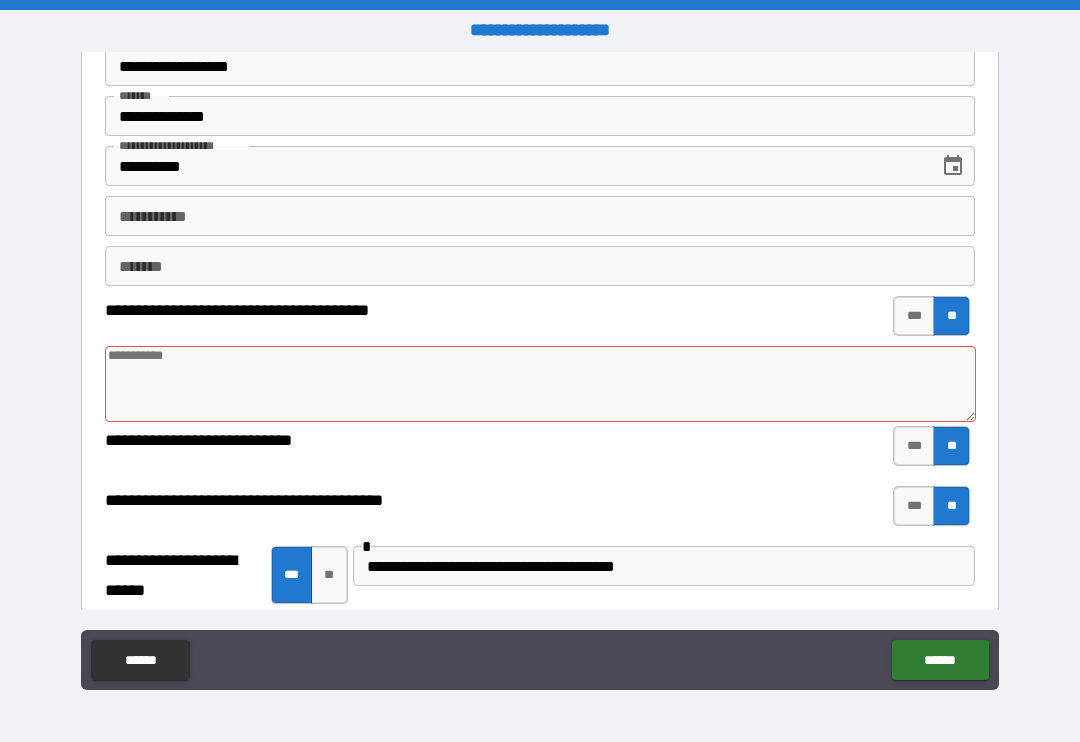 click at bounding box center [540, 384] 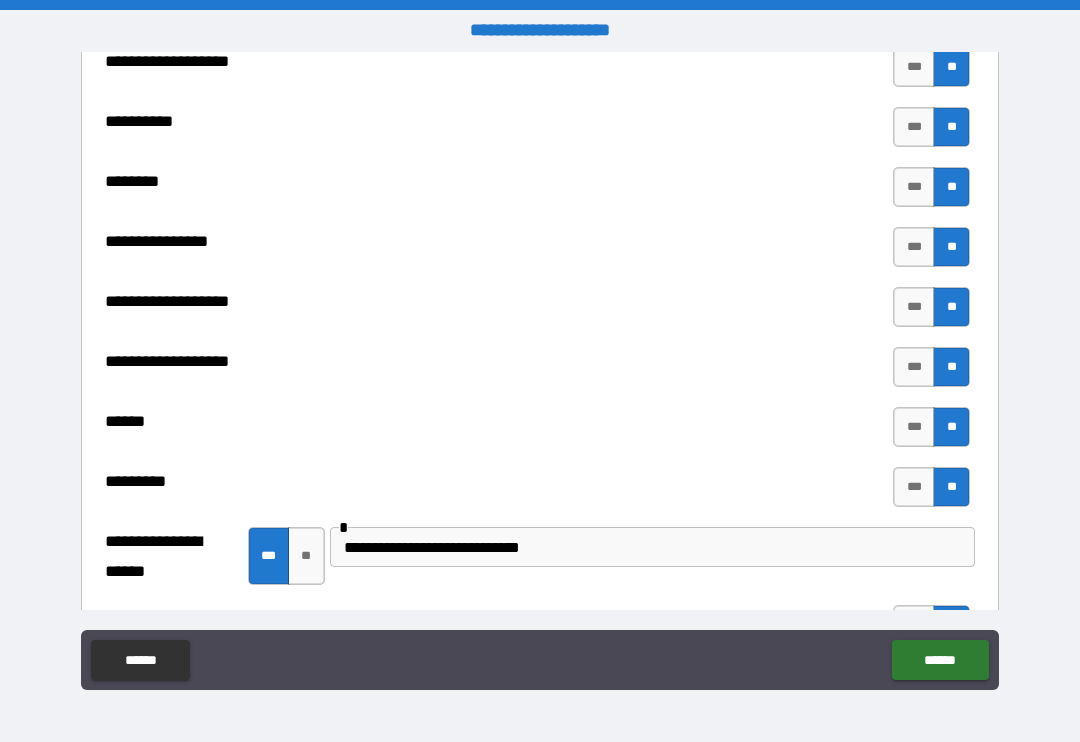 scroll, scrollTop: 2435, scrollLeft: 0, axis: vertical 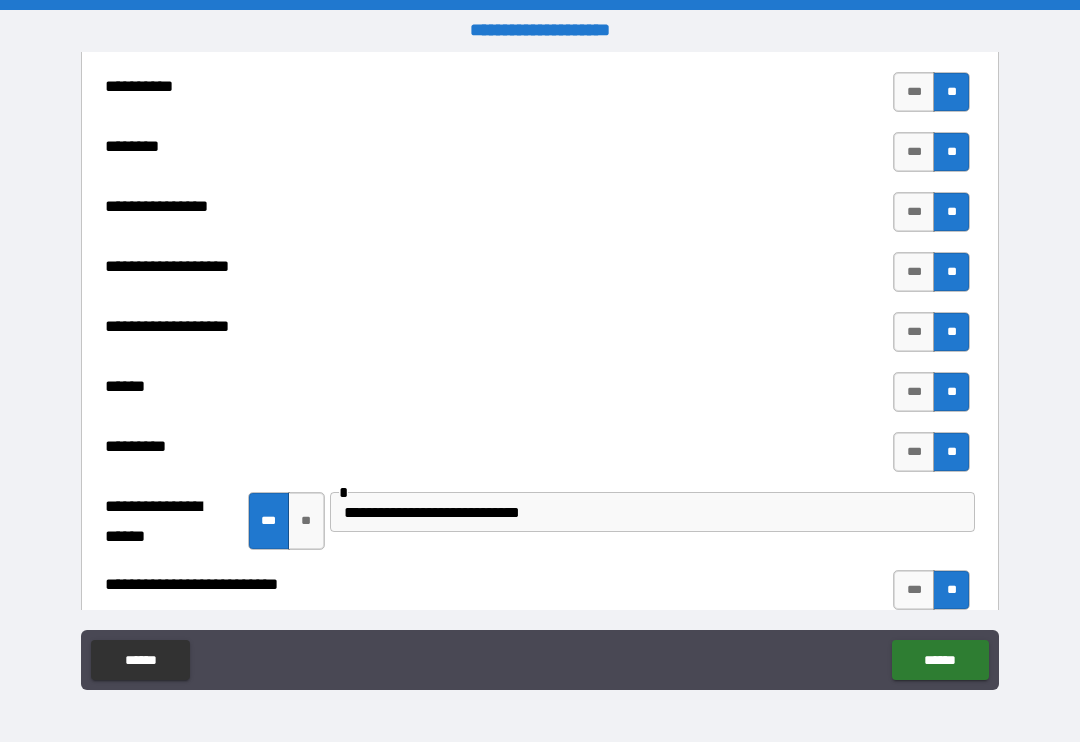 click on "***" at bounding box center [914, 392] 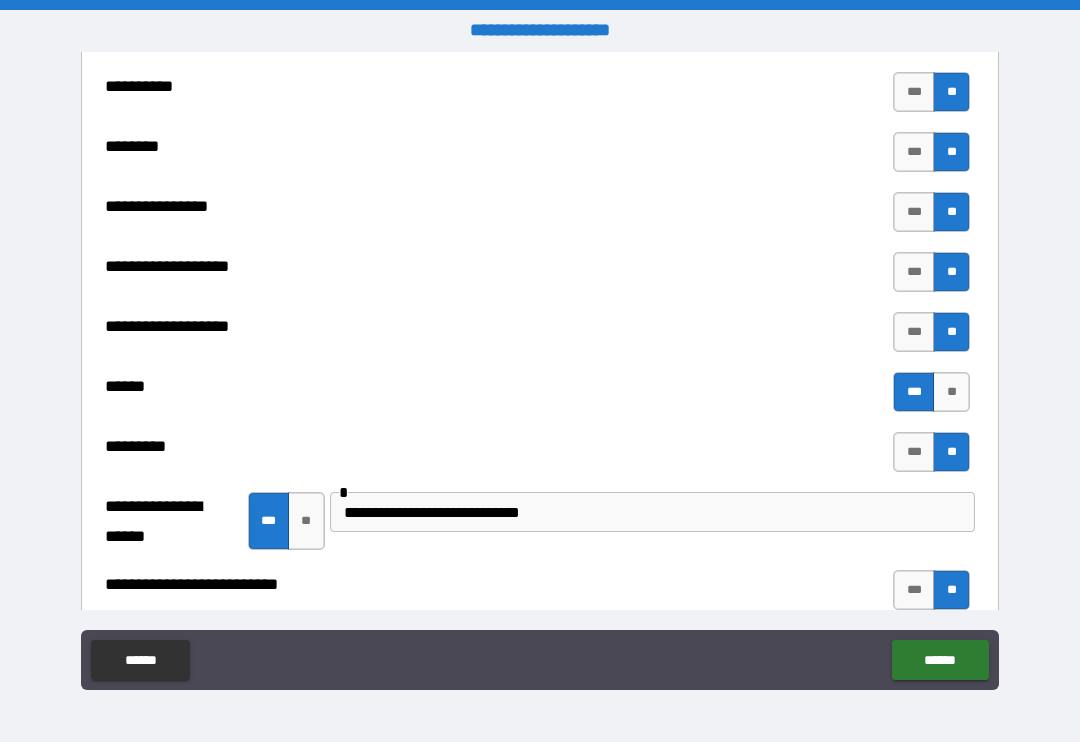 click on "**" at bounding box center [951, 392] 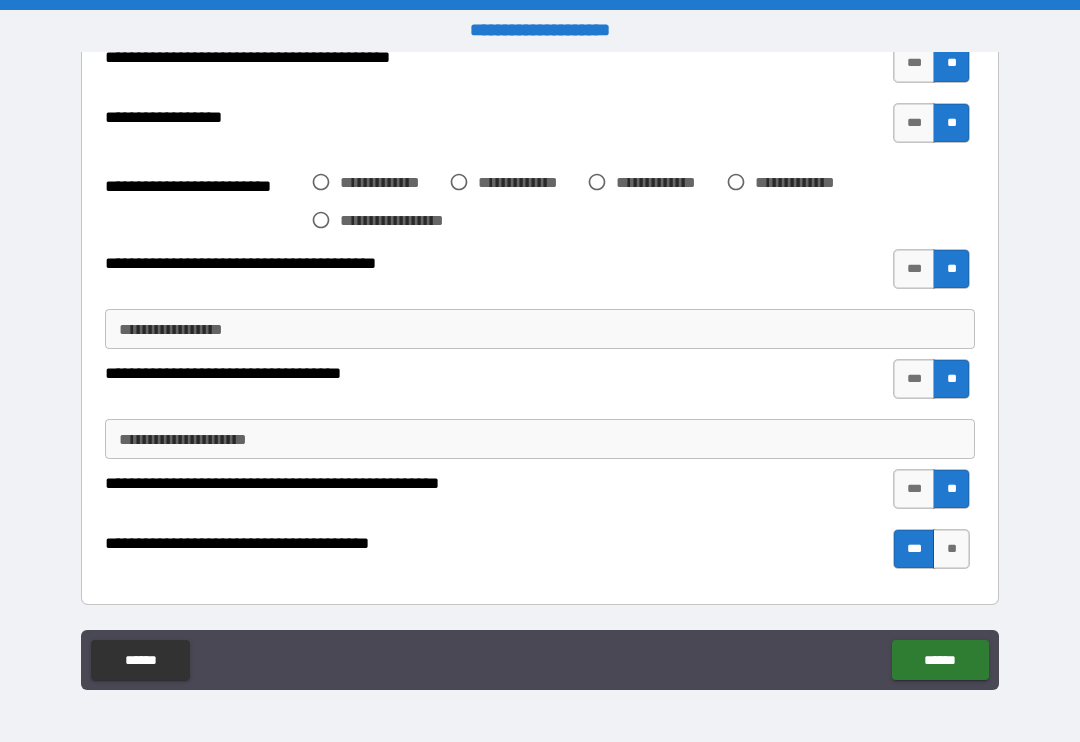 scroll, scrollTop: 4030, scrollLeft: 0, axis: vertical 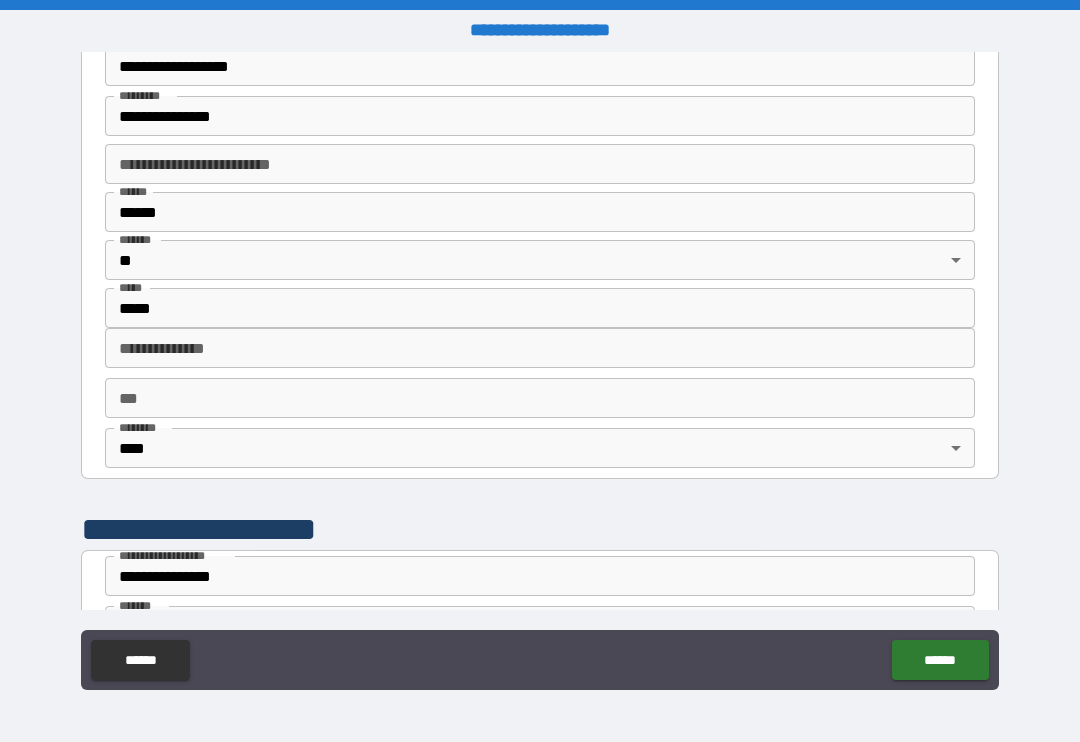click on "**********" at bounding box center (540, 348) 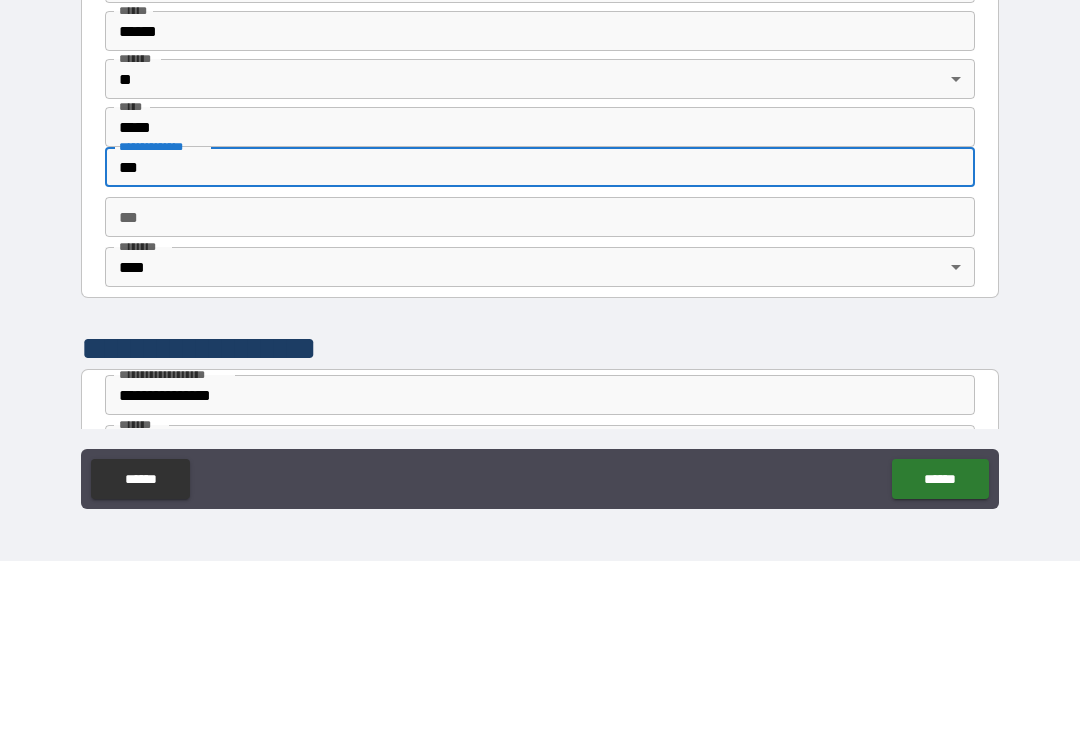 click on "***" at bounding box center [540, 398] 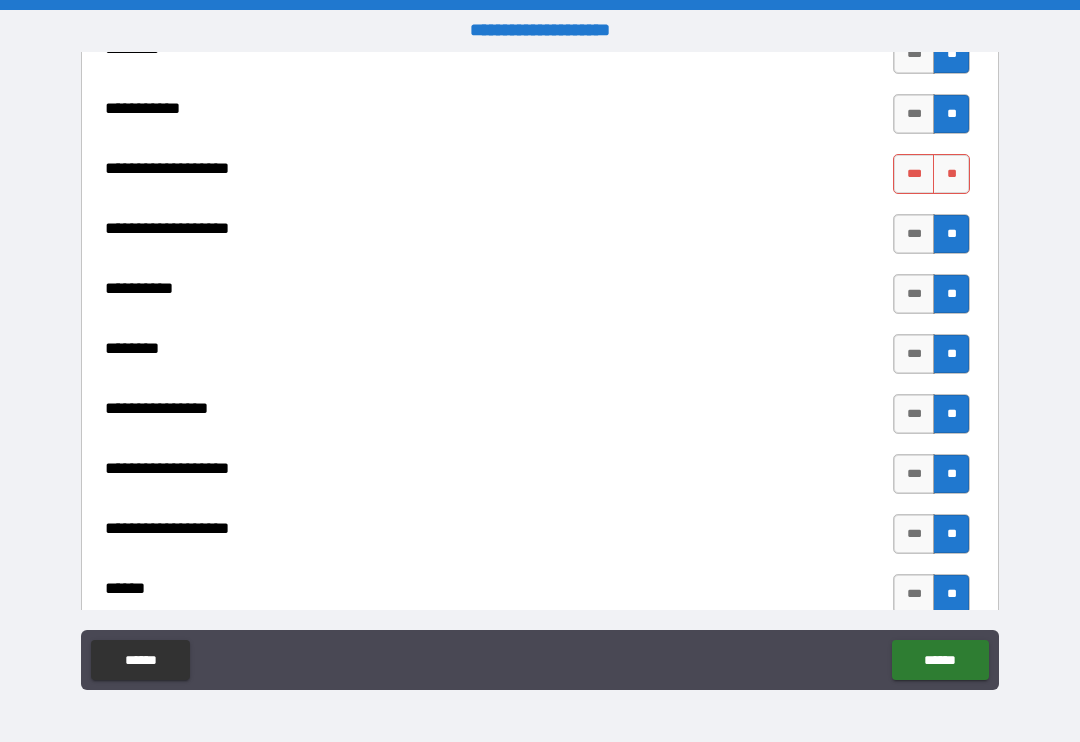 scroll, scrollTop: 2235, scrollLeft: 0, axis: vertical 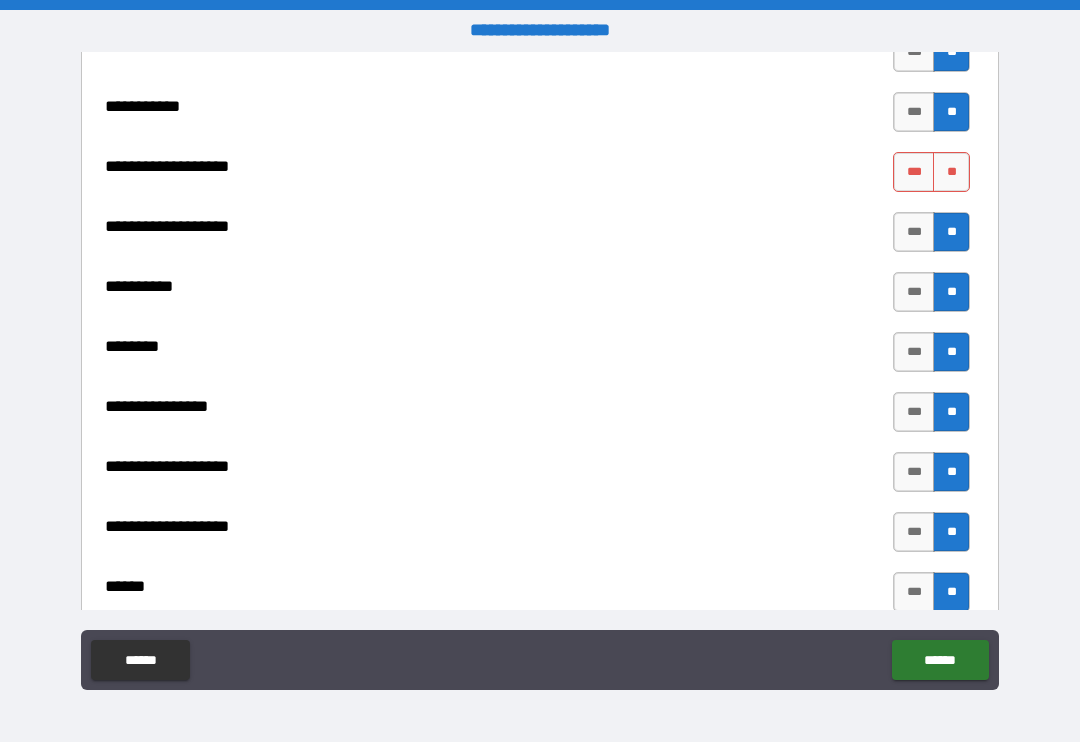 click on "**" at bounding box center [951, 172] 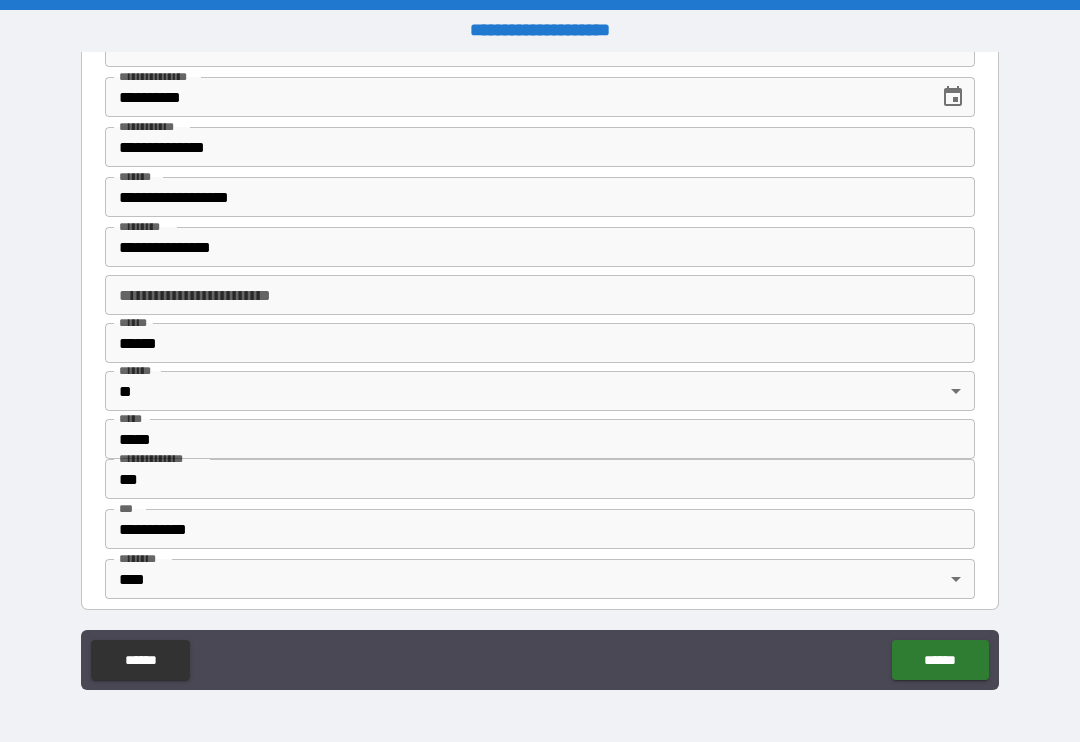 scroll, scrollTop: 153, scrollLeft: 0, axis: vertical 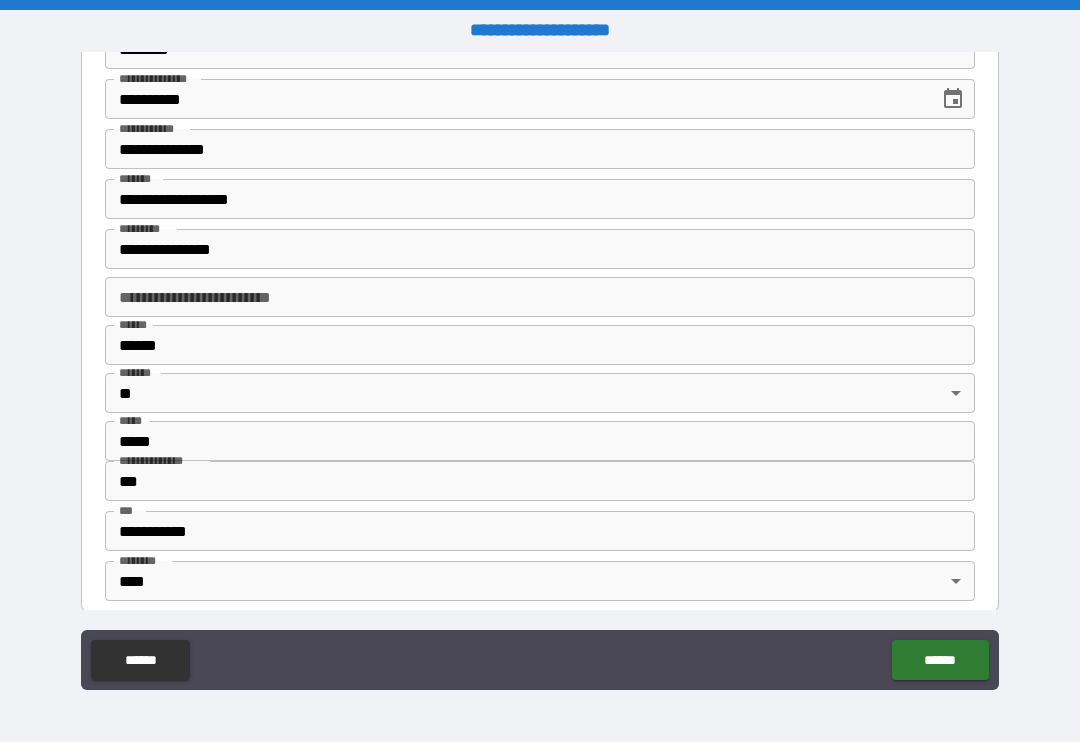 click on "***" at bounding box center [540, 481] 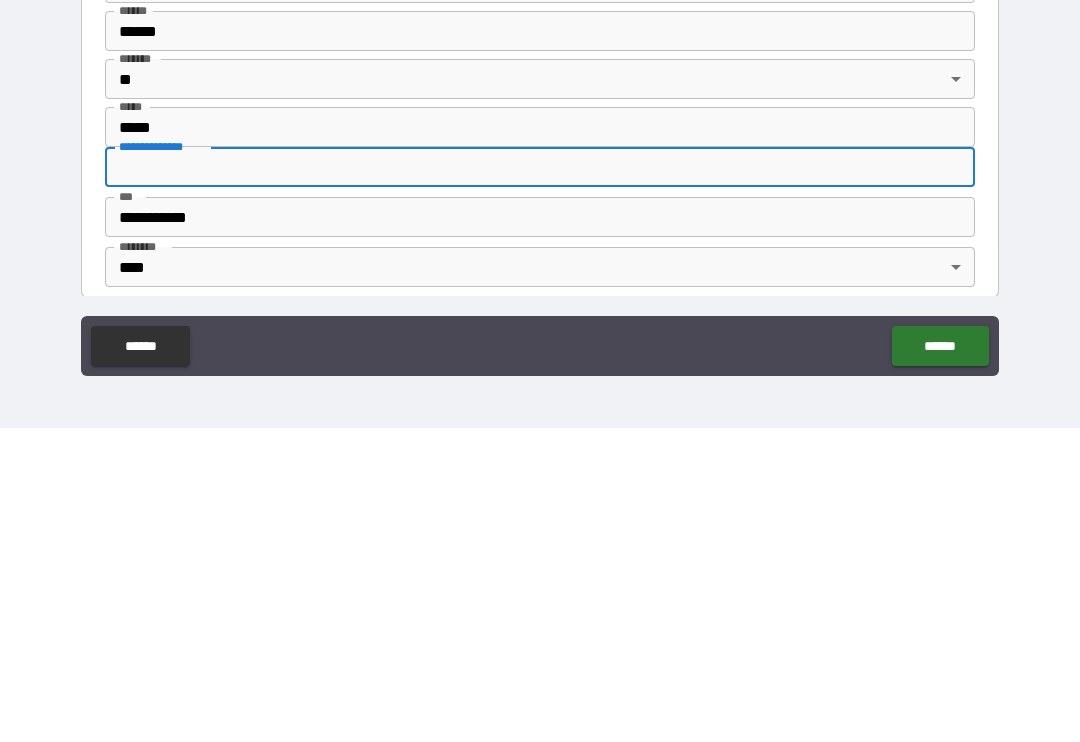 click on "**********" at bounding box center (540, 531) 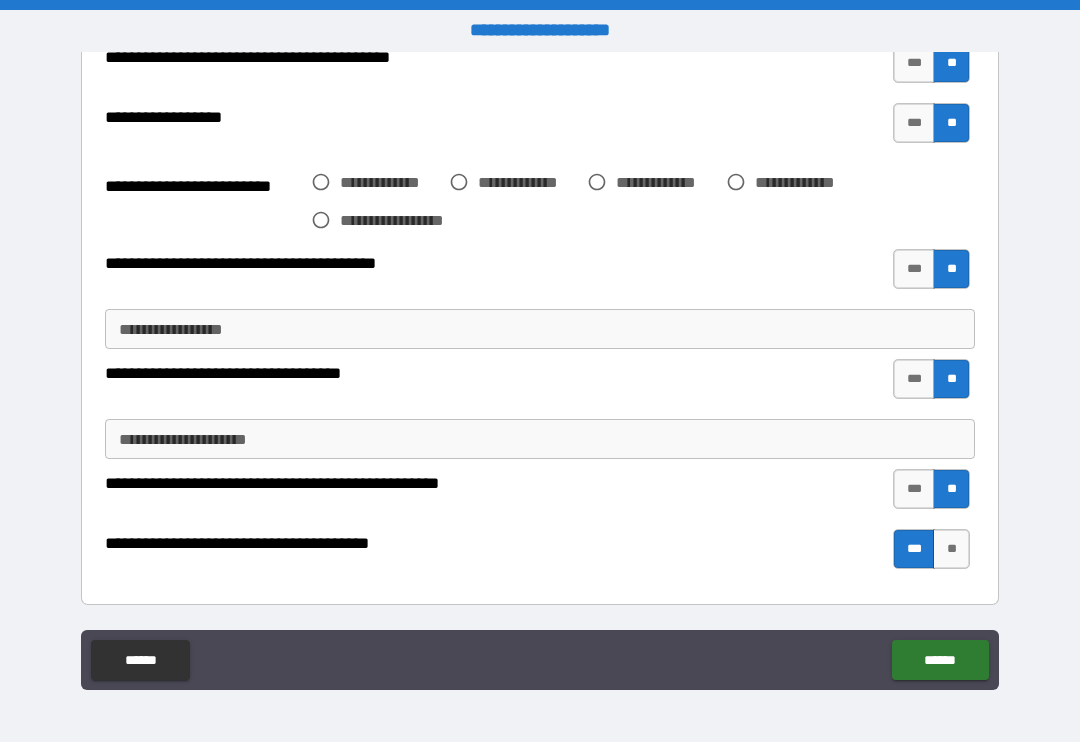 scroll, scrollTop: 4030, scrollLeft: 0, axis: vertical 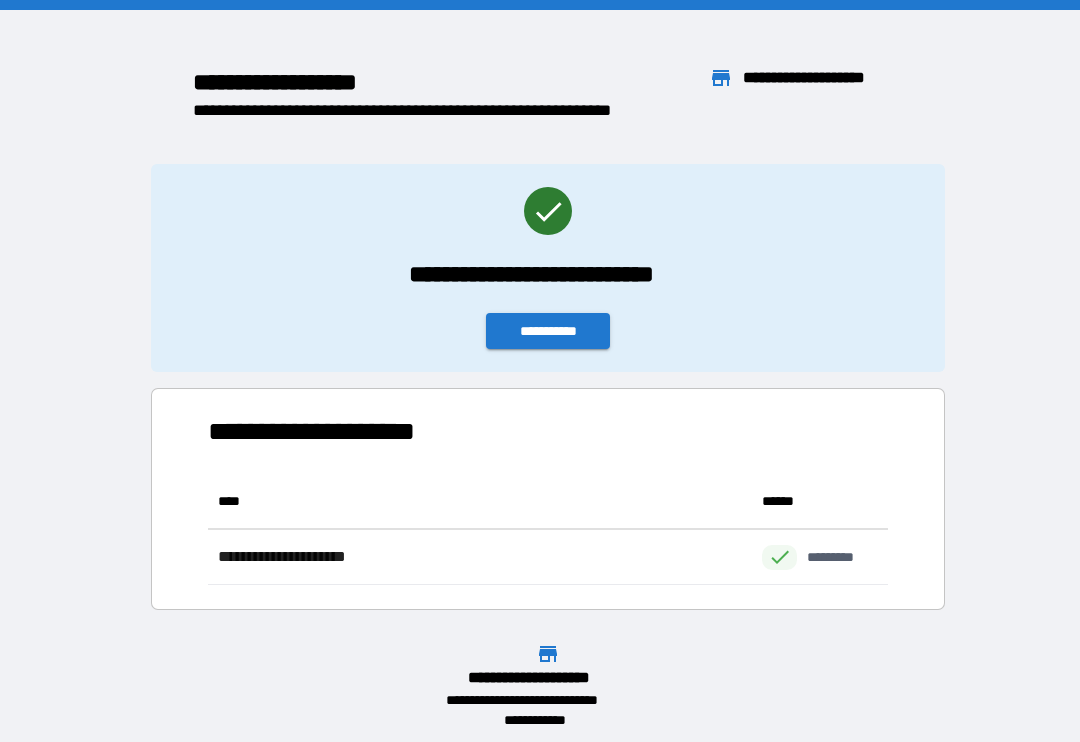 click on "**********" at bounding box center (548, 331) 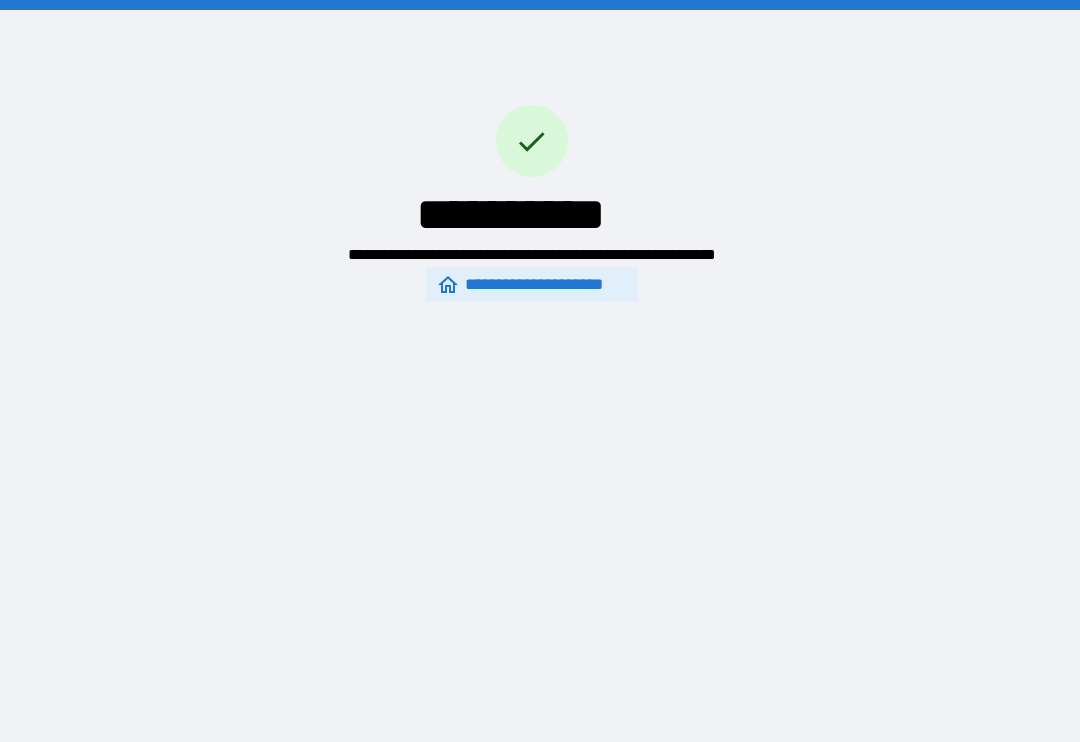 click on "**********" at bounding box center [532, 284] 